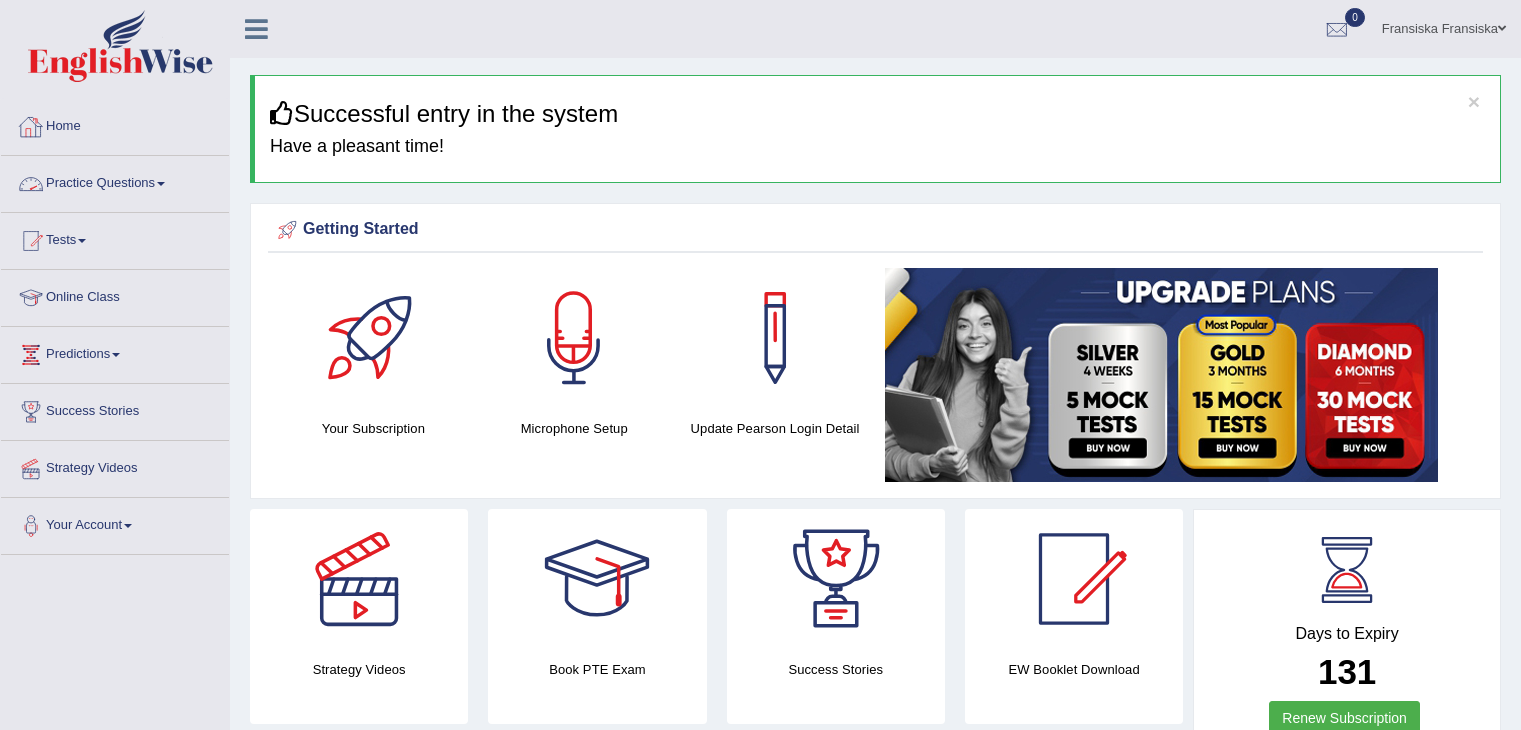 scroll, scrollTop: 0, scrollLeft: 0, axis: both 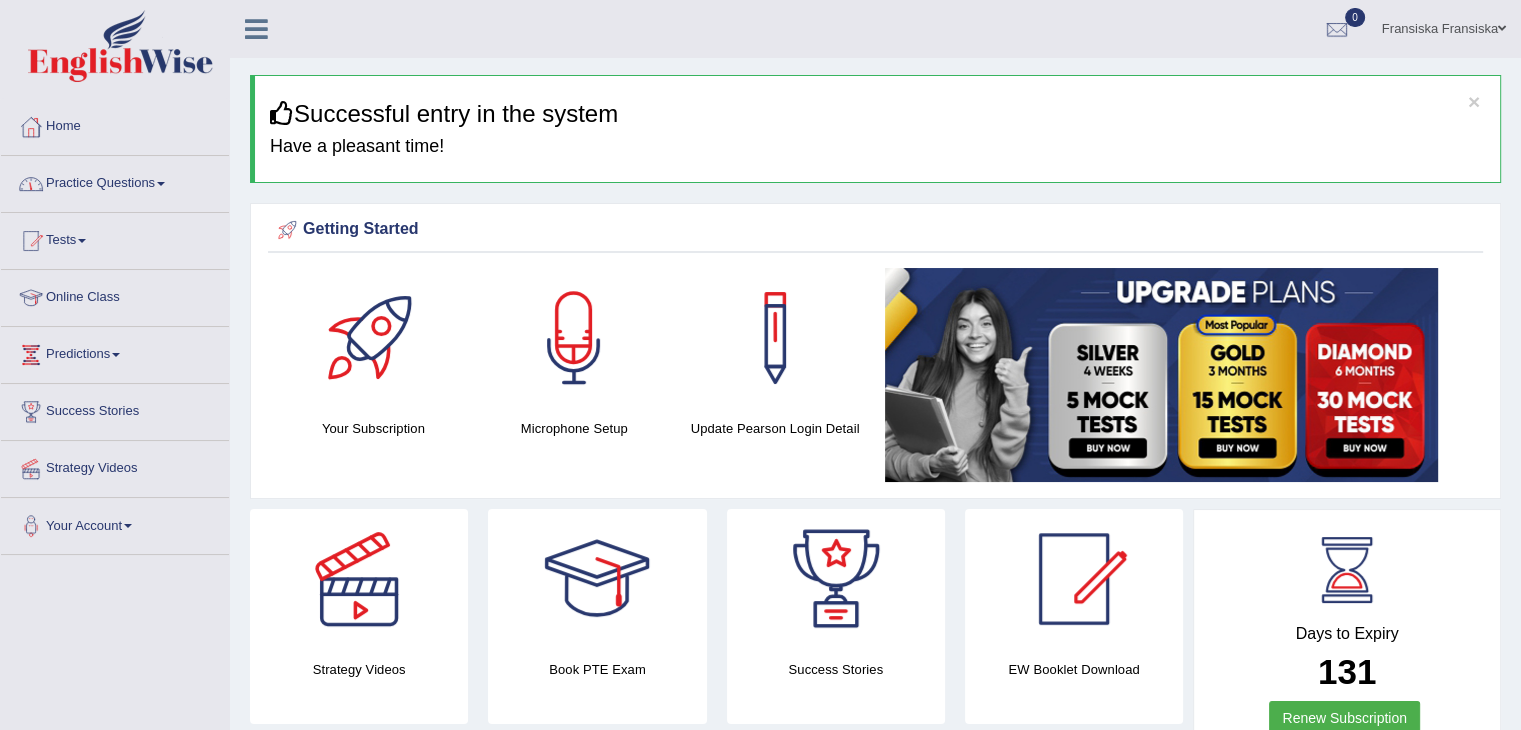 click on "Practice Questions" at bounding box center [115, 181] 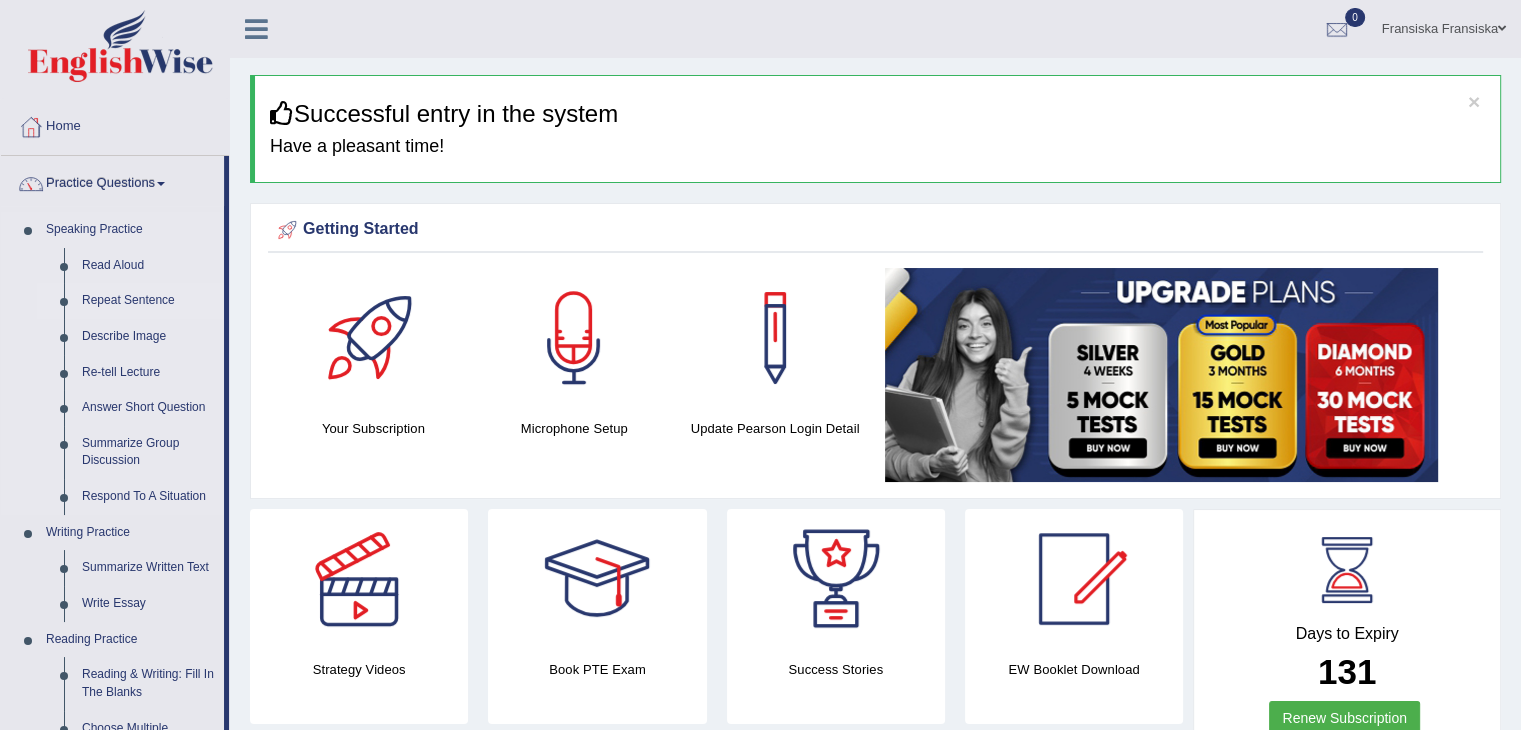 click on "Repeat Sentence" at bounding box center [148, 301] 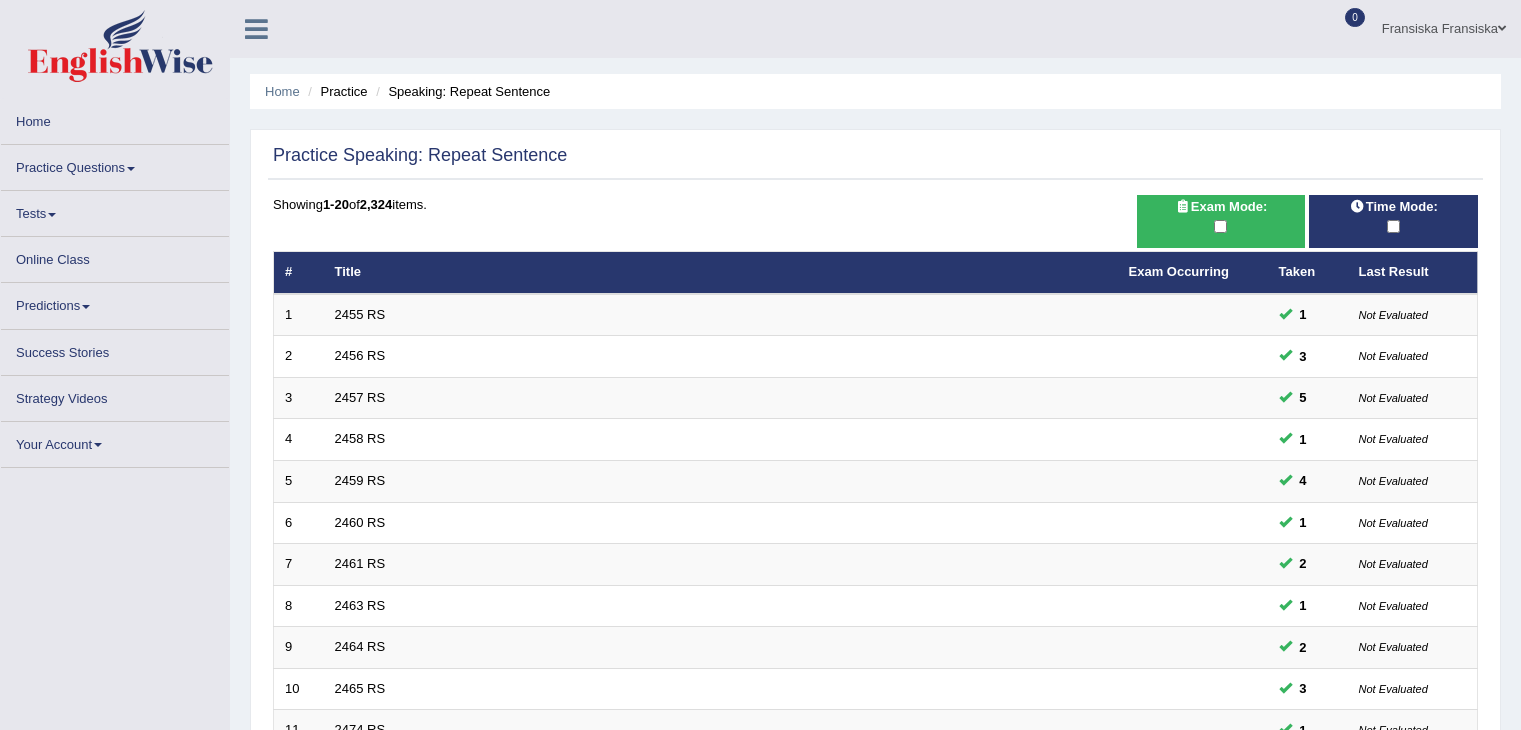 scroll, scrollTop: 0, scrollLeft: 0, axis: both 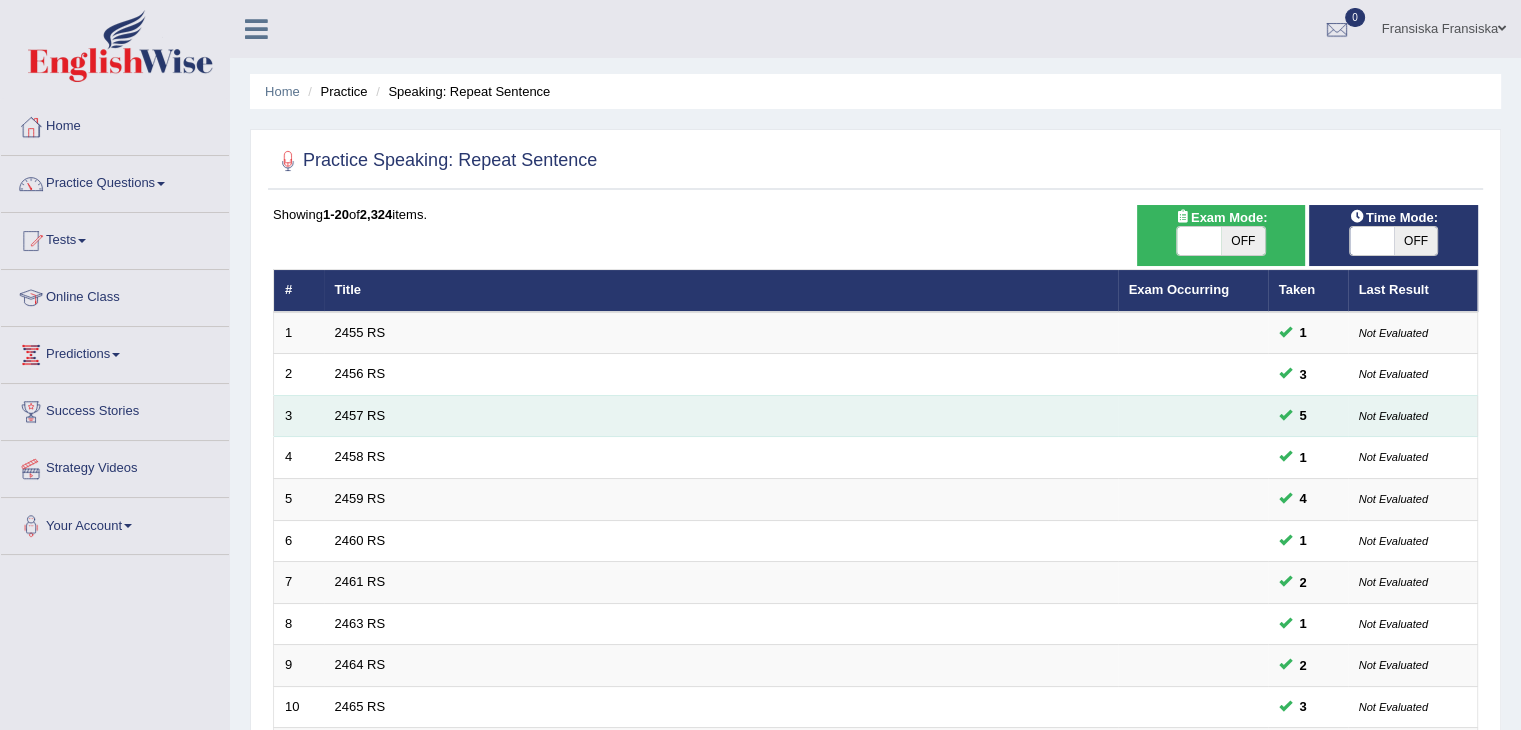 click on "2457 RS" at bounding box center (721, 416) 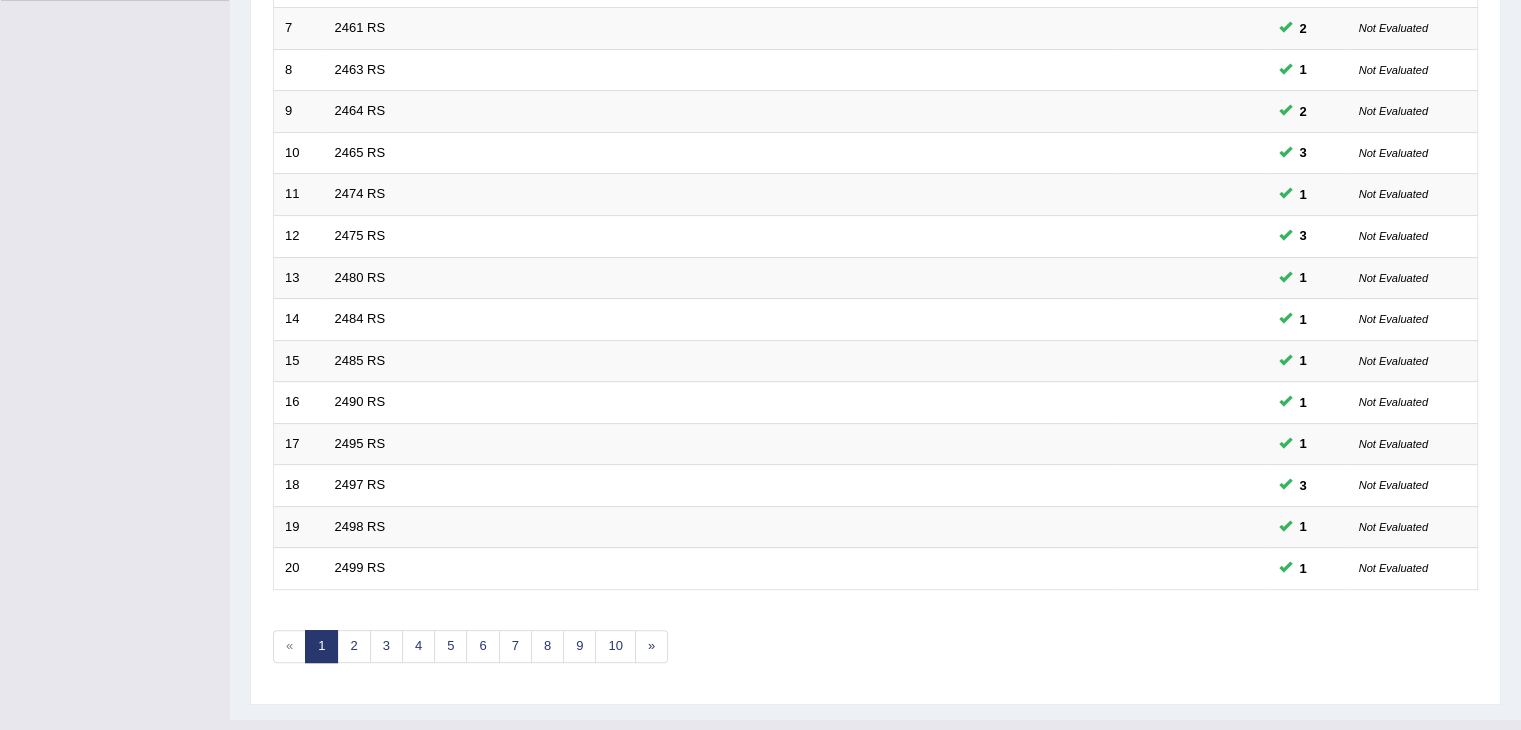 scroll, scrollTop: 588, scrollLeft: 0, axis: vertical 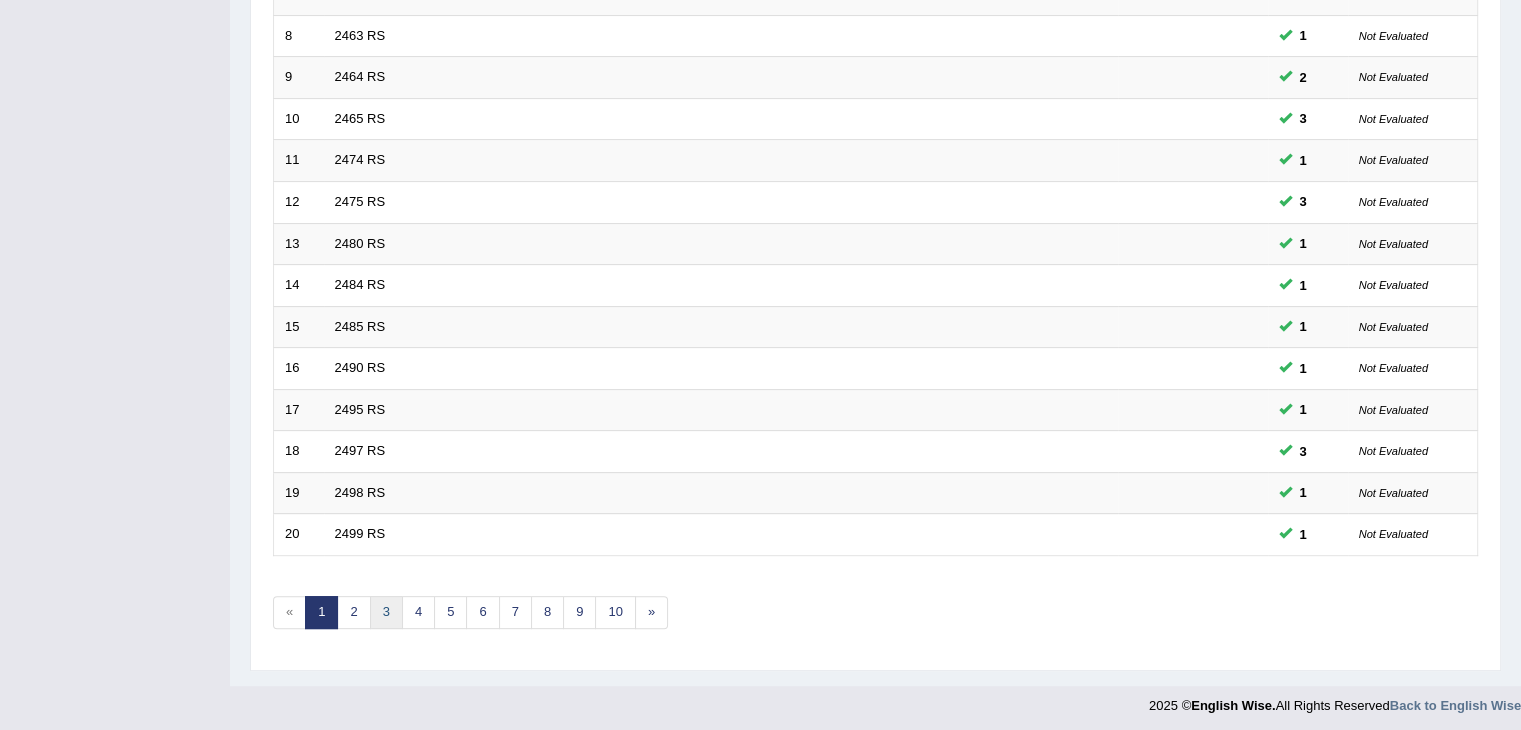 click on "3" at bounding box center (386, 612) 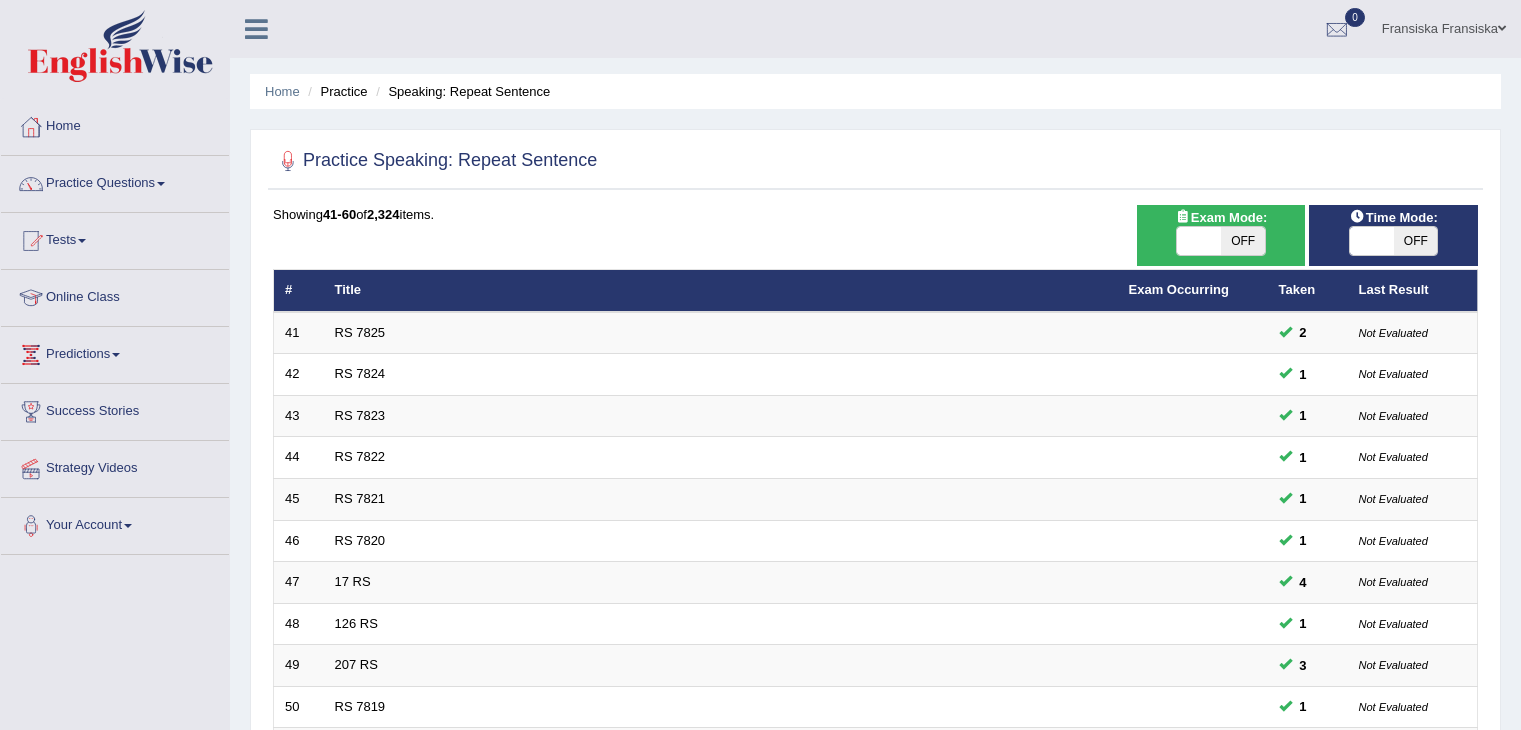 scroll, scrollTop: 128, scrollLeft: 0, axis: vertical 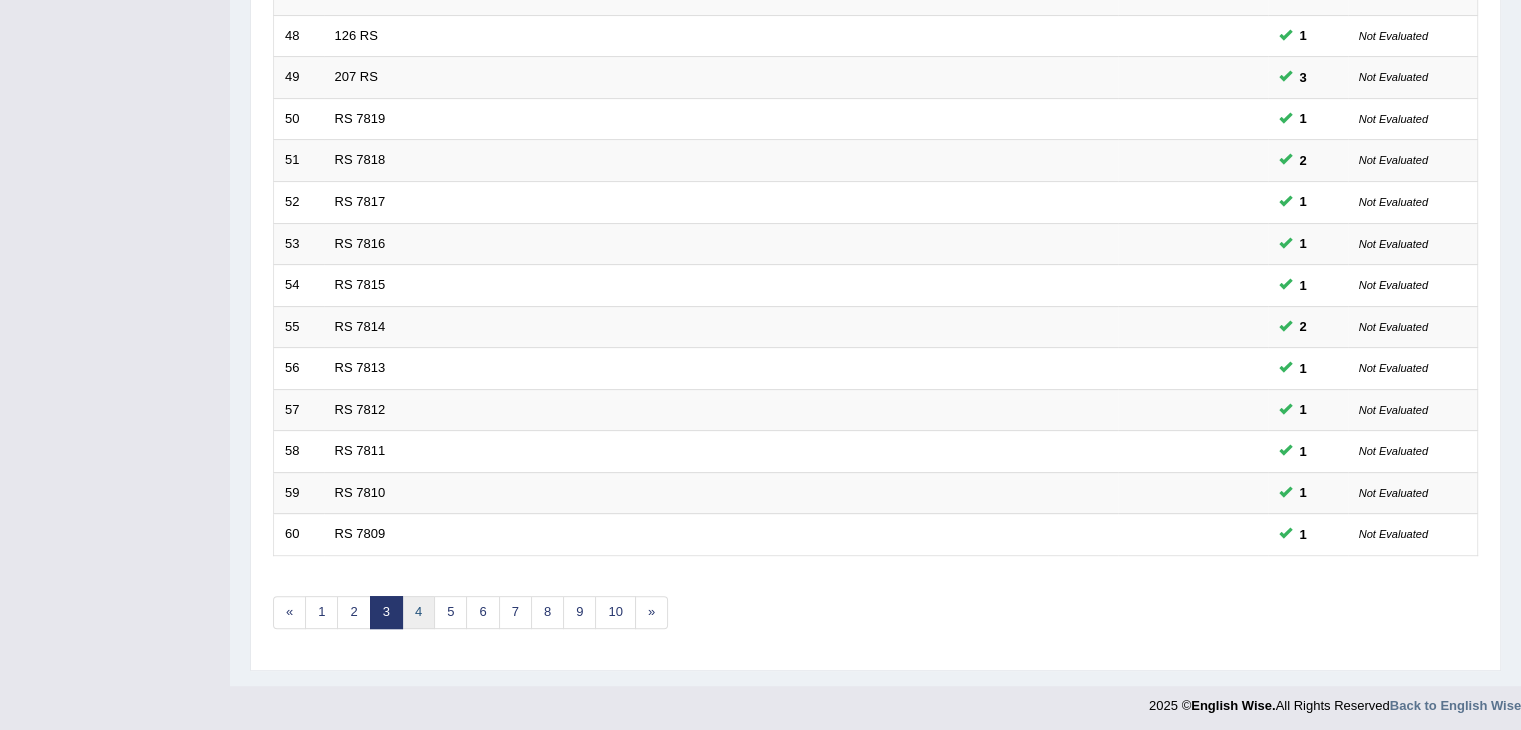 click on "4" at bounding box center (418, 612) 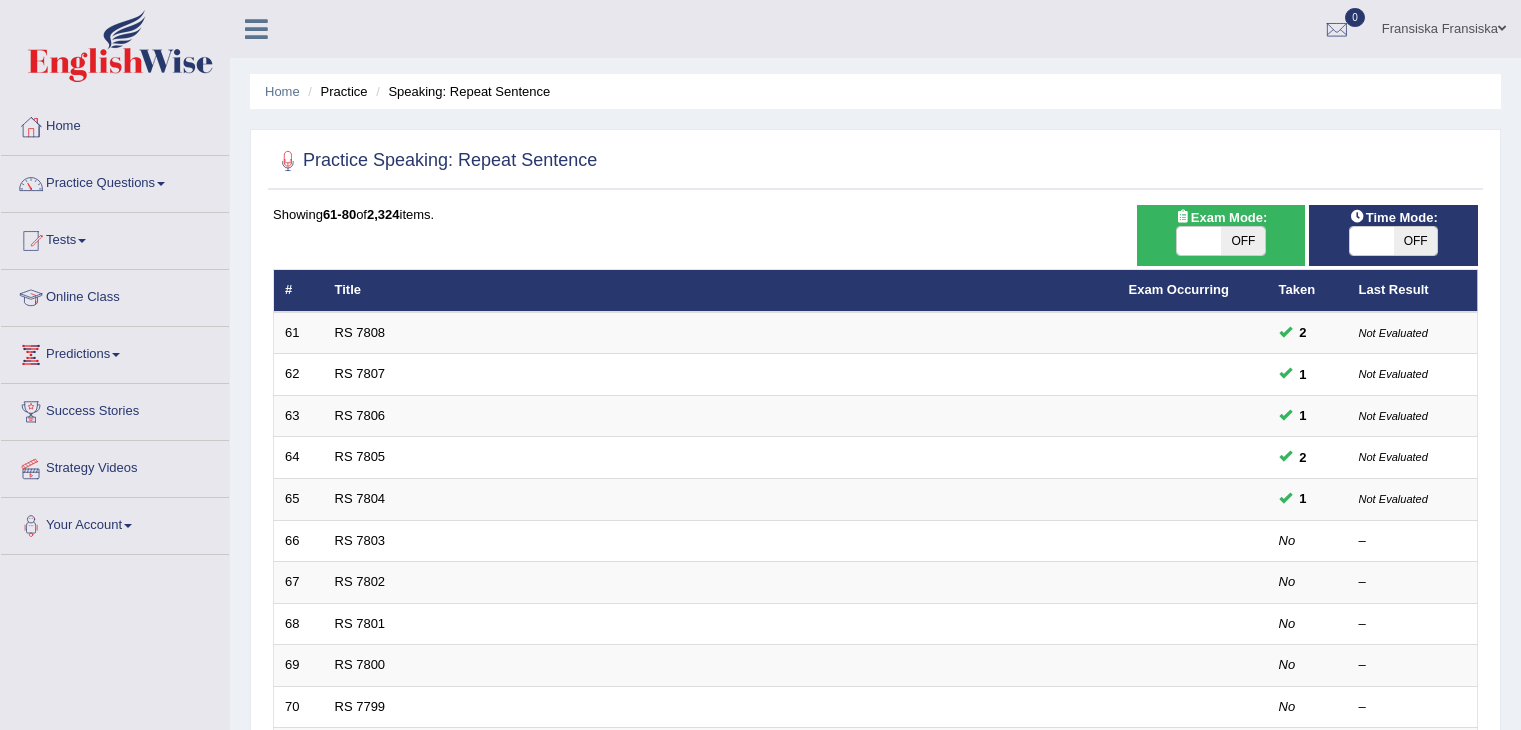 scroll, scrollTop: 96, scrollLeft: 0, axis: vertical 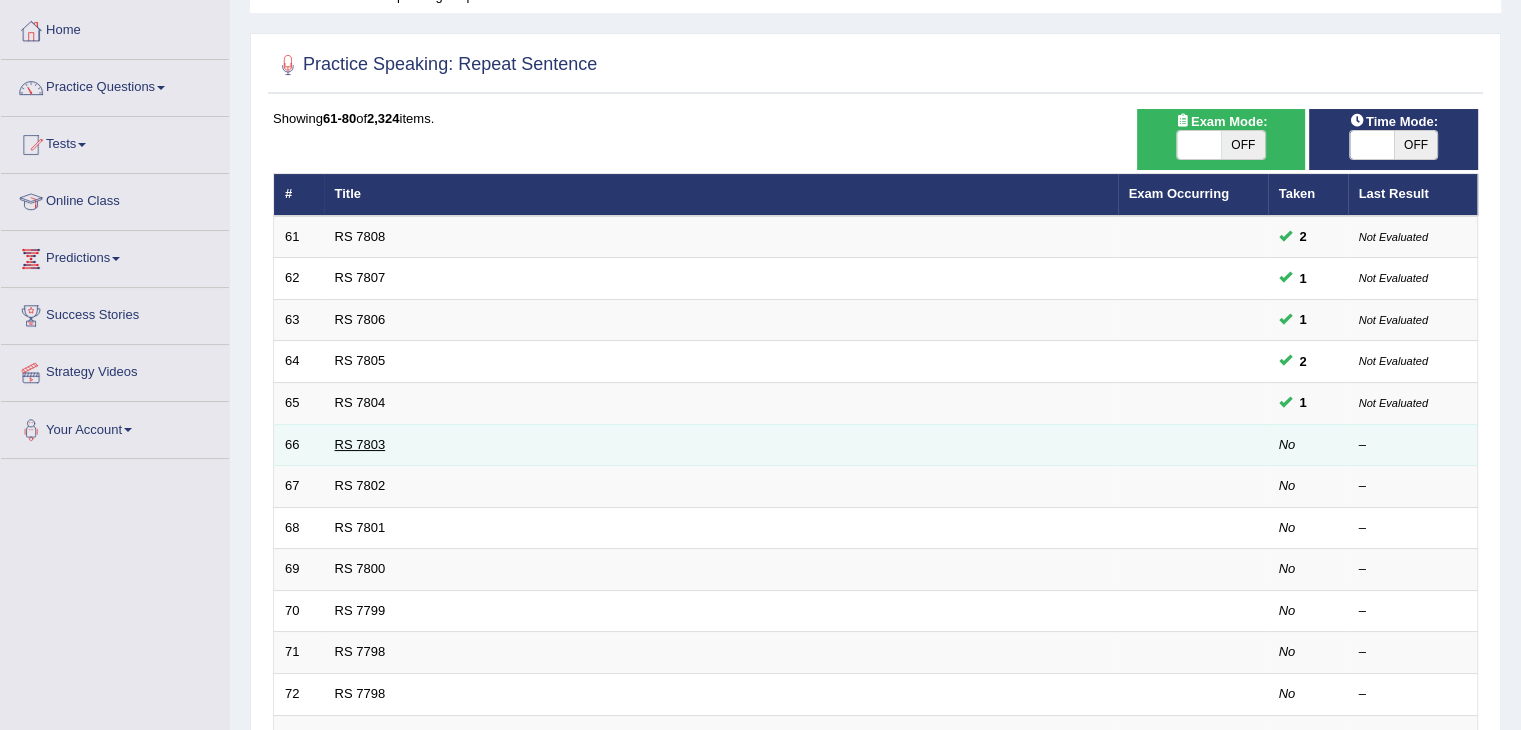 click on "RS 7803" at bounding box center [360, 444] 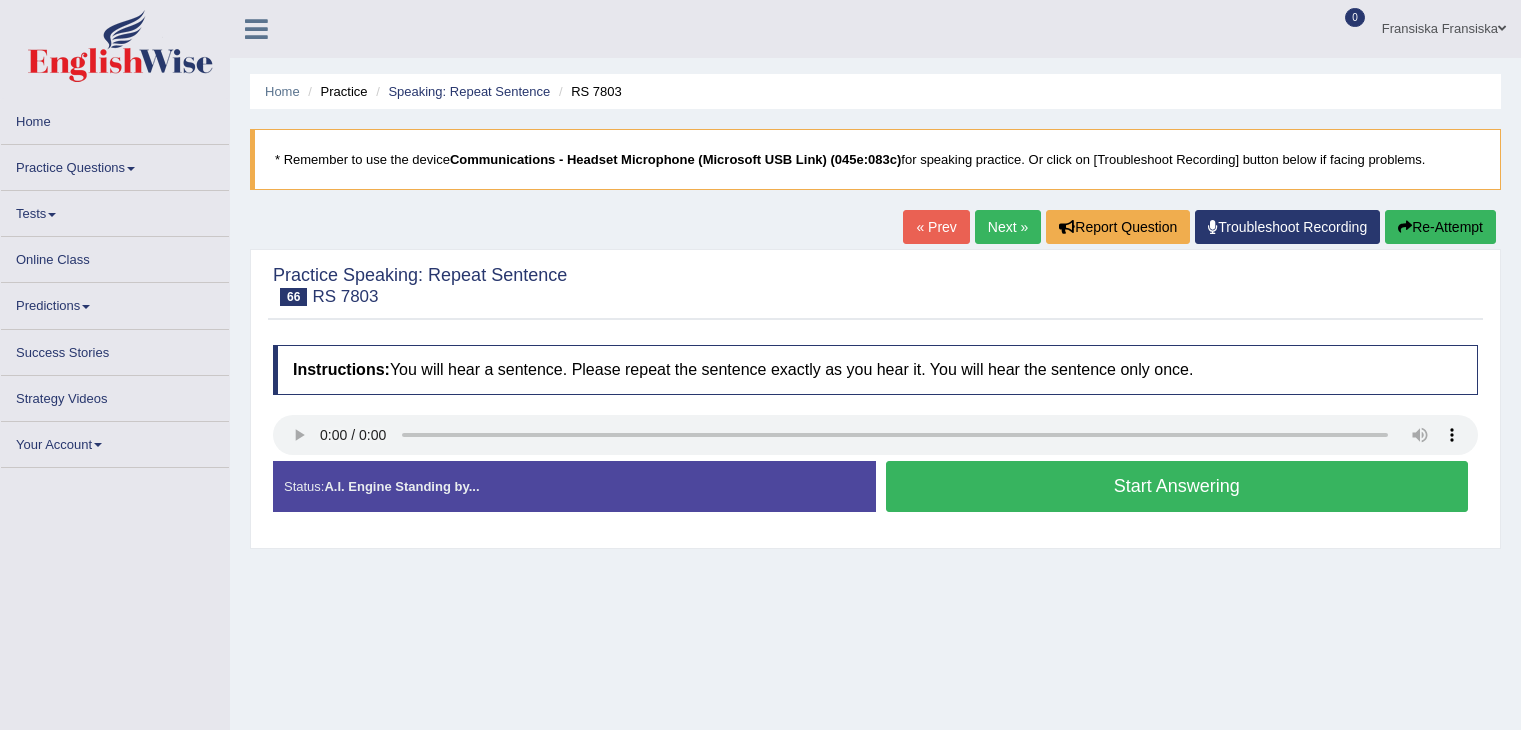 scroll, scrollTop: 0, scrollLeft: 0, axis: both 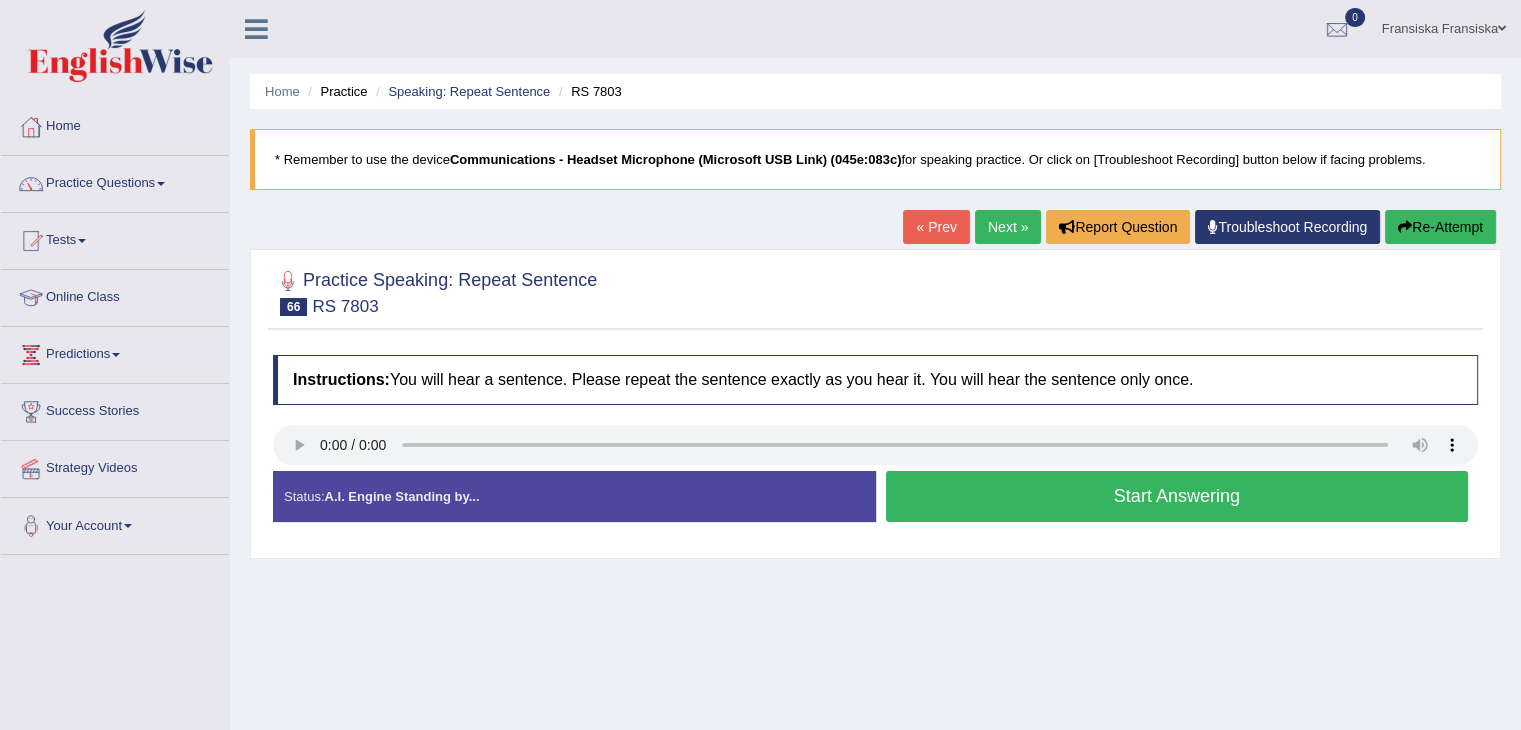 click on "Home
Practice
Speaking: Repeat Sentence
RS 7803
* Remember to use the device  Communications - Headset Microphone (Microsoft USB Link) (045e:083c)  for speaking practice. Or click on [Troubleshoot Recording] button below if facing problems.
« Prev Next »  Report Question  Troubleshoot Recording  Re-Attempt
Practice Speaking: Repeat Sentence
66
RS 7803
Instructions:  You will hear a sentence. Please repeat the sentence exactly as you hear it. You will hear the sentence only once.
Transcript: The camping trip was so awesome that I did not want to come home. Created with Highcharts 7.1.2 Too low Too high Time Pitch meter: 0 2 4 6 8 10 Created with Highcharts 7.1.2 Great Too slow Too fast Time Speech pace meter: 0 5 10 15 20 25 30 35 40 Accuracy Comparison for Listening Scores: Labels:
Red:" at bounding box center (875, 500) 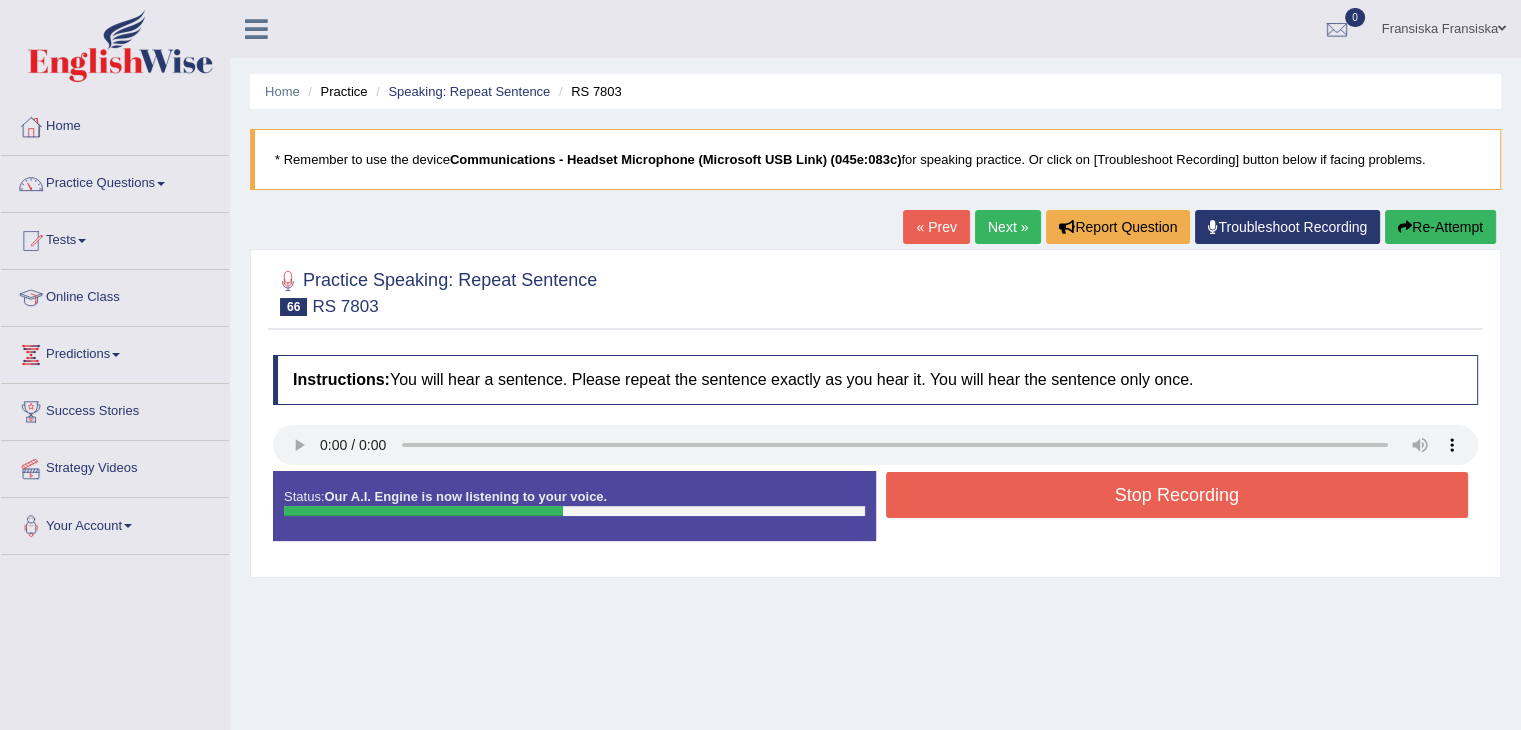 click on "Stop Recording" at bounding box center (1177, 495) 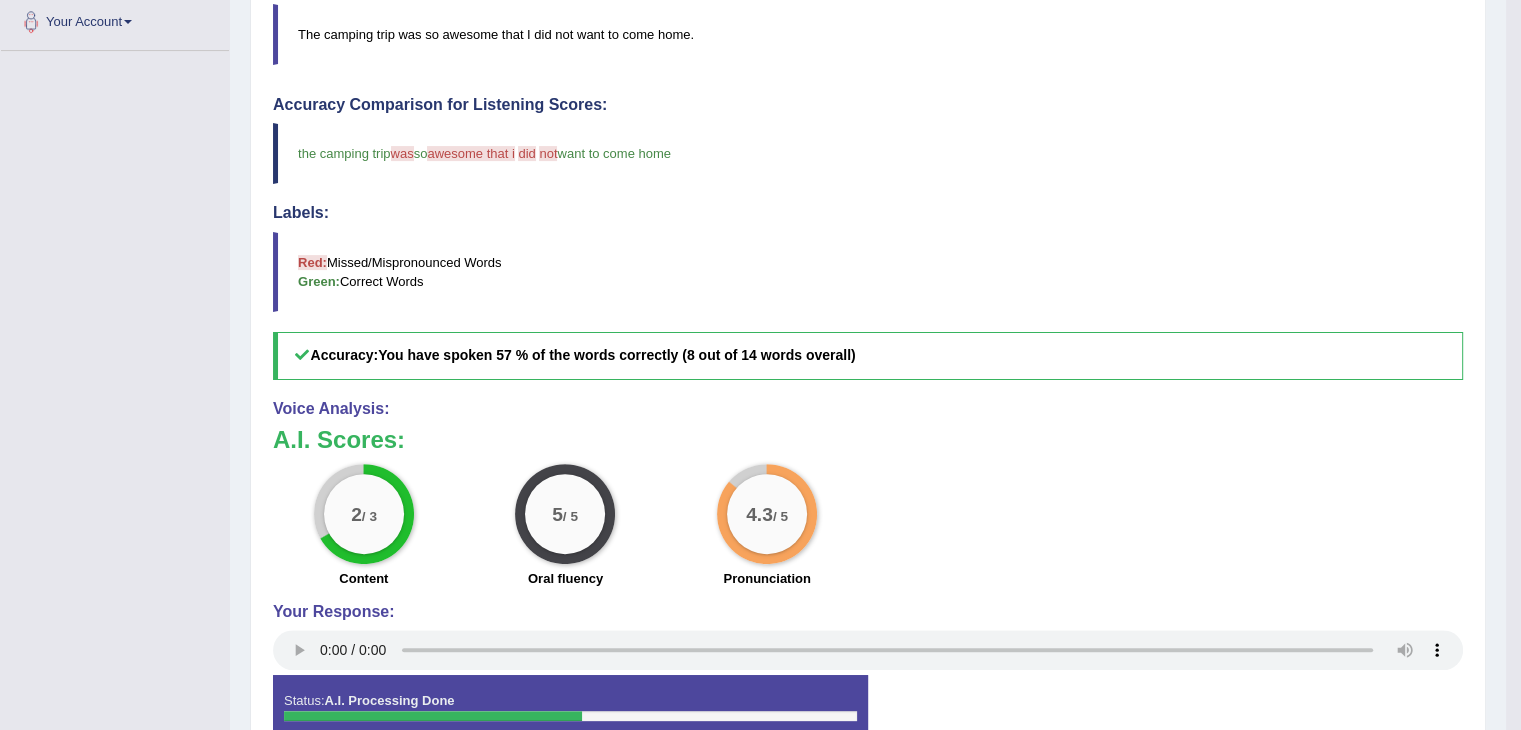 scroll, scrollTop: 510, scrollLeft: 0, axis: vertical 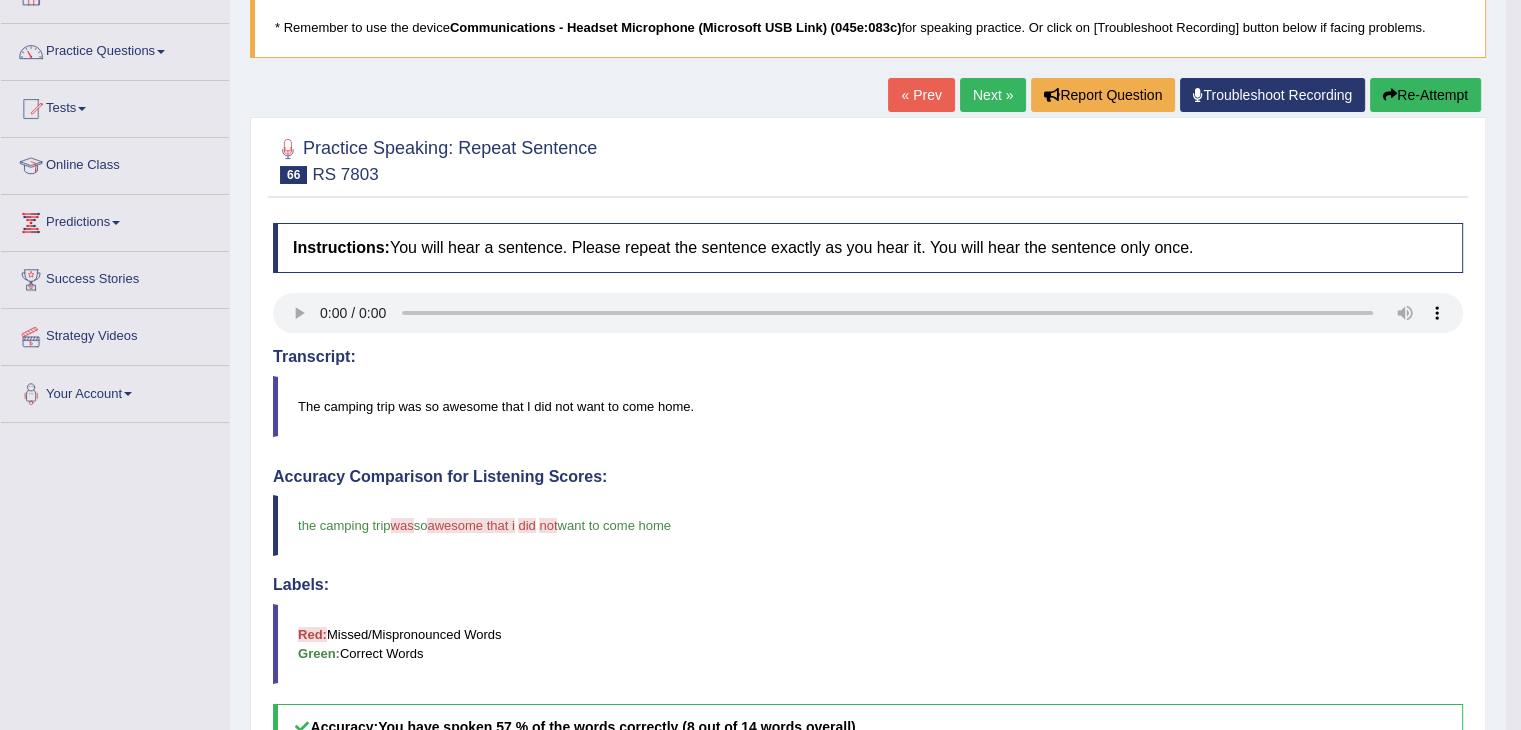 click on "Next »" at bounding box center [993, 95] 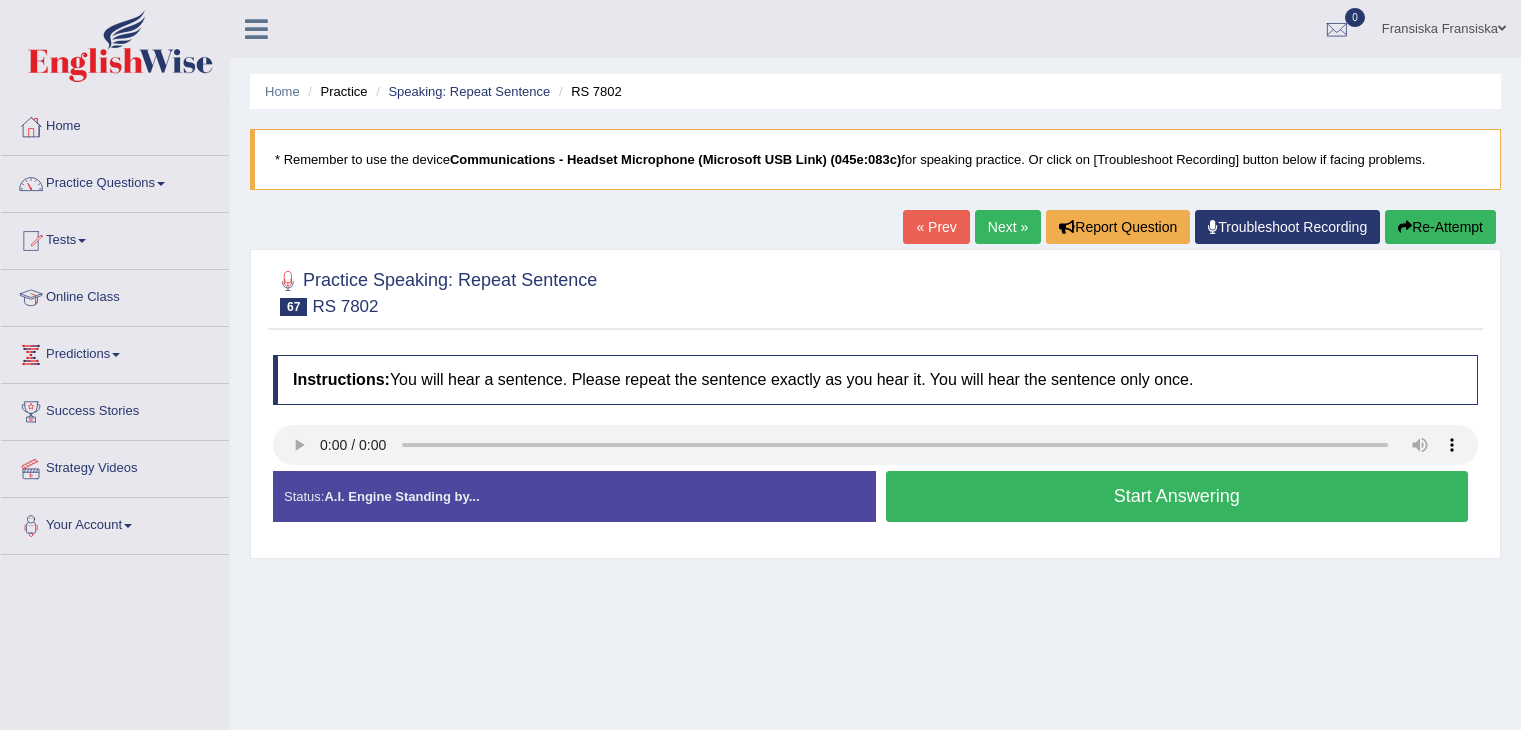 scroll, scrollTop: 0, scrollLeft: 0, axis: both 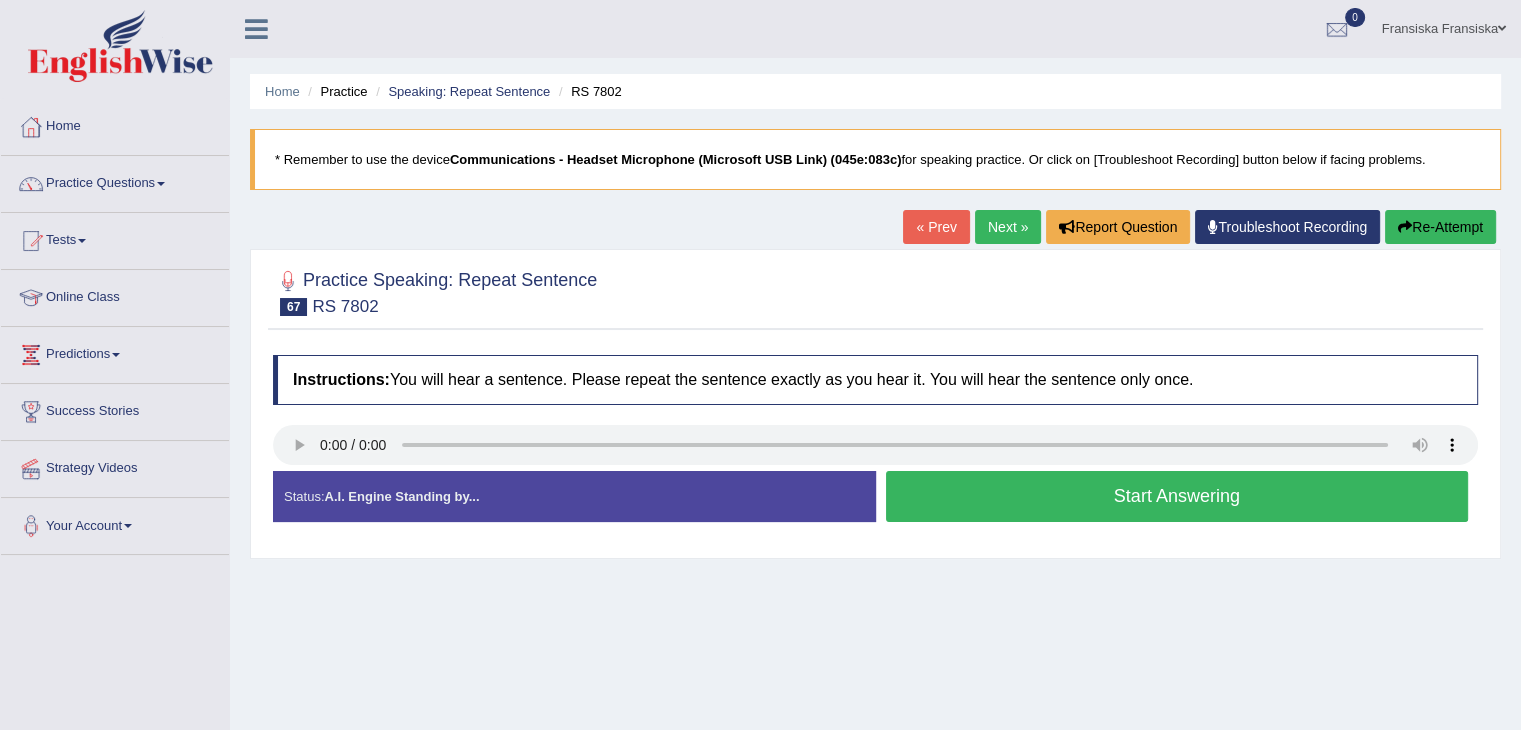 click on "Start Answering" at bounding box center [1177, 496] 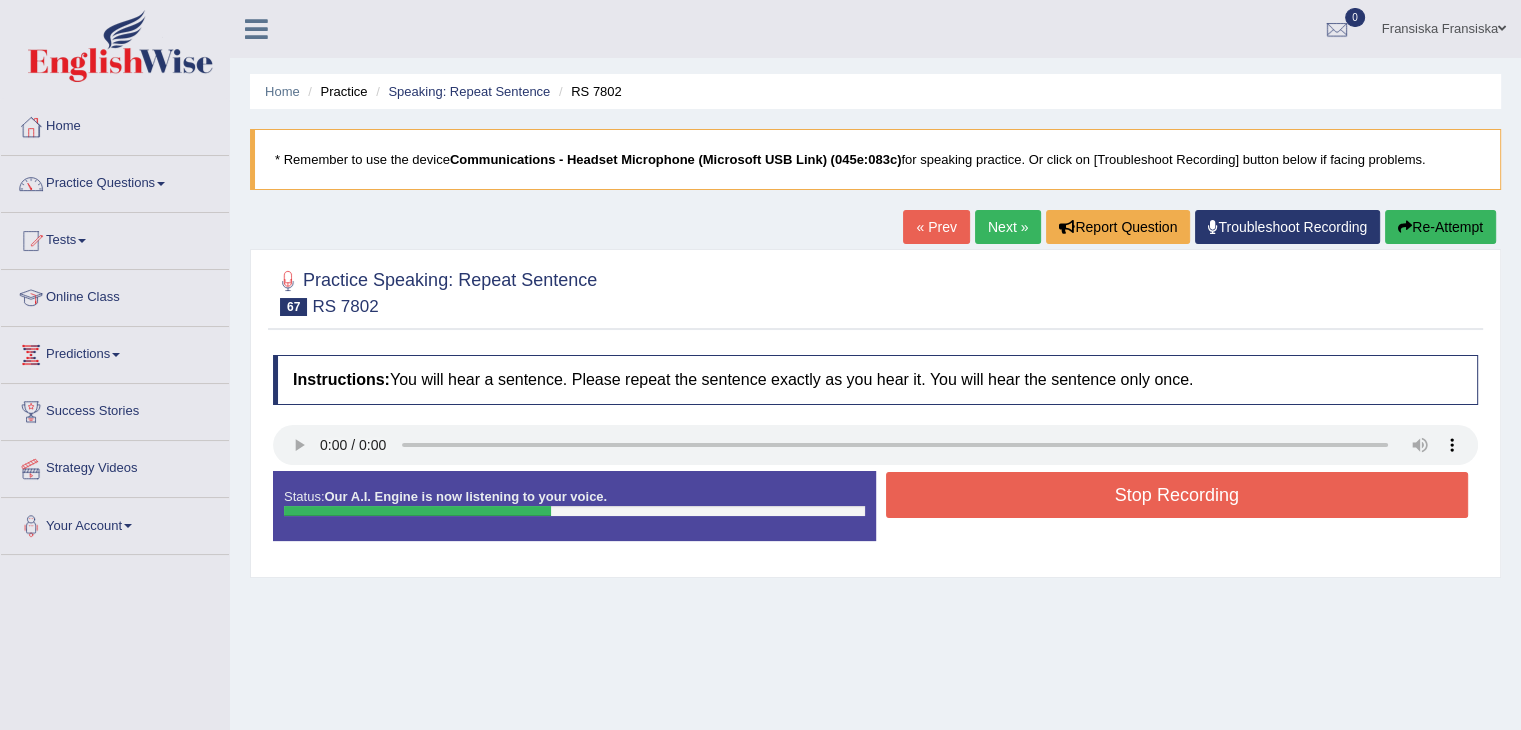 click on "Stop Recording" at bounding box center [1177, 495] 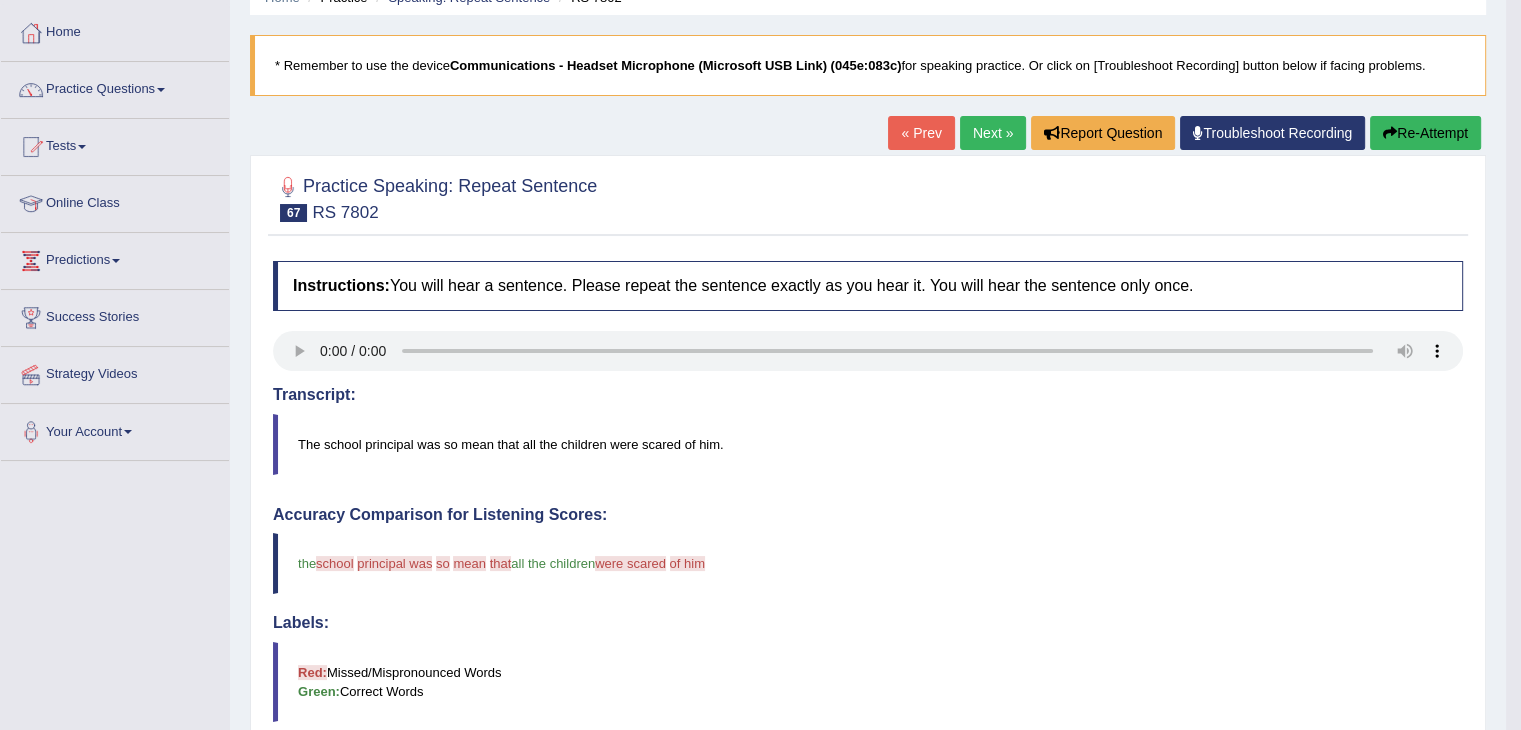 scroll, scrollTop: 95, scrollLeft: 0, axis: vertical 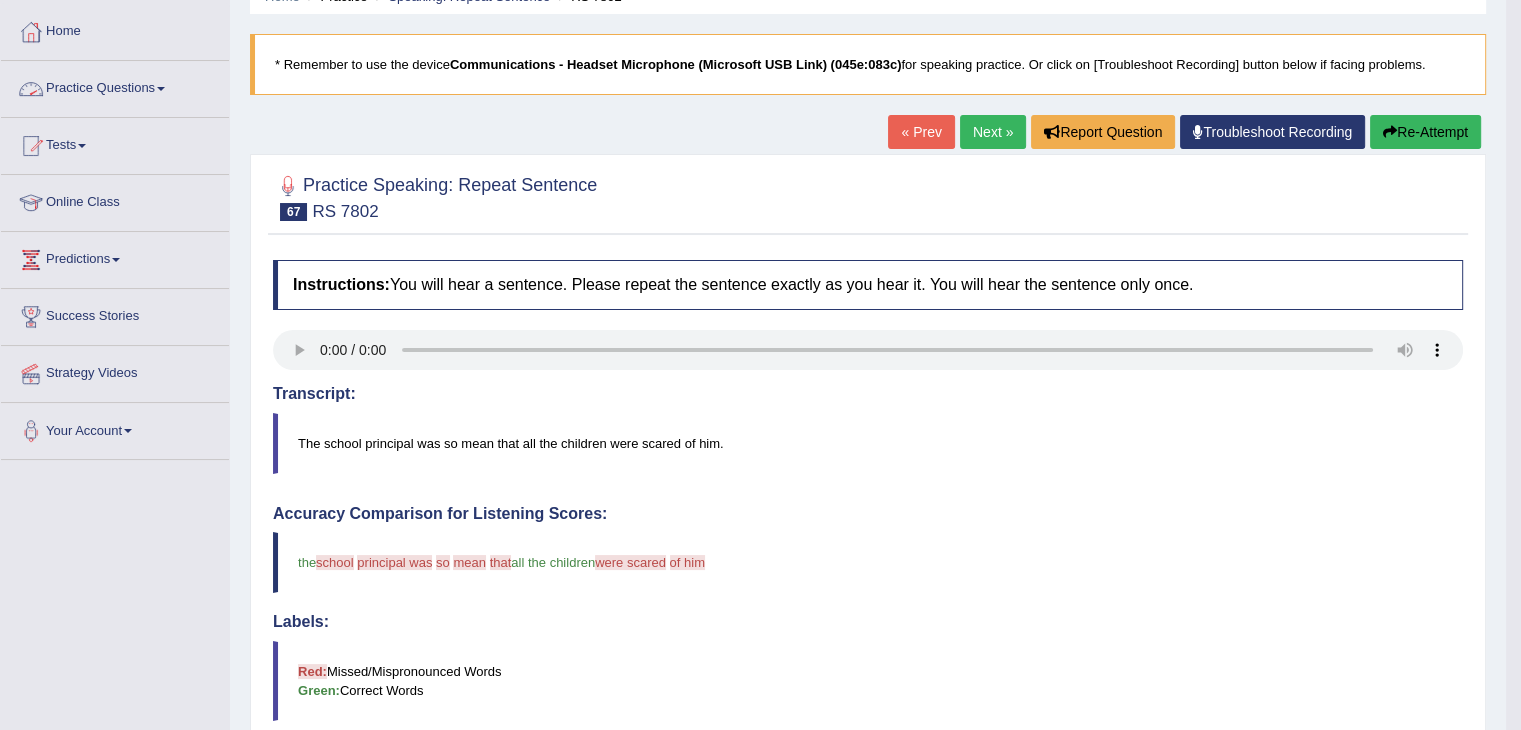 click on "Practice Questions" at bounding box center (115, 86) 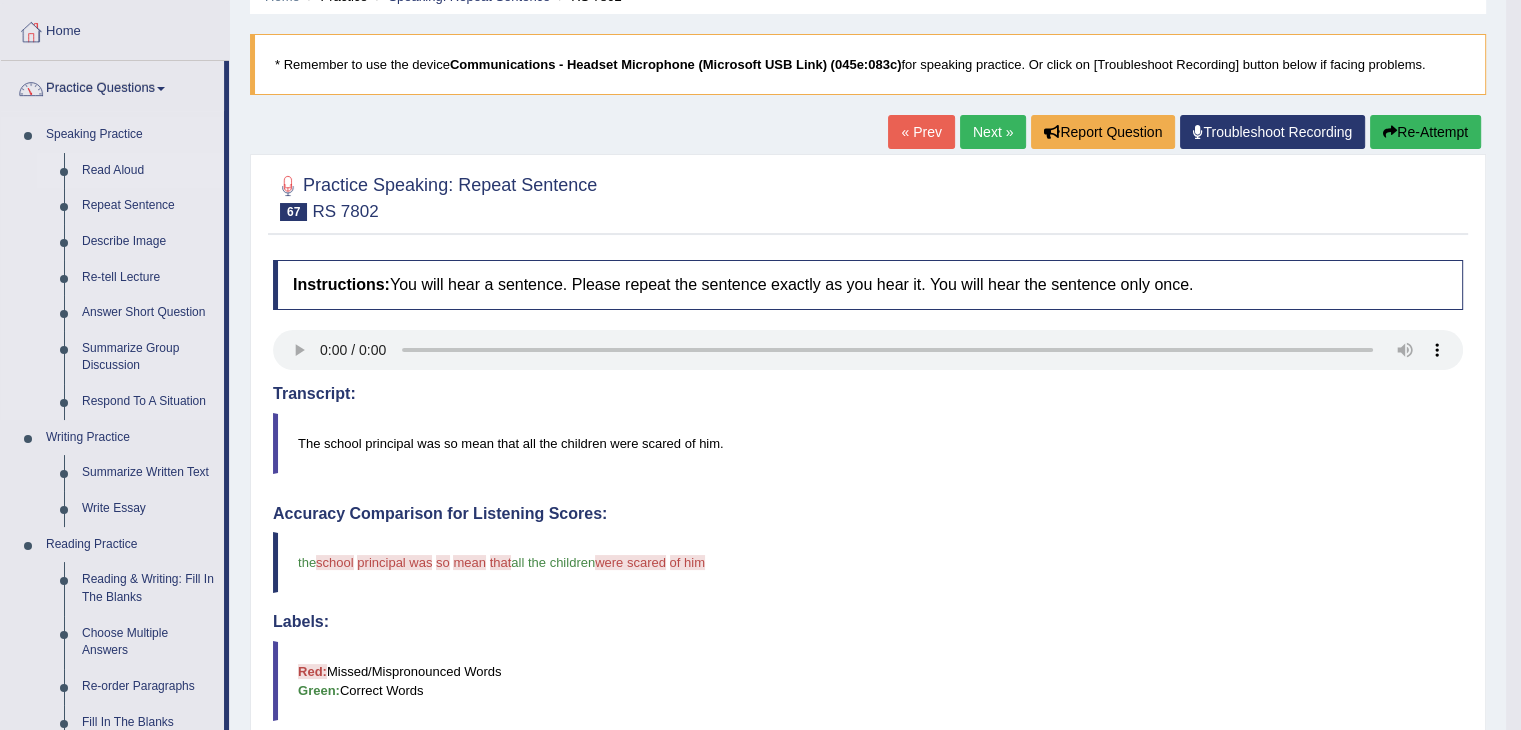 click on "Read Aloud" at bounding box center [148, 171] 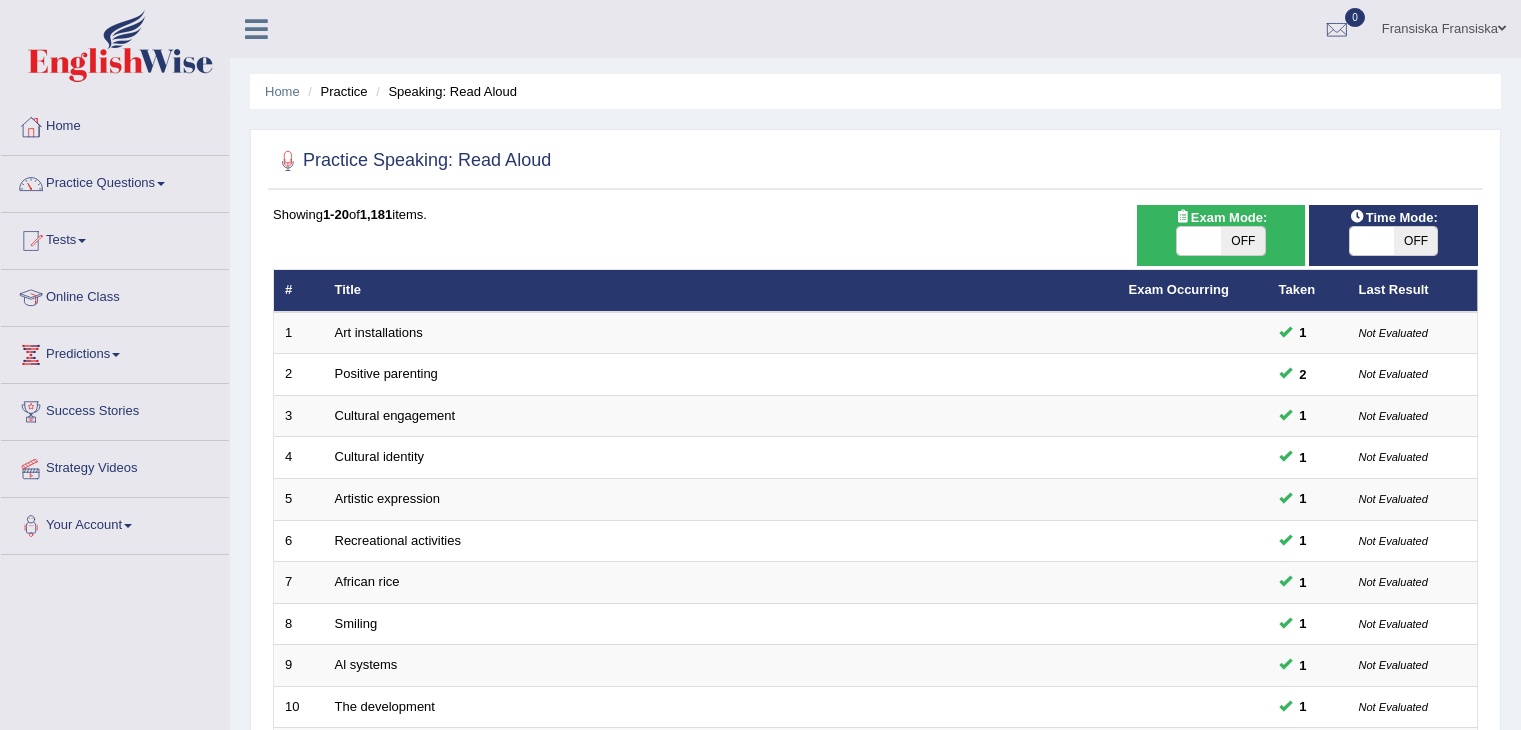 scroll, scrollTop: 588, scrollLeft: 0, axis: vertical 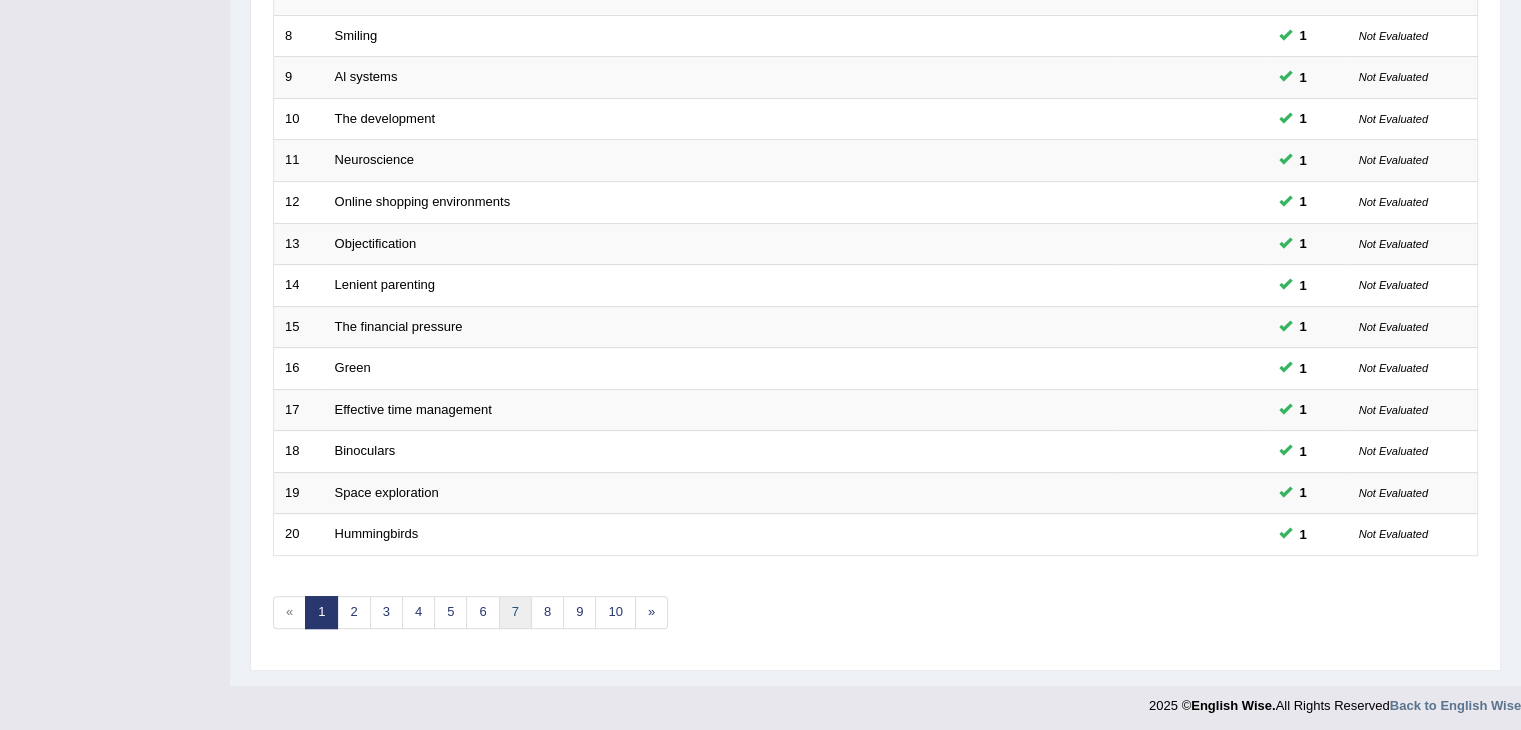 click on "7" at bounding box center (515, 612) 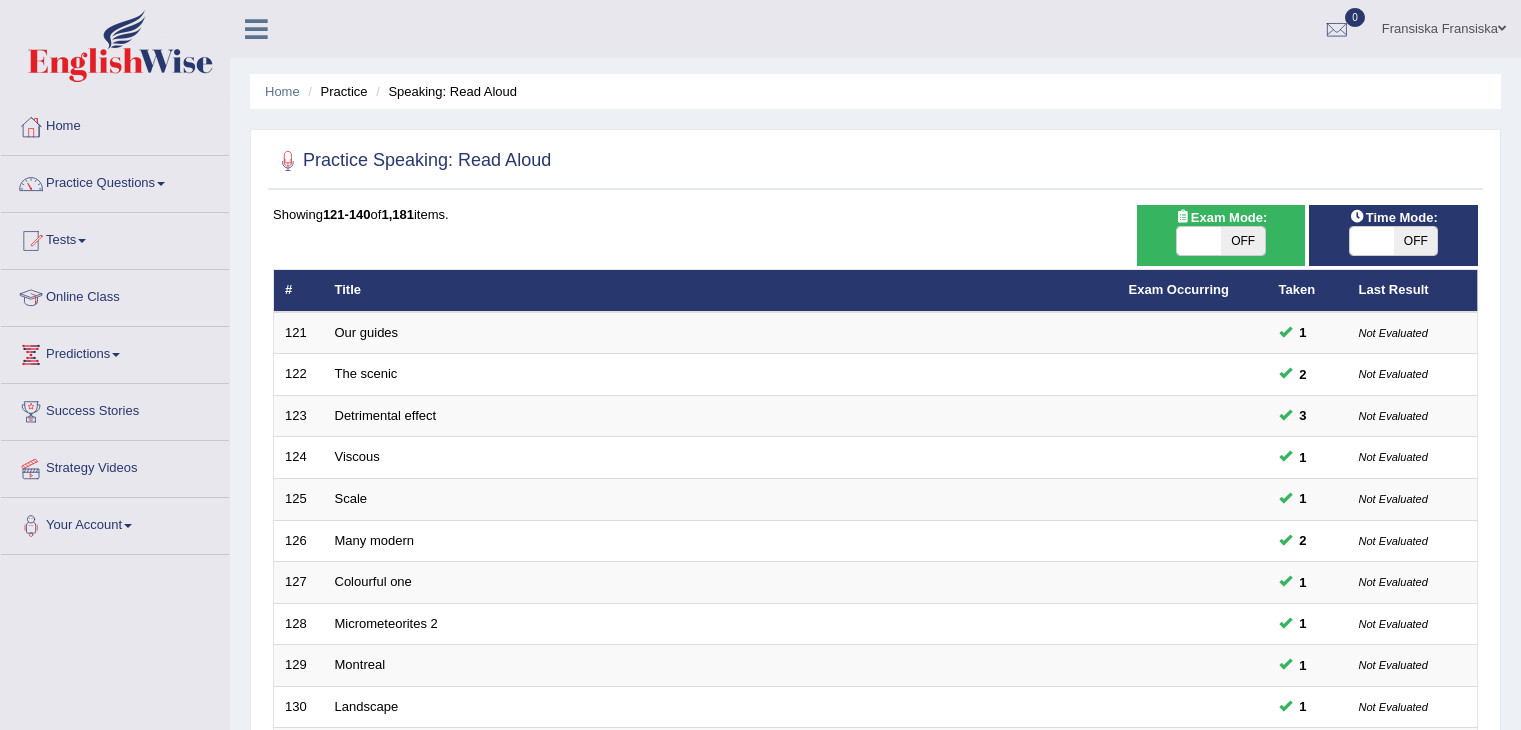 scroll, scrollTop: 60, scrollLeft: 0, axis: vertical 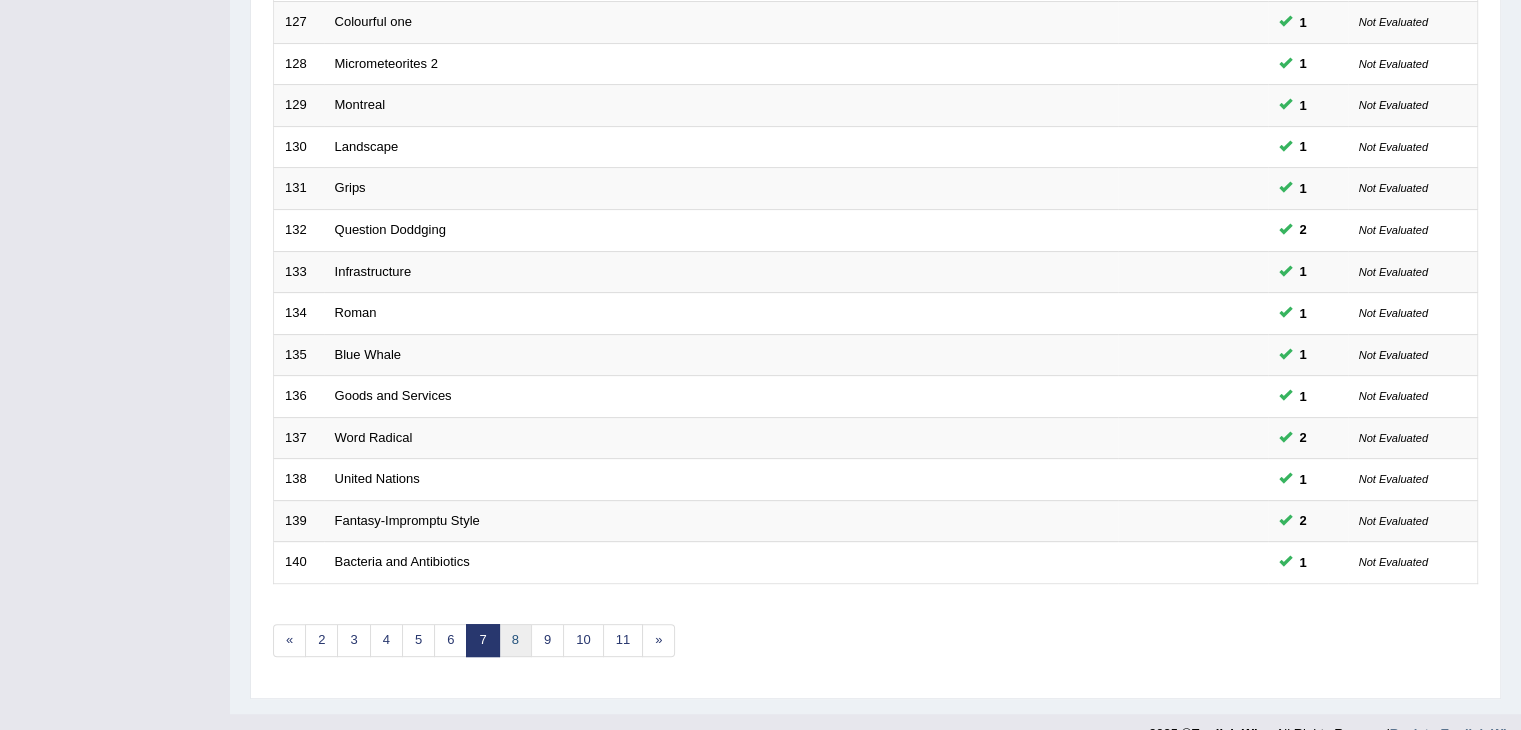 click on "8" at bounding box center [515, 640] 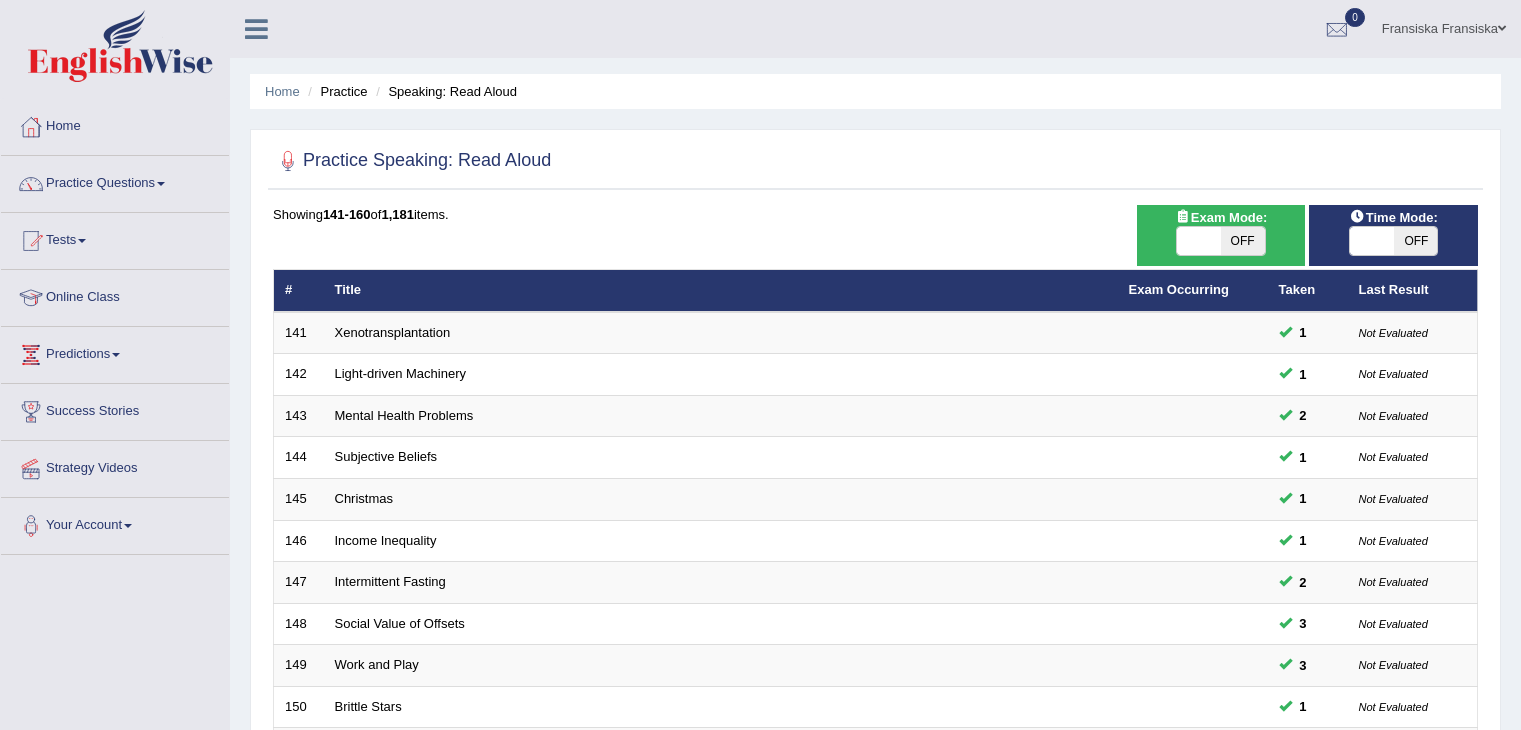 scroll, scrollTop: 71, scrollLeft: 0, axis: vertical 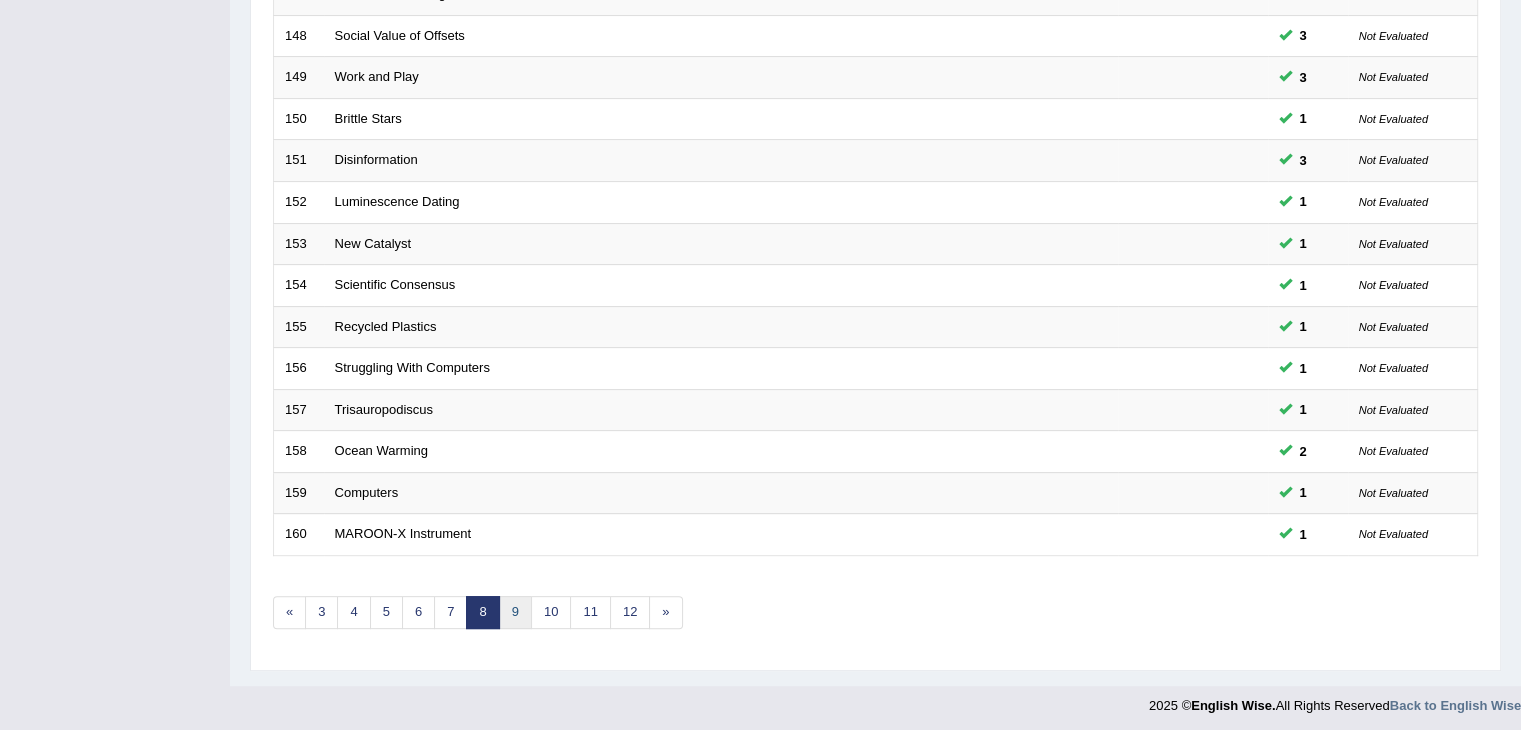 click on "9" at bounding box center [515, 612] 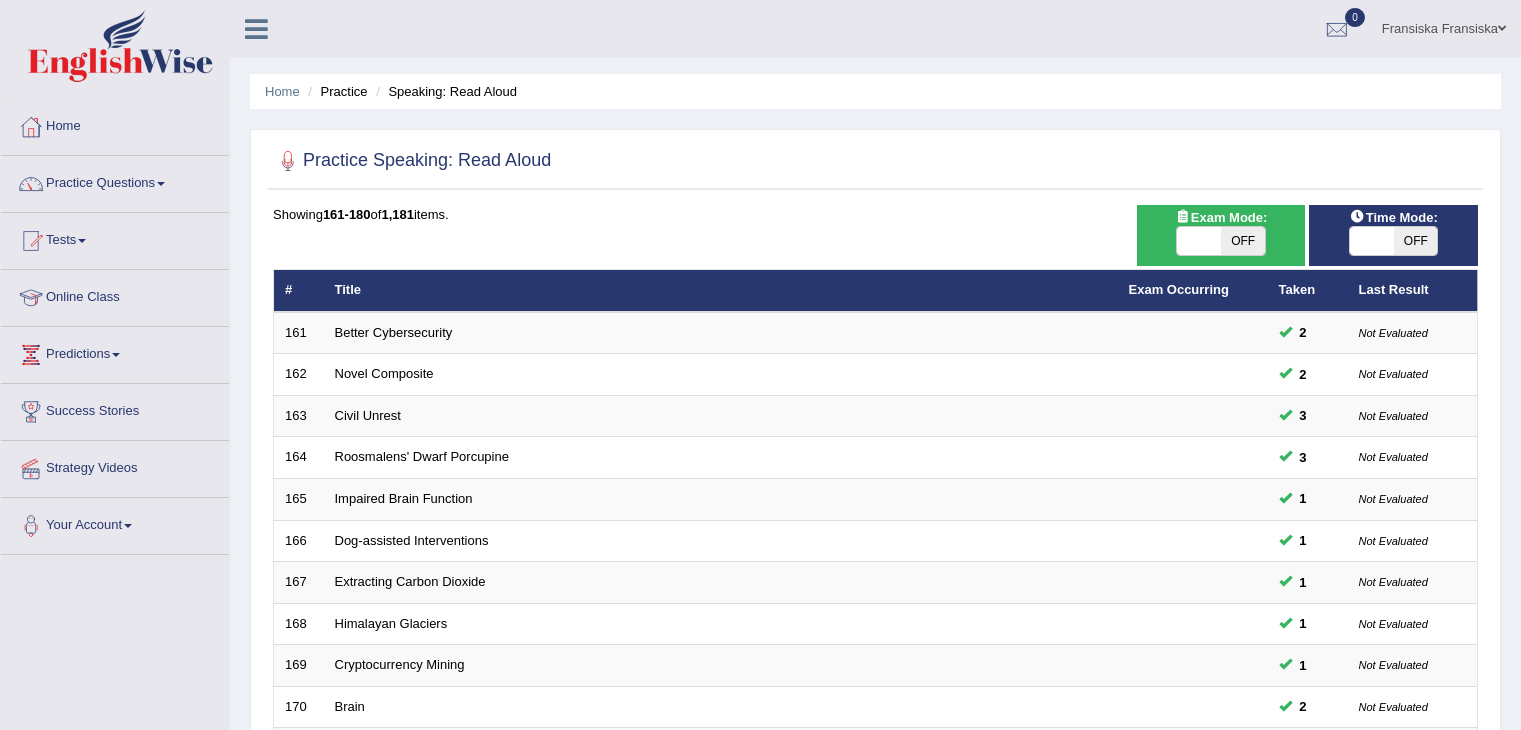 scroll, scrollTop: 0, scrollLeft: 0, axis: both 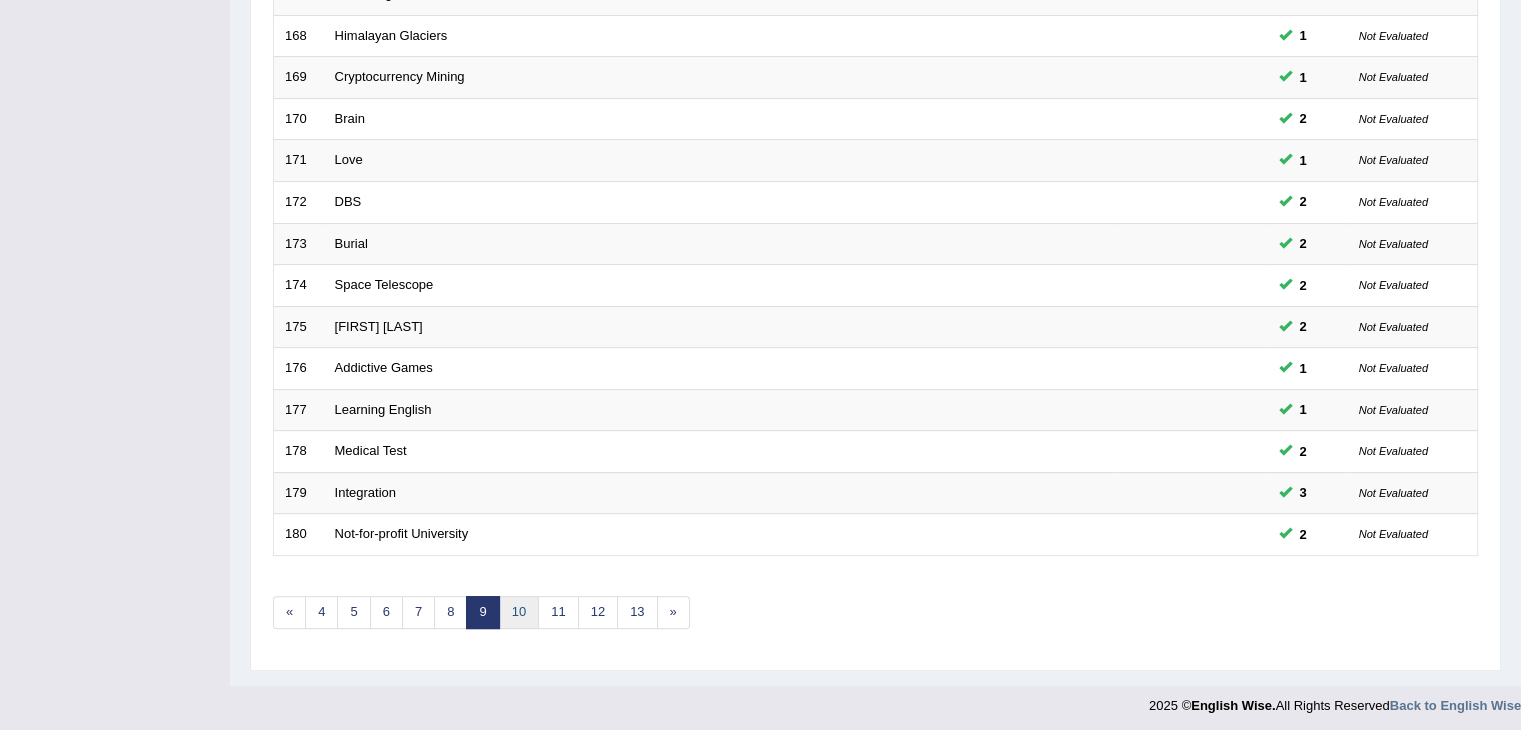 click on "10" at bounding box center [519, 612] 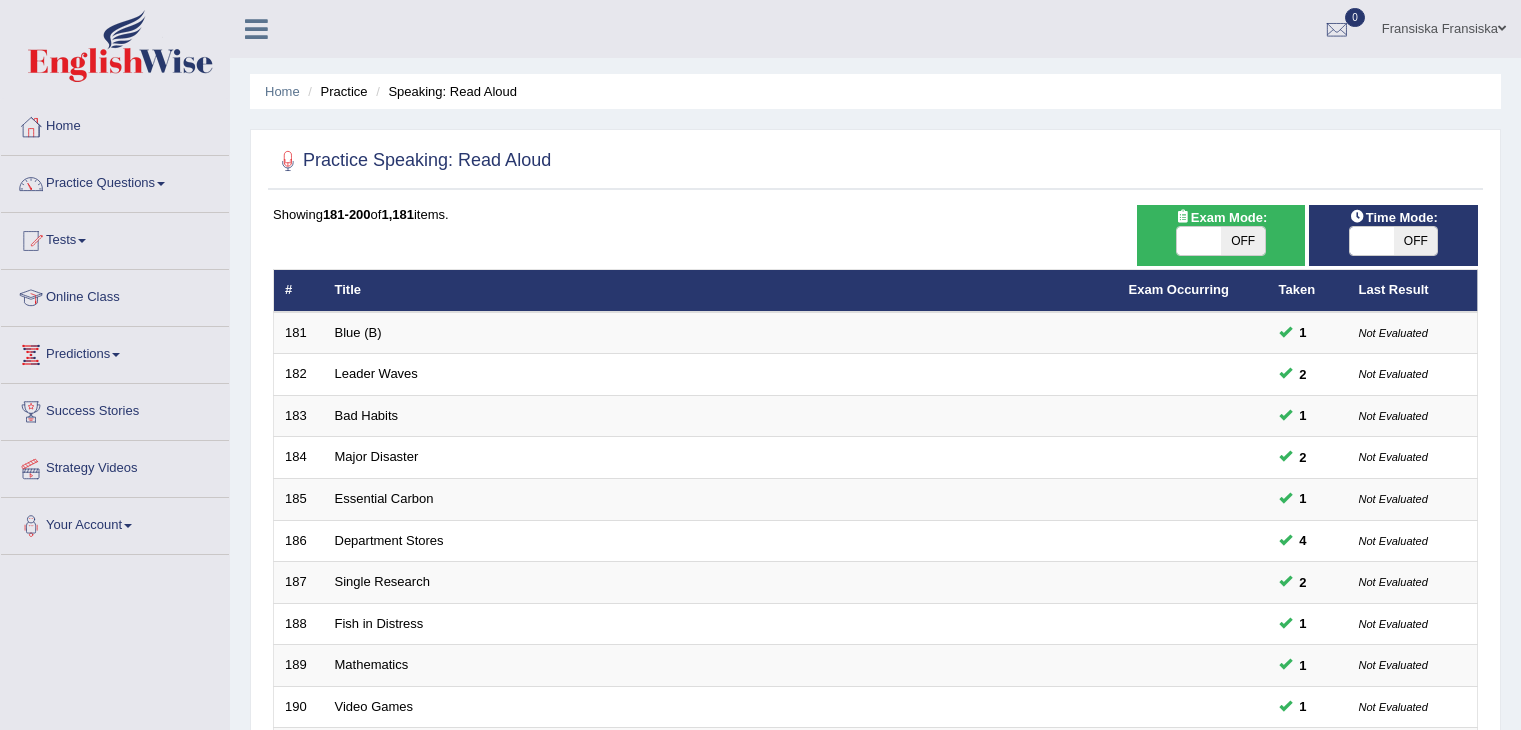 scroll, scrollTop: 0, scrollLeft: 0, axis: both 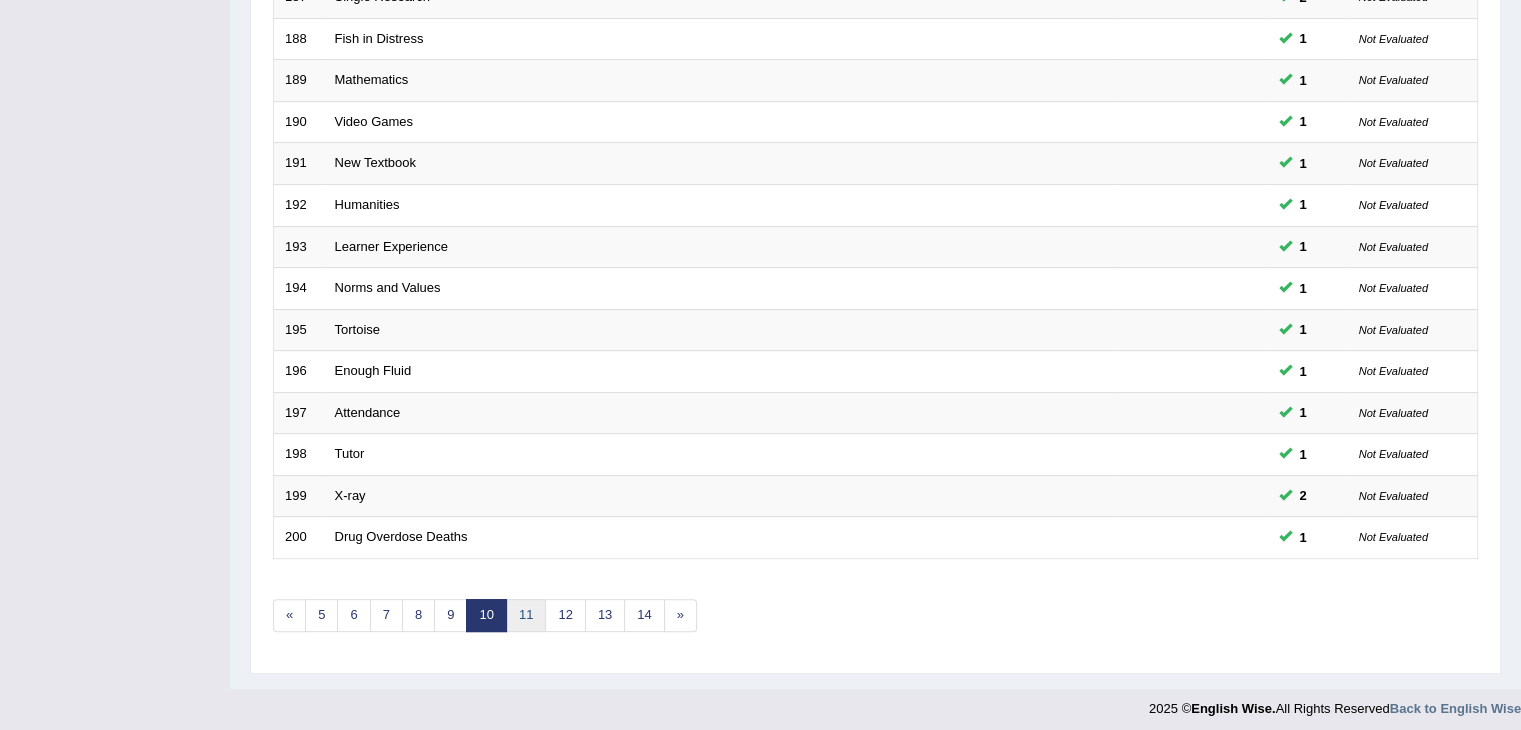 click on "11" at bounding box center [526, 615] 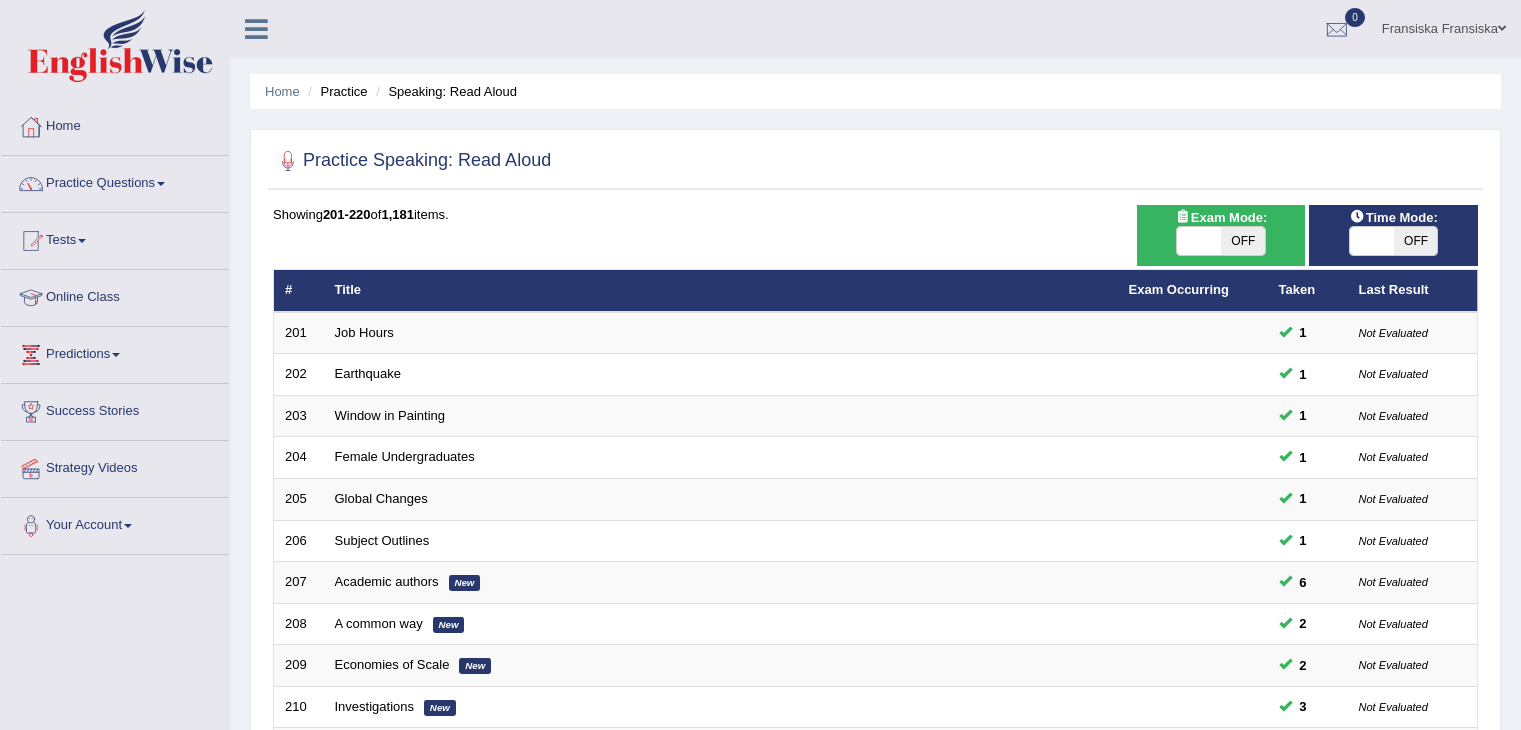 scroll, scrollTop: 208, scrollLeft: 0, axis: vertical 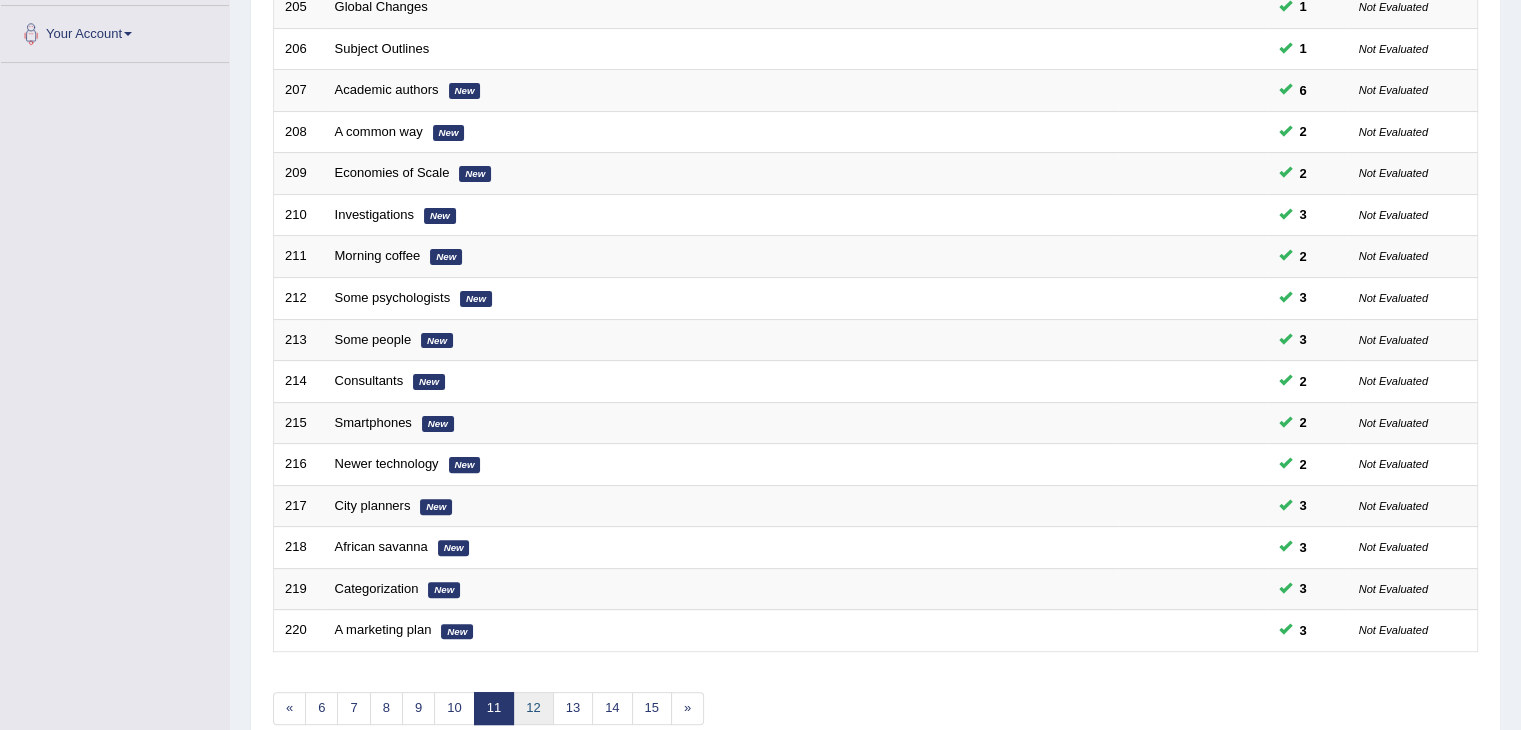 click on "12" at bounding box center [533, 708] 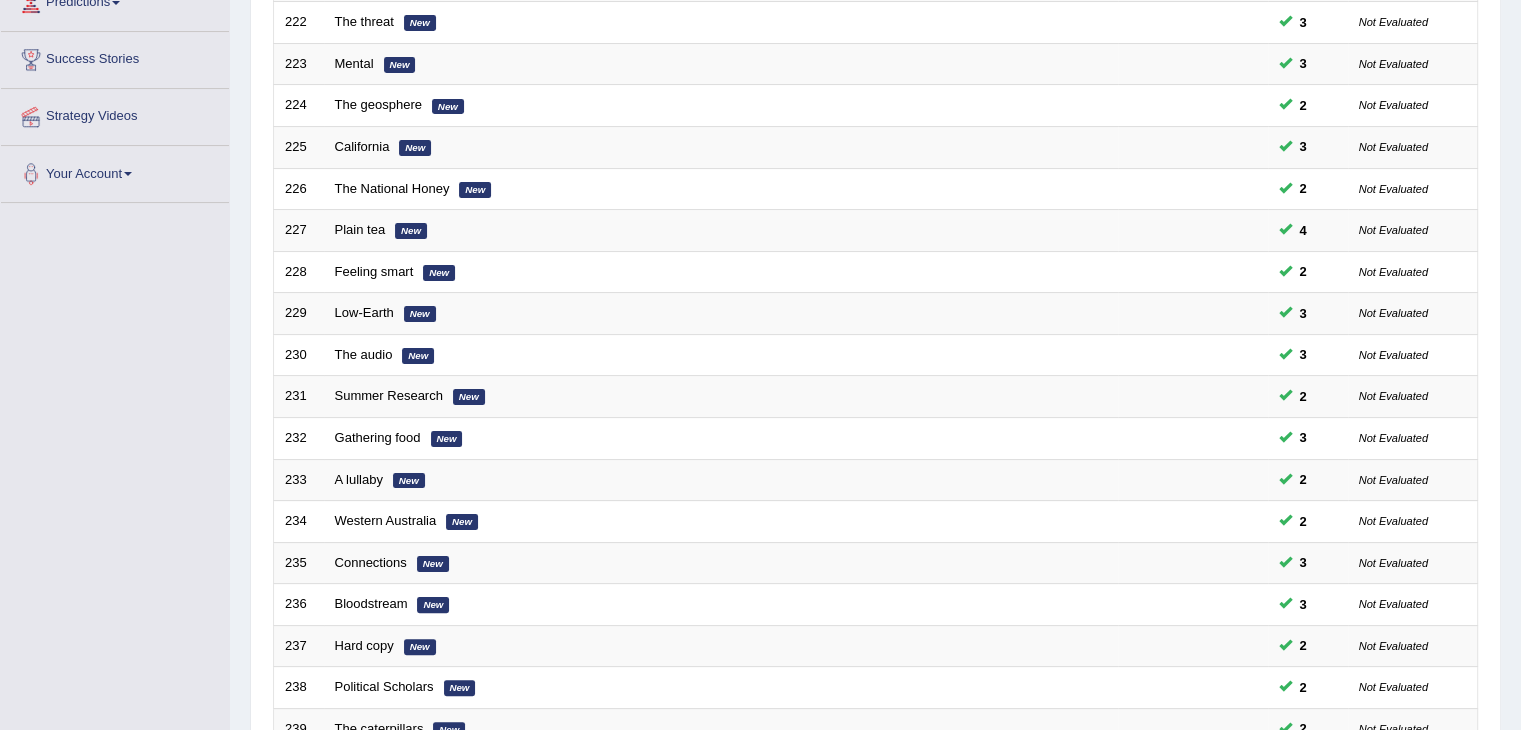 scroll, scrollTop: 0, scrollLeft: 0, axis: both 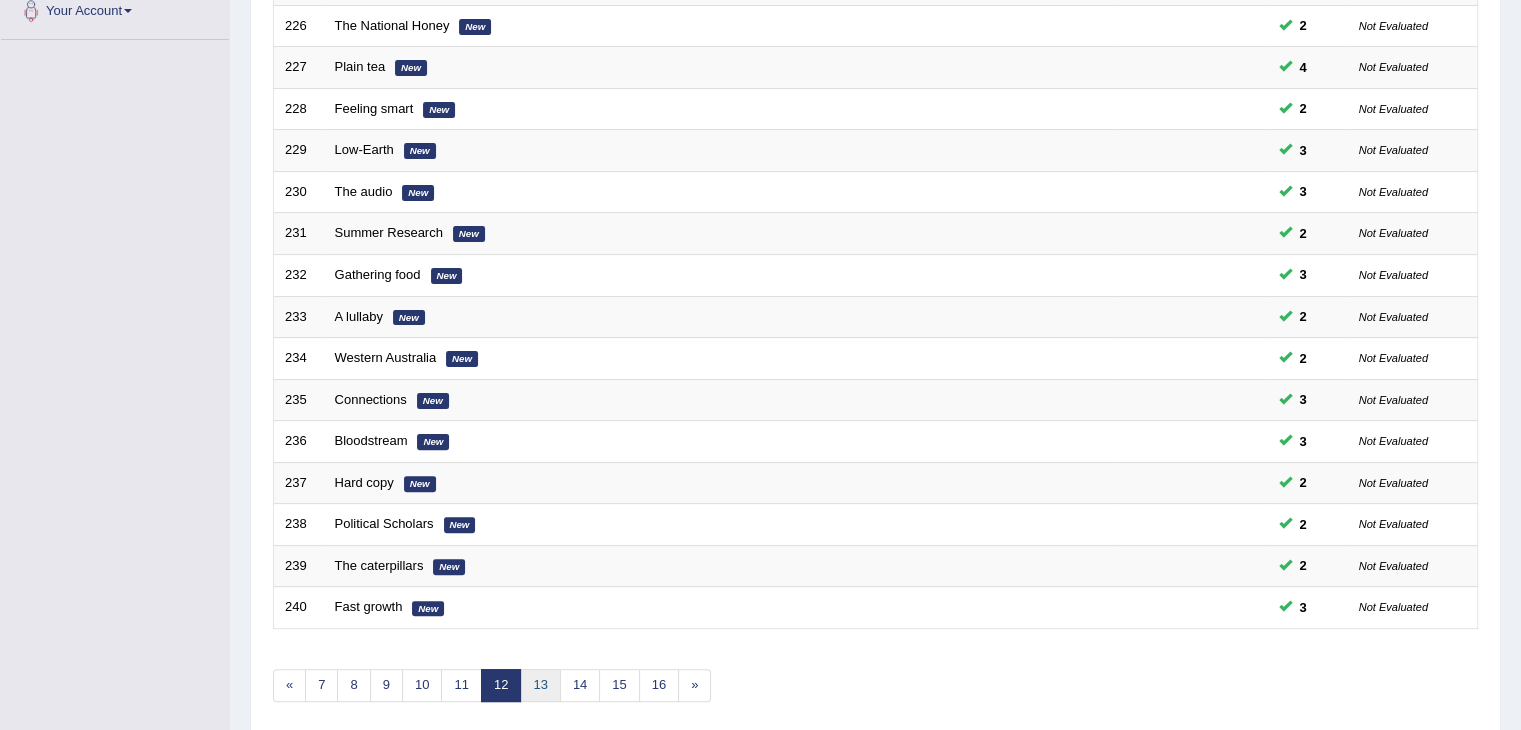 click on "13" at bounding box center [540, 685] 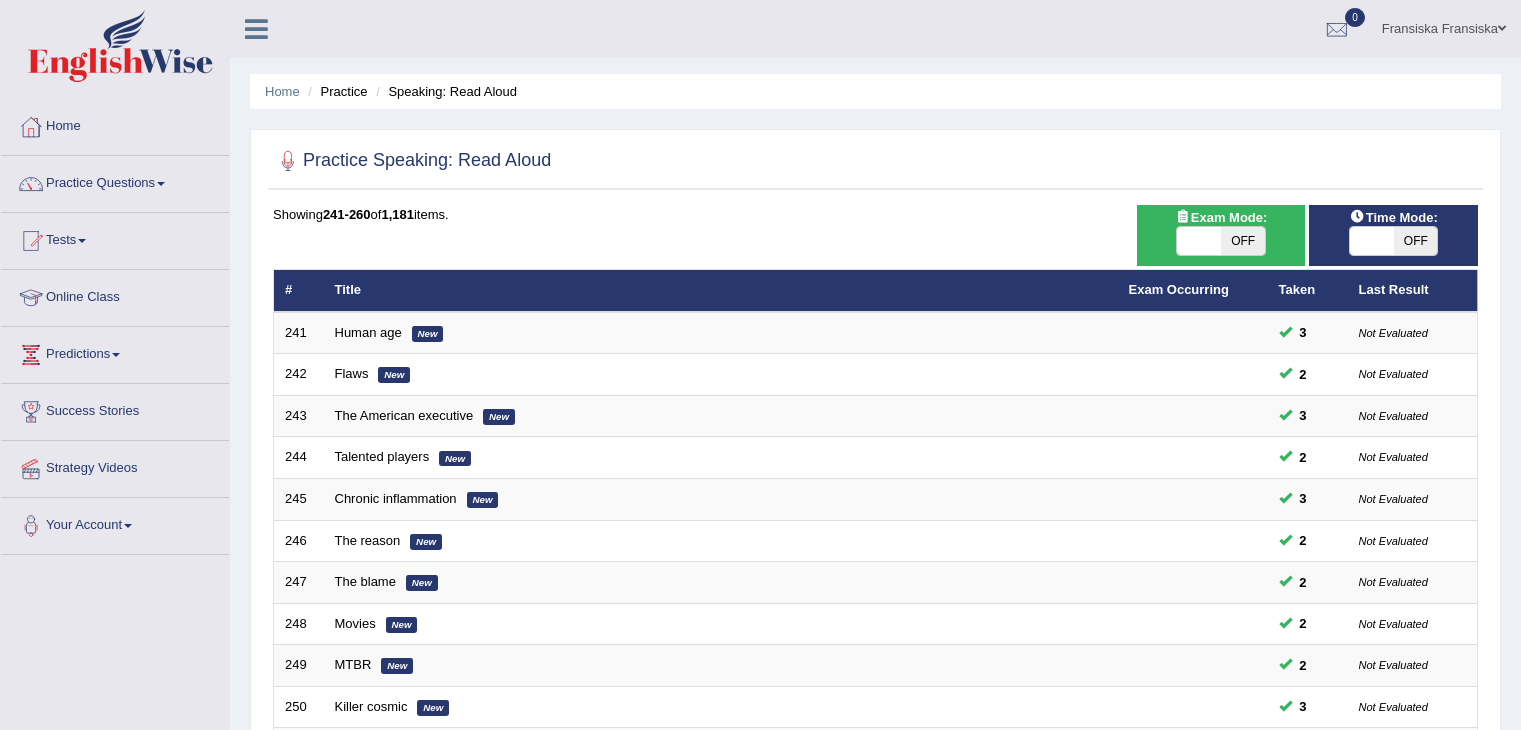 scroll, scrollTop: 308, scrollLeft: 0, axis: vertical 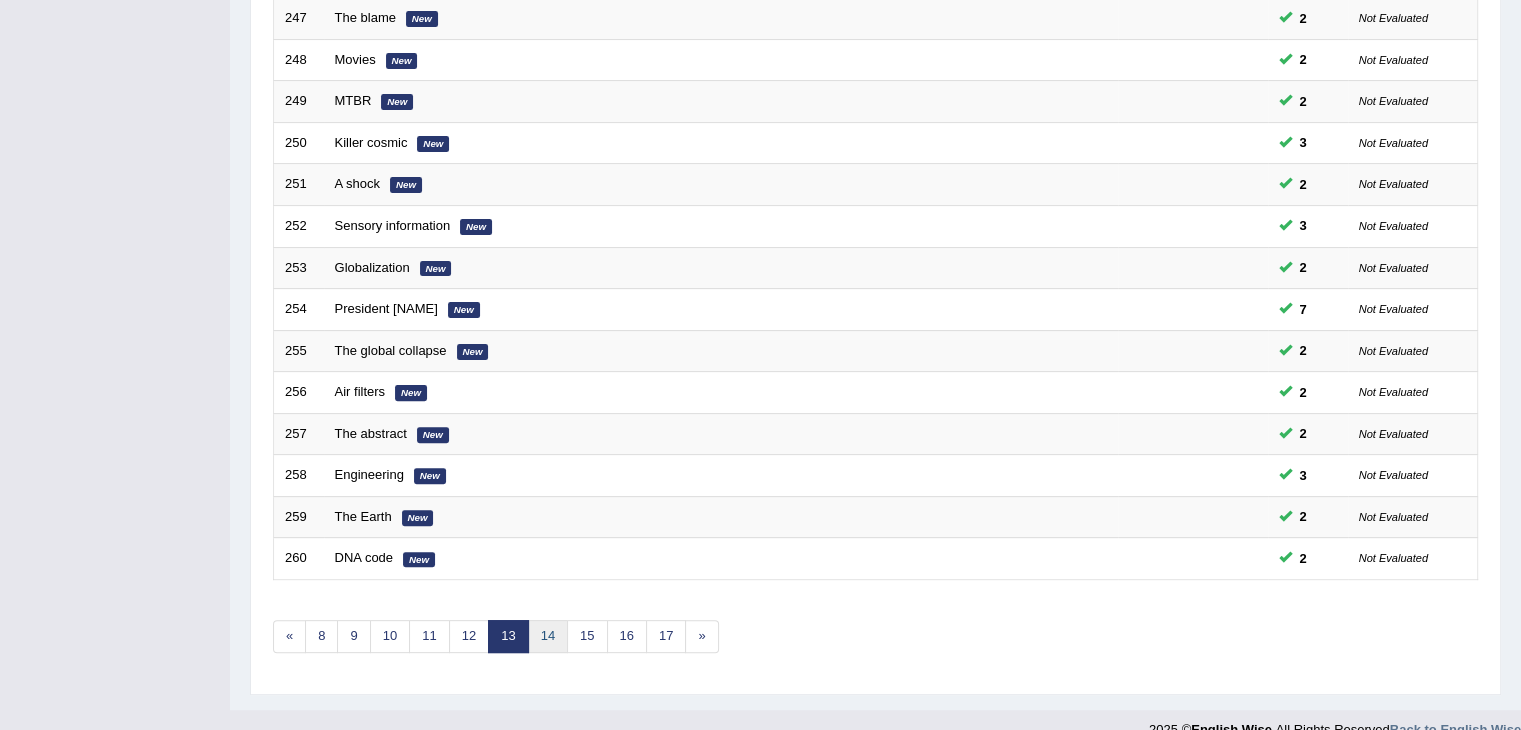 click on "14" at bounding box center [548, 636] 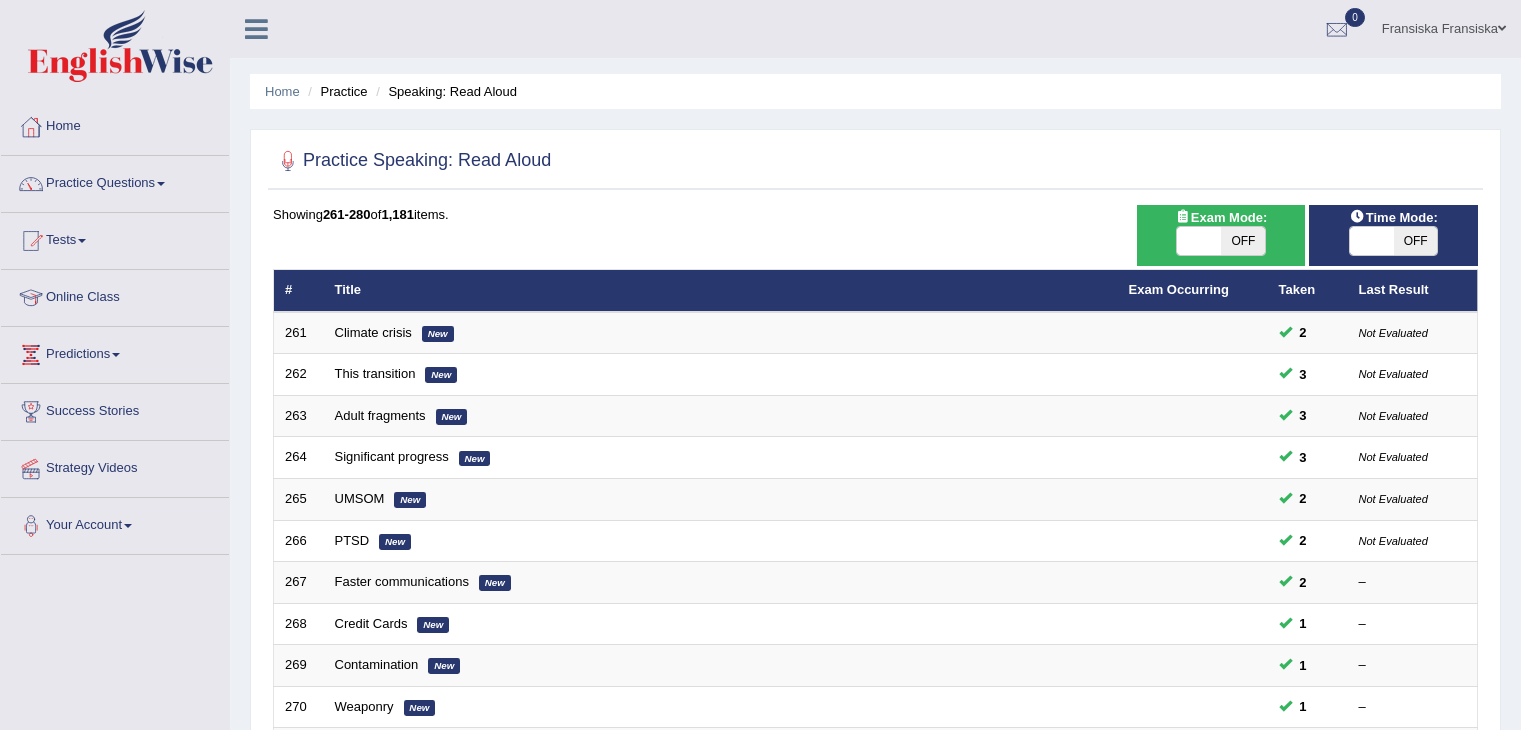 scroll, scrollTop: 0, scrollLeft: 0, axis: both 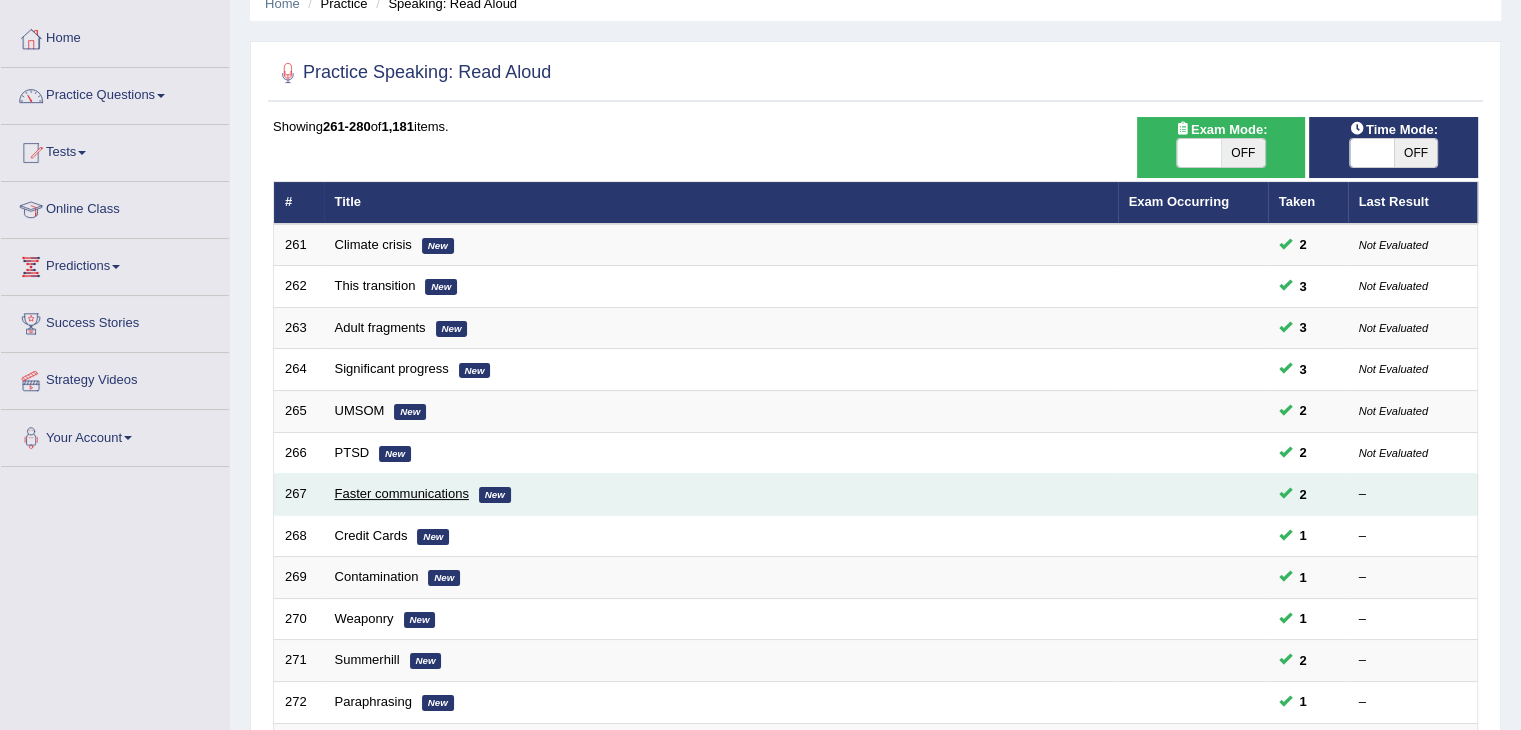 click on "Faster communications" at bounding box center [402, 493] 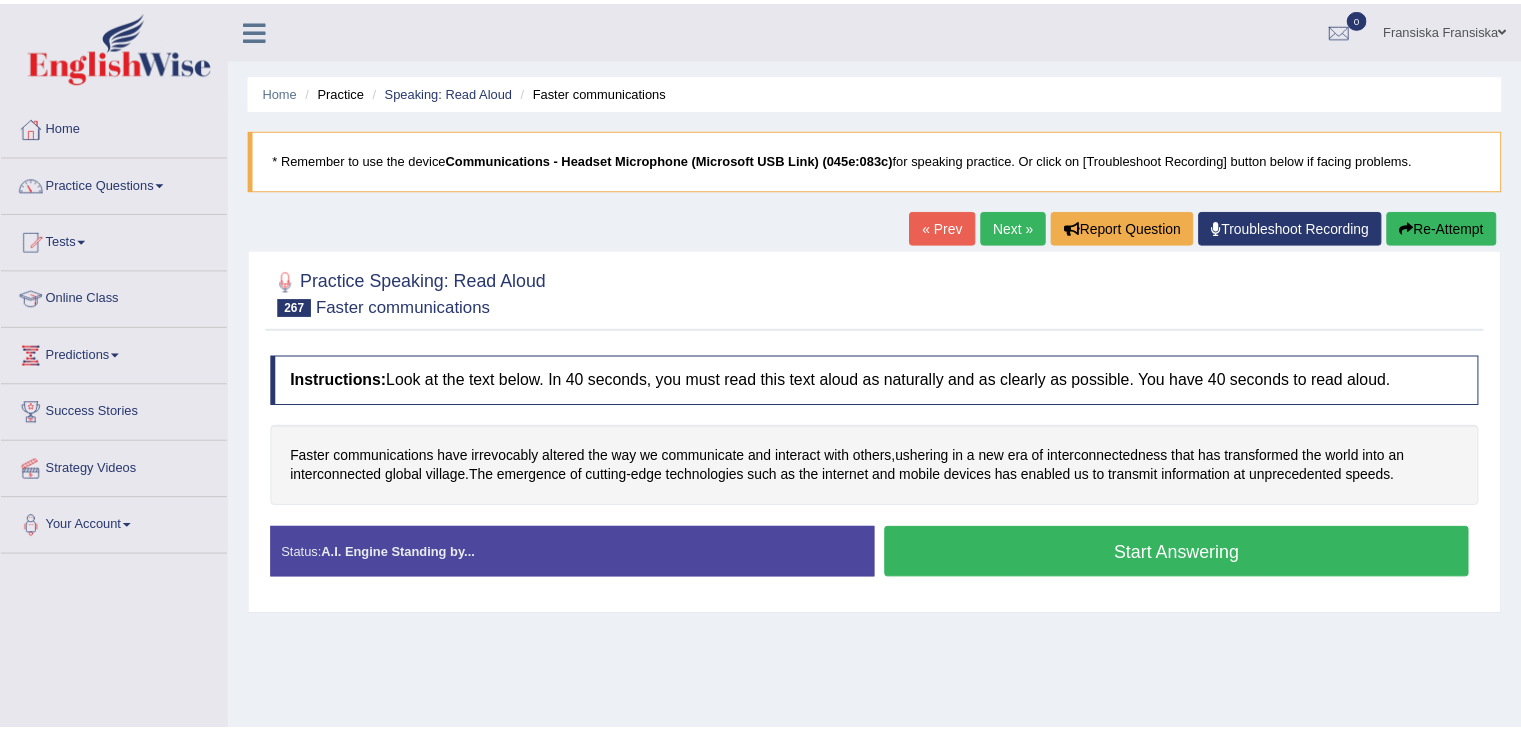 scroll, scrollTop: 0, scrollLeft: 0, axis: both 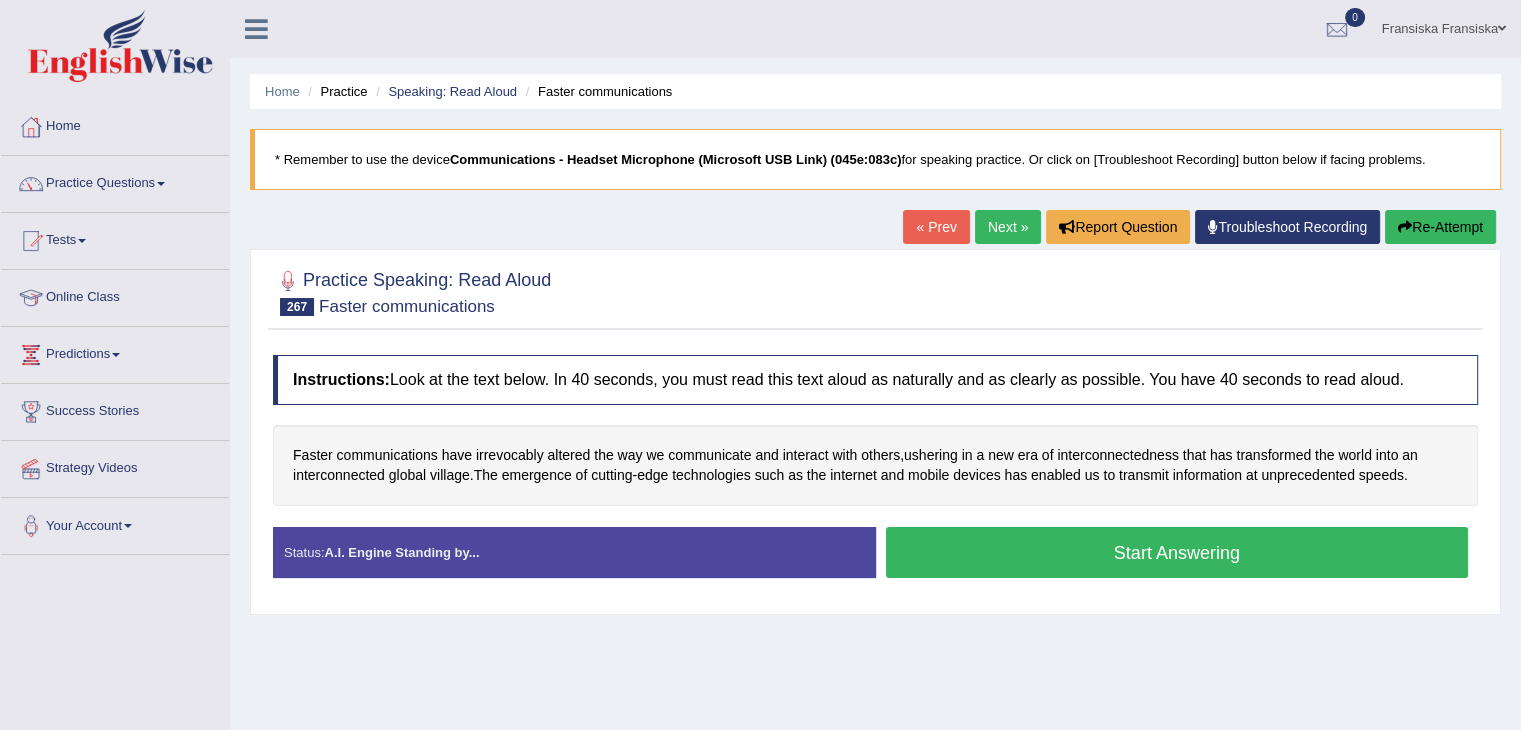 click on "Start Answering" at bounding box center [1177, 552] 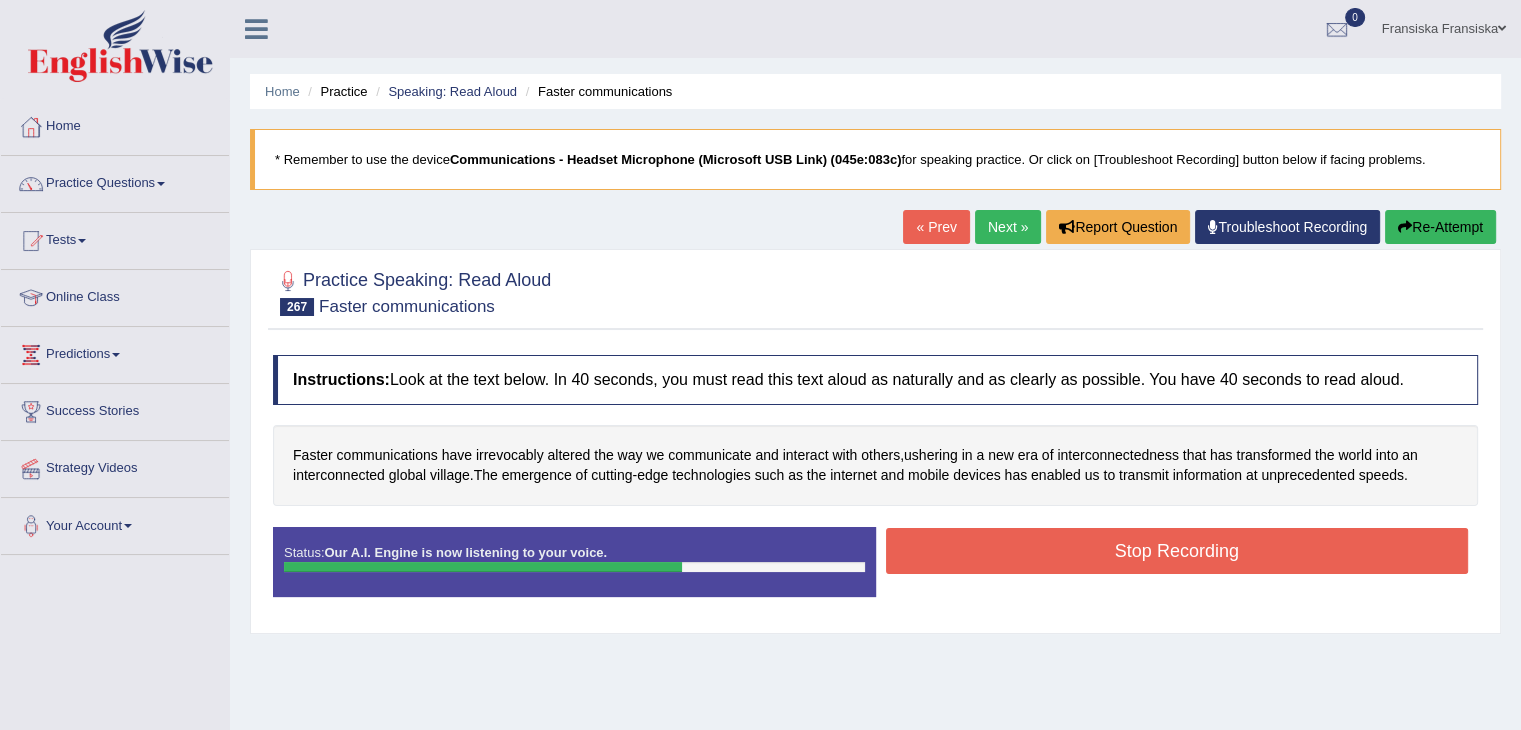 click on "Stop Recording" at bounding box center (1177, 551) 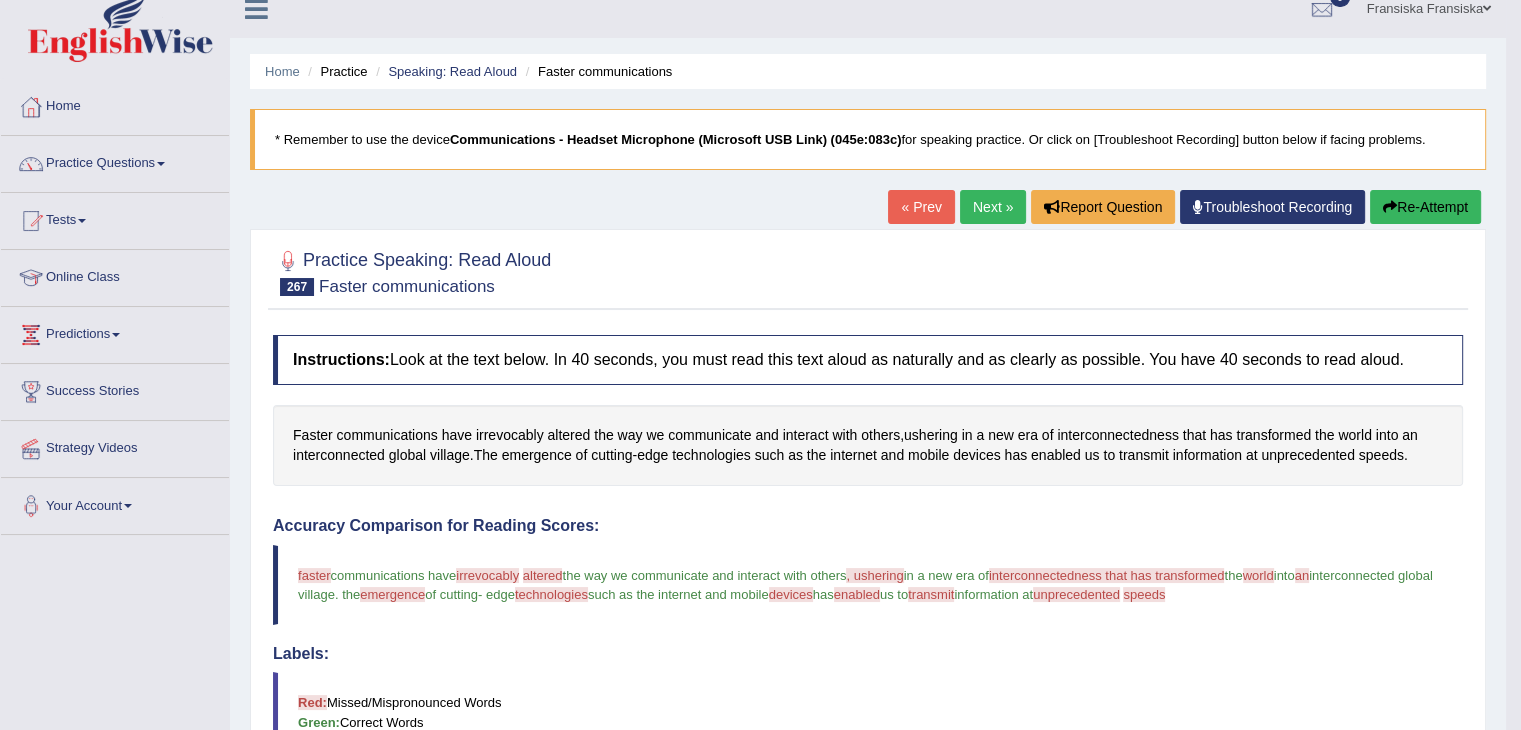 scroll, scrollTop: 14, scrollLeft: 0, axis: vertical 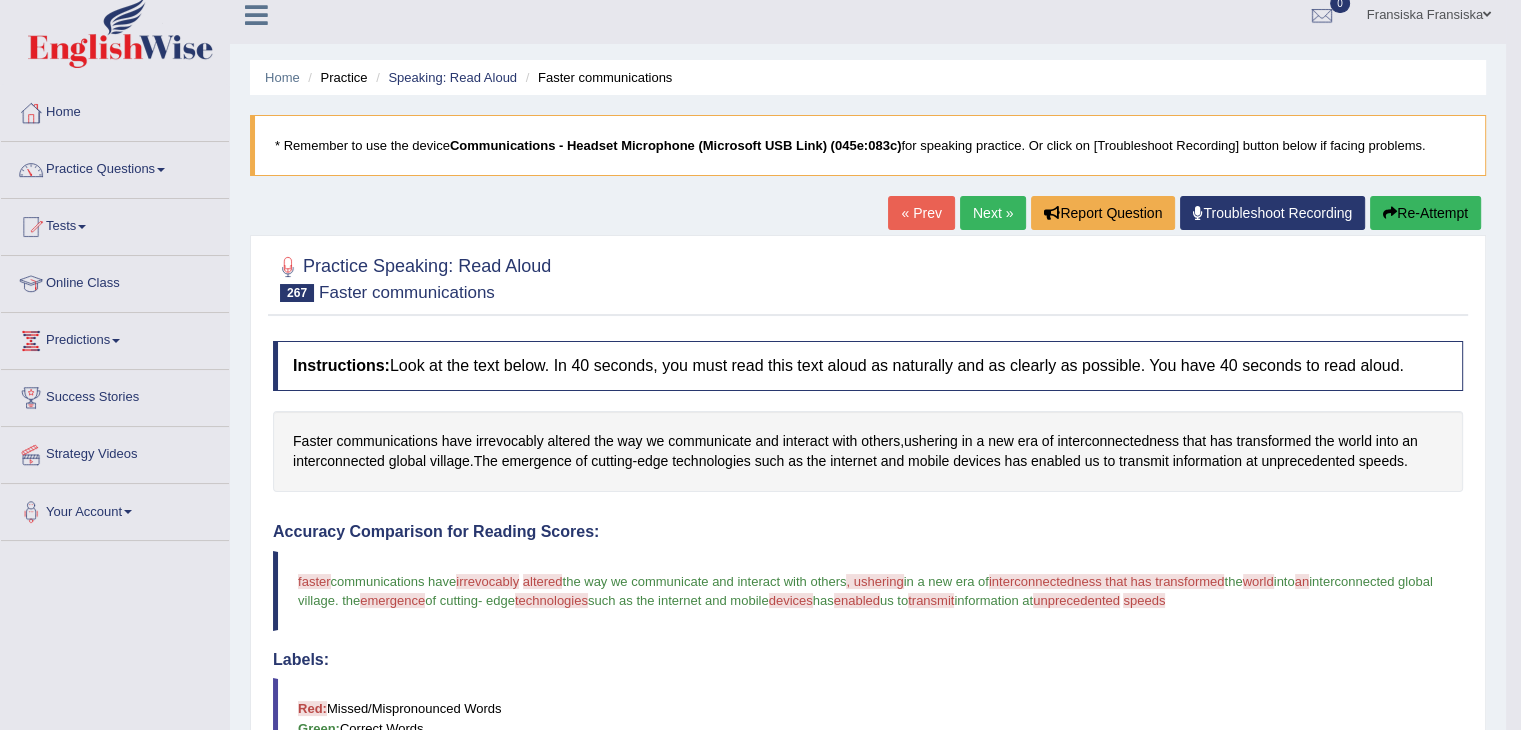click on "Next »" at bounding box center [993, 213] 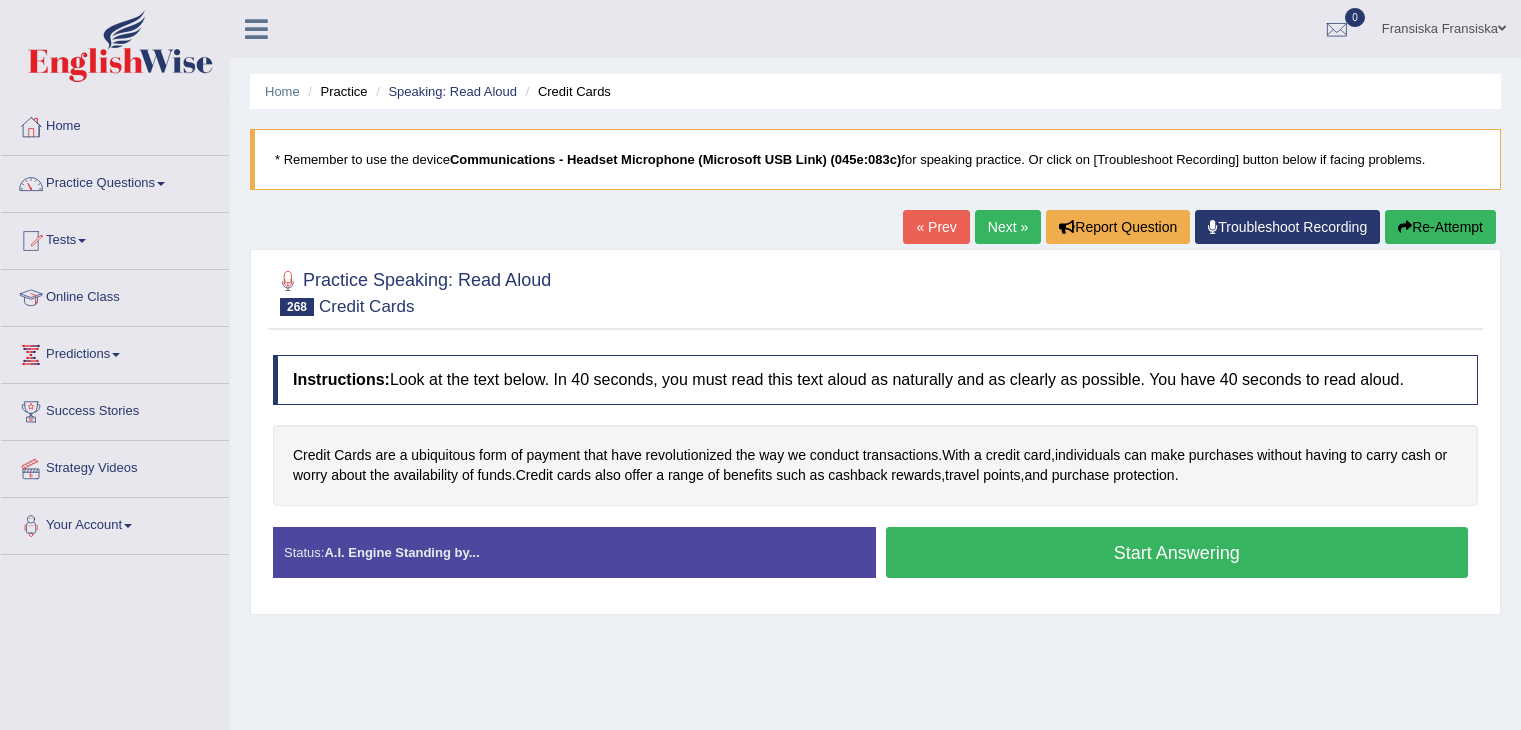 scroll, scrollTop: 0, scrollLeft: 0, axis: both 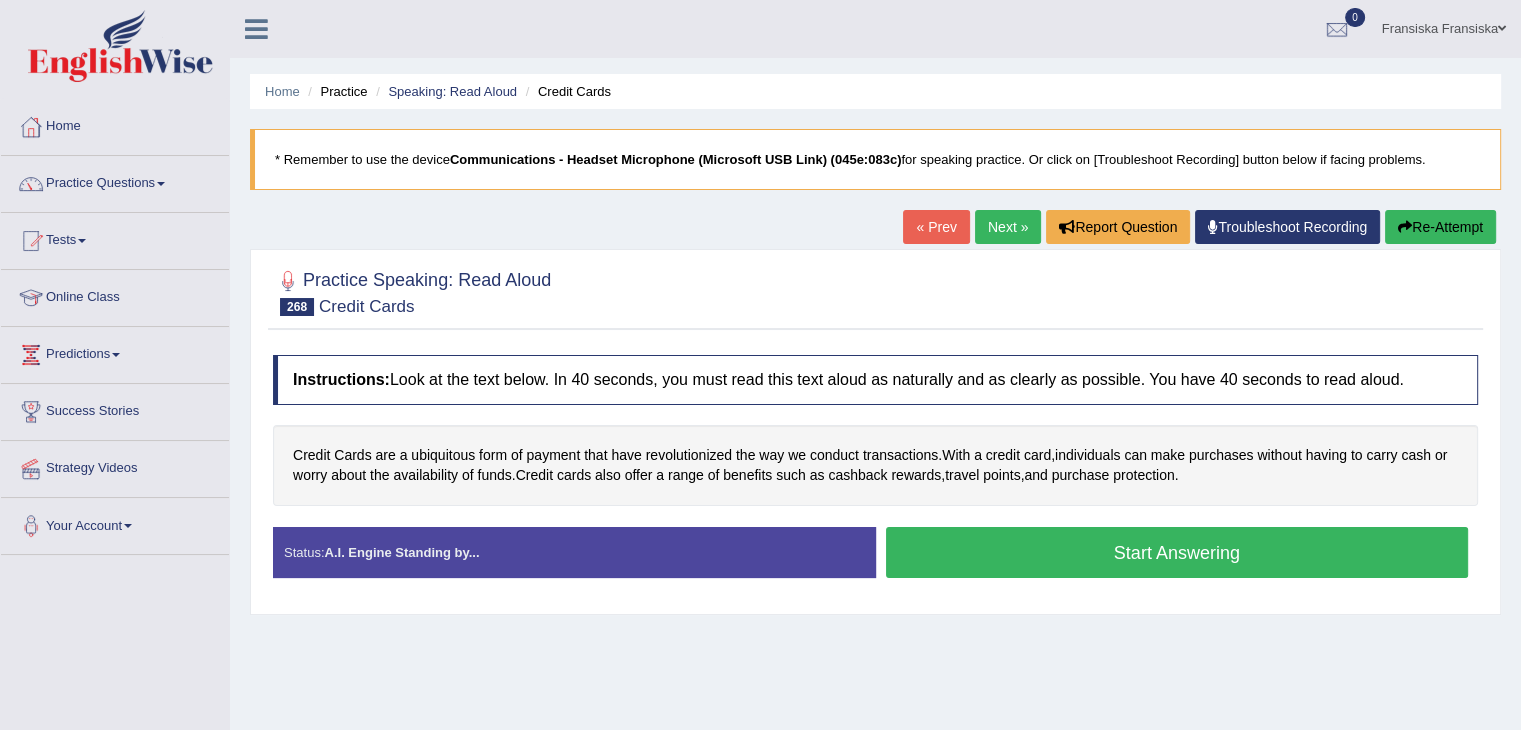 click on "« Prev" at bounding box center [936, 227] 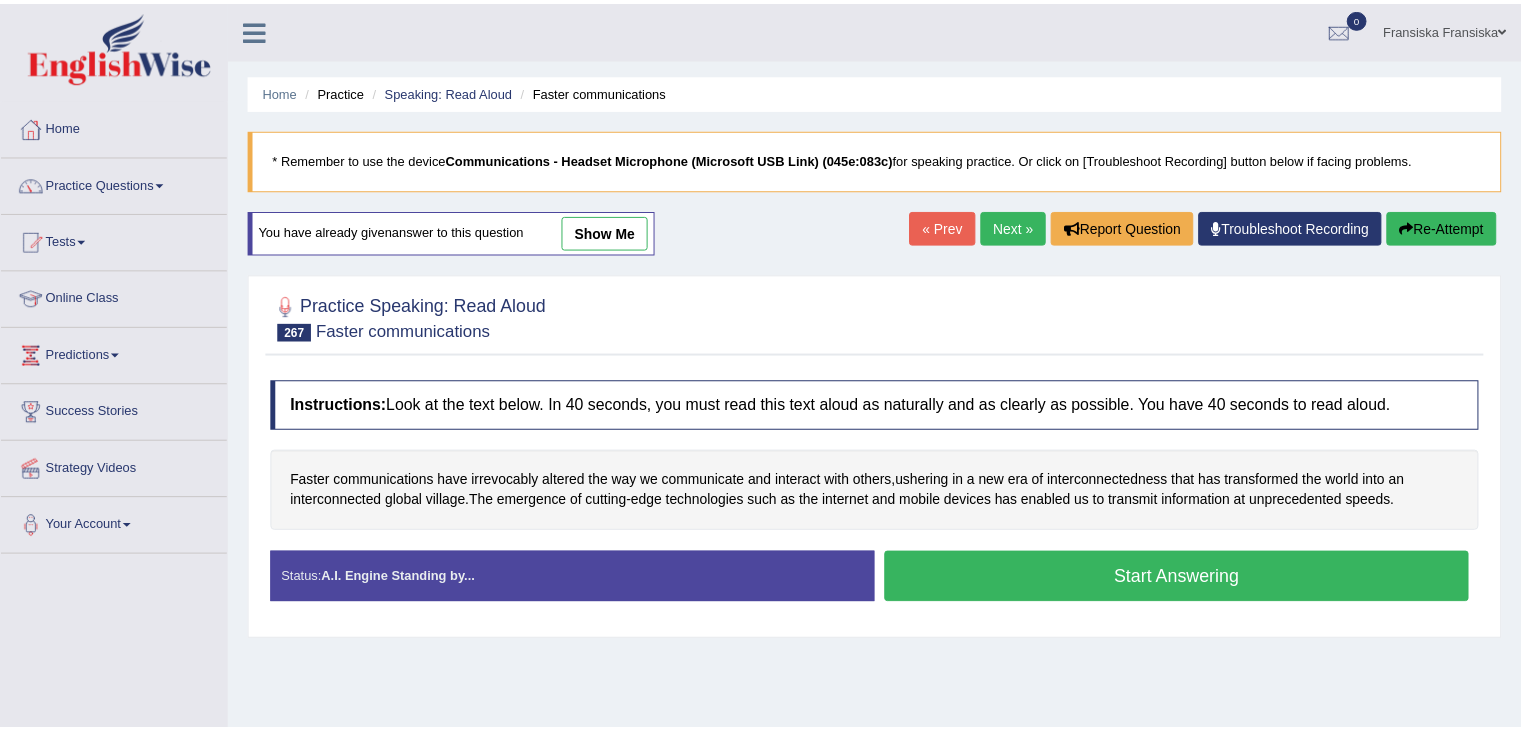 scroll, scrollTop: 0, scrollLeft: 0, axis: both 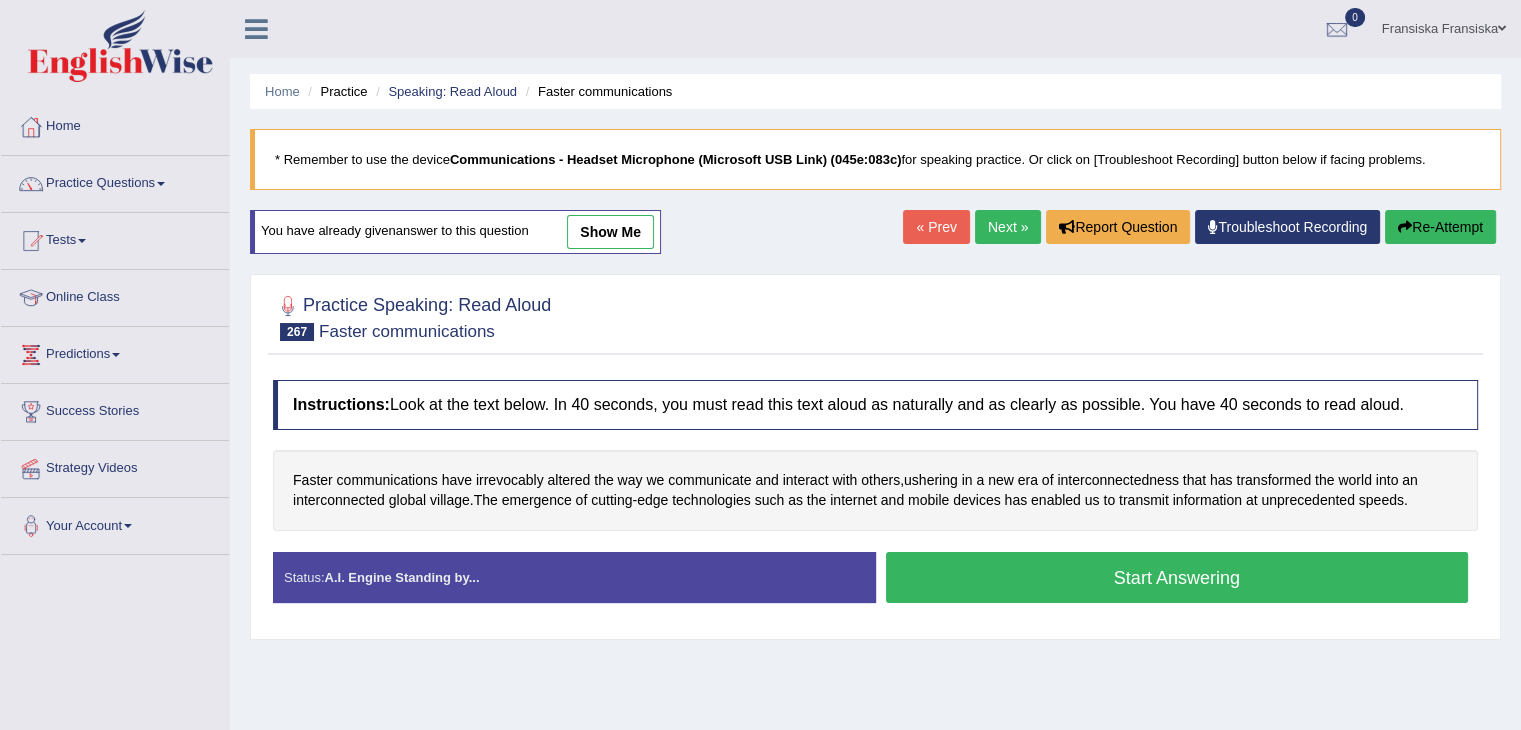 click on "Start Answering" at bounding box center [1177, 577] 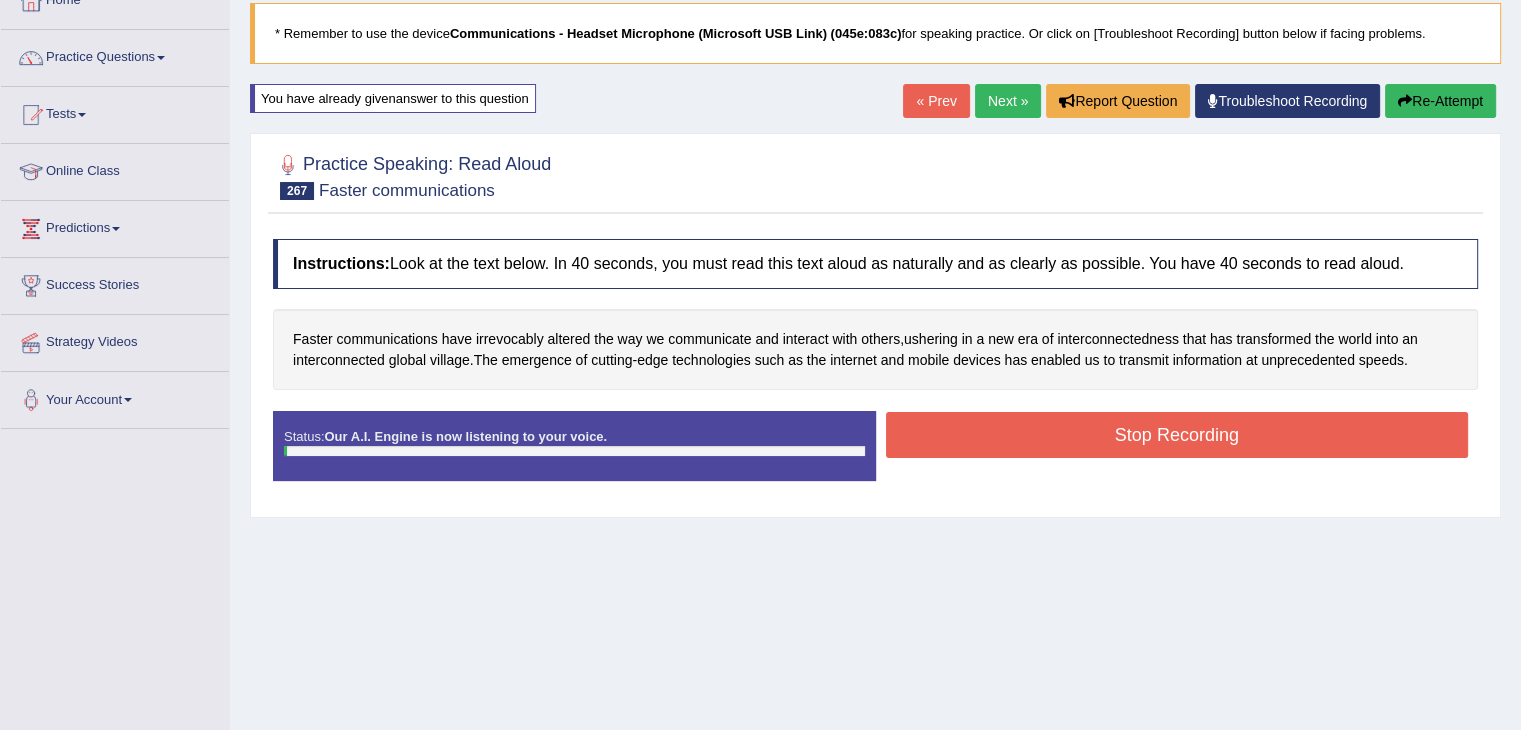 scroll, scrollTop: 124, scrollLeft: 0, axis: vertical 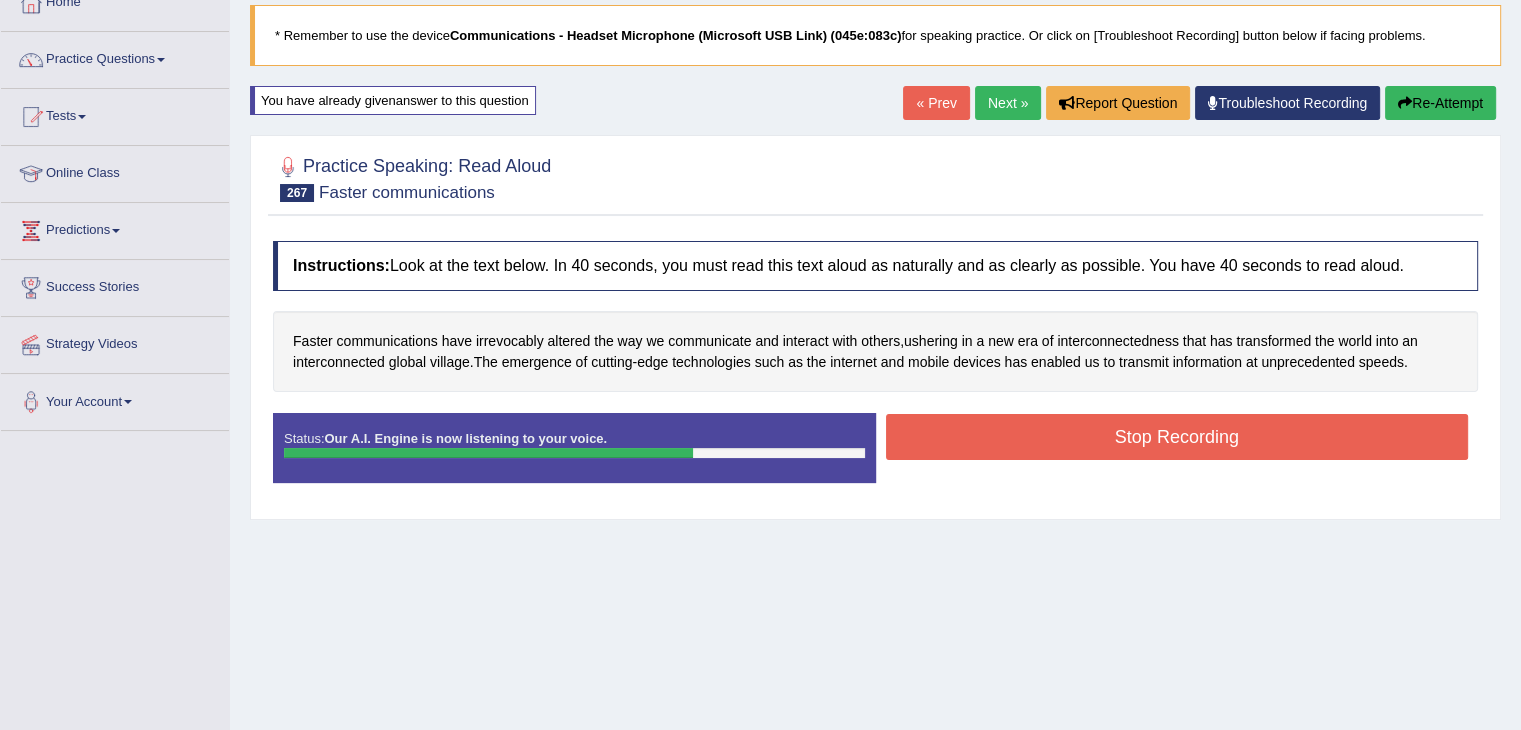 click on "Stop Recording" at bounding box center [1177, 437] 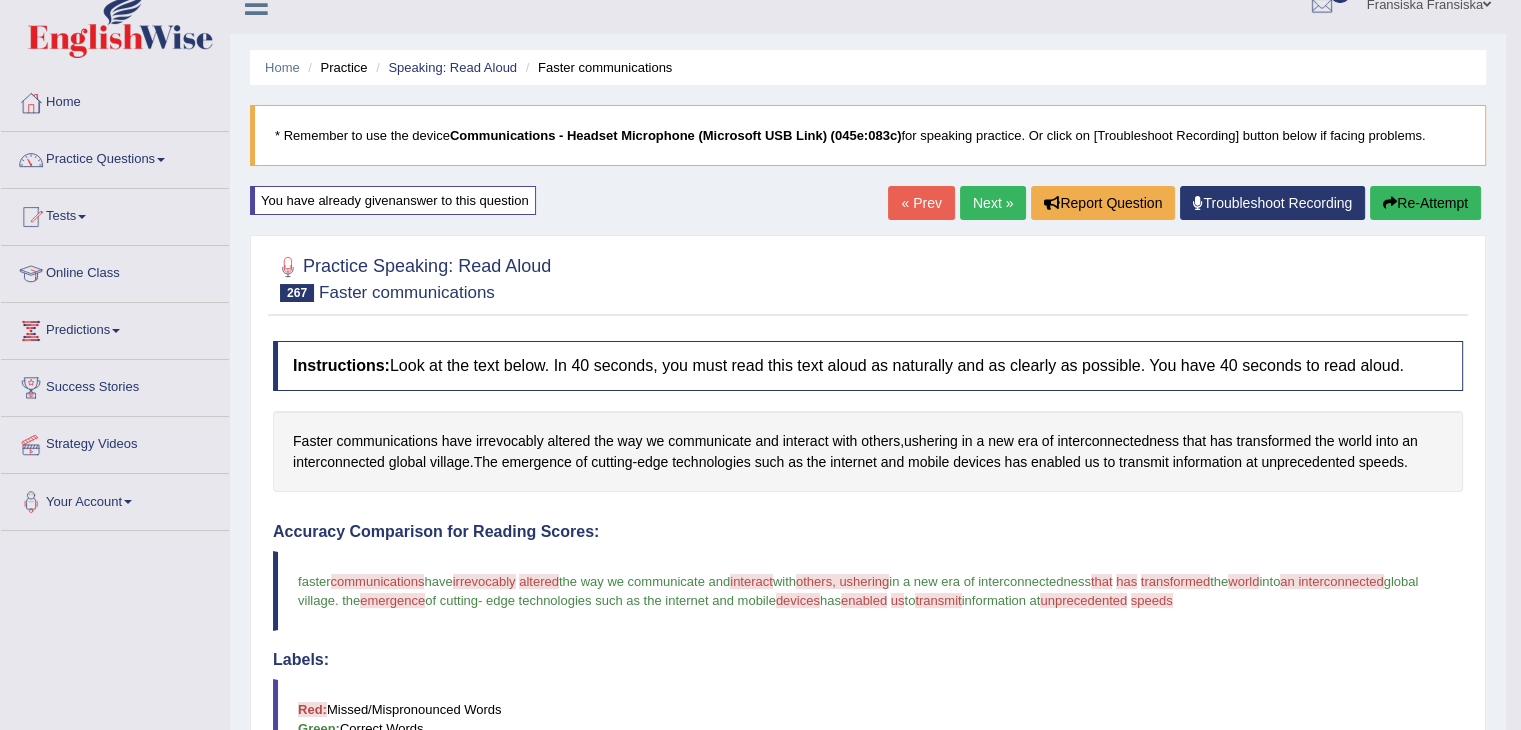 scroll, scrollTop: 22, scrollLeft: 0, axis: vertical 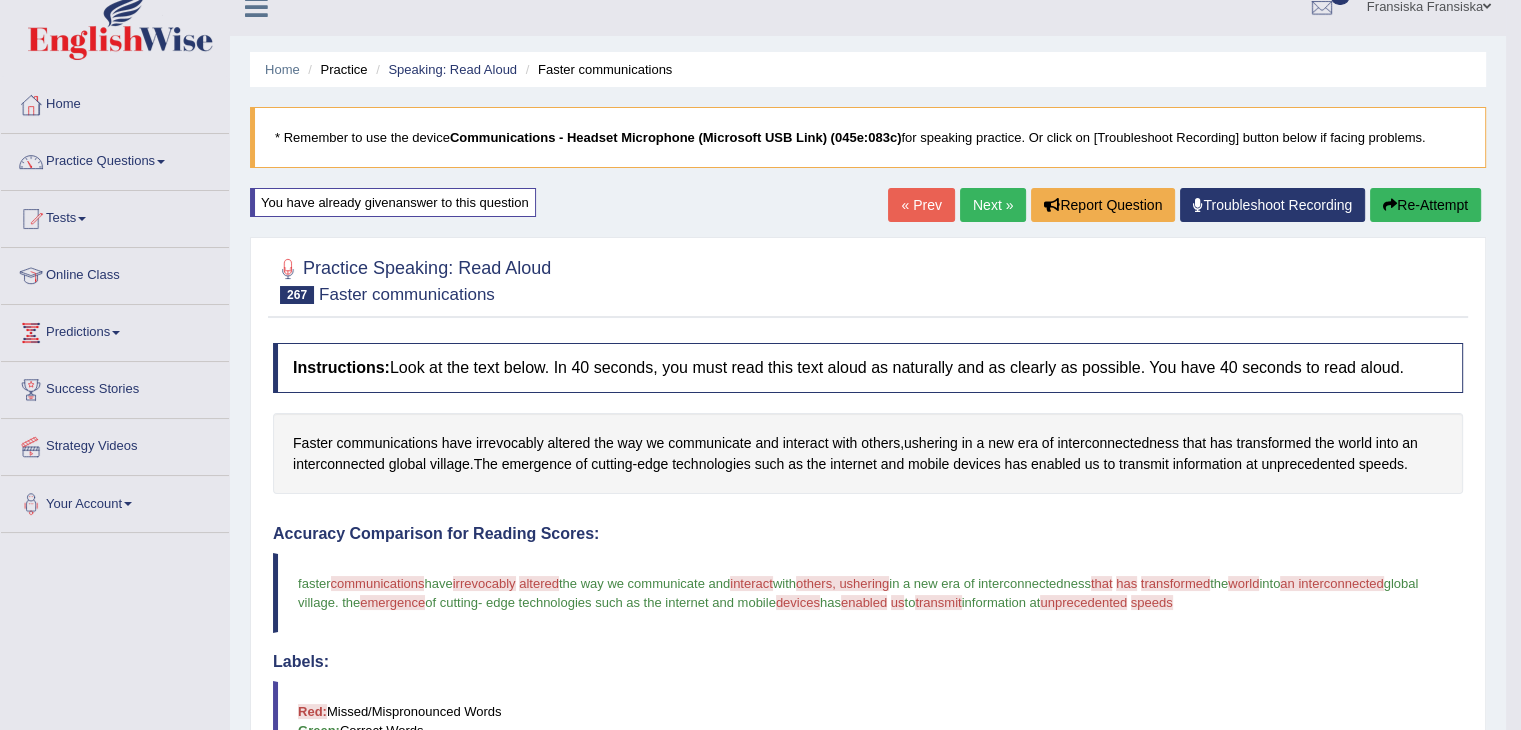 click on "Next »" at bounding box center [993, 205] 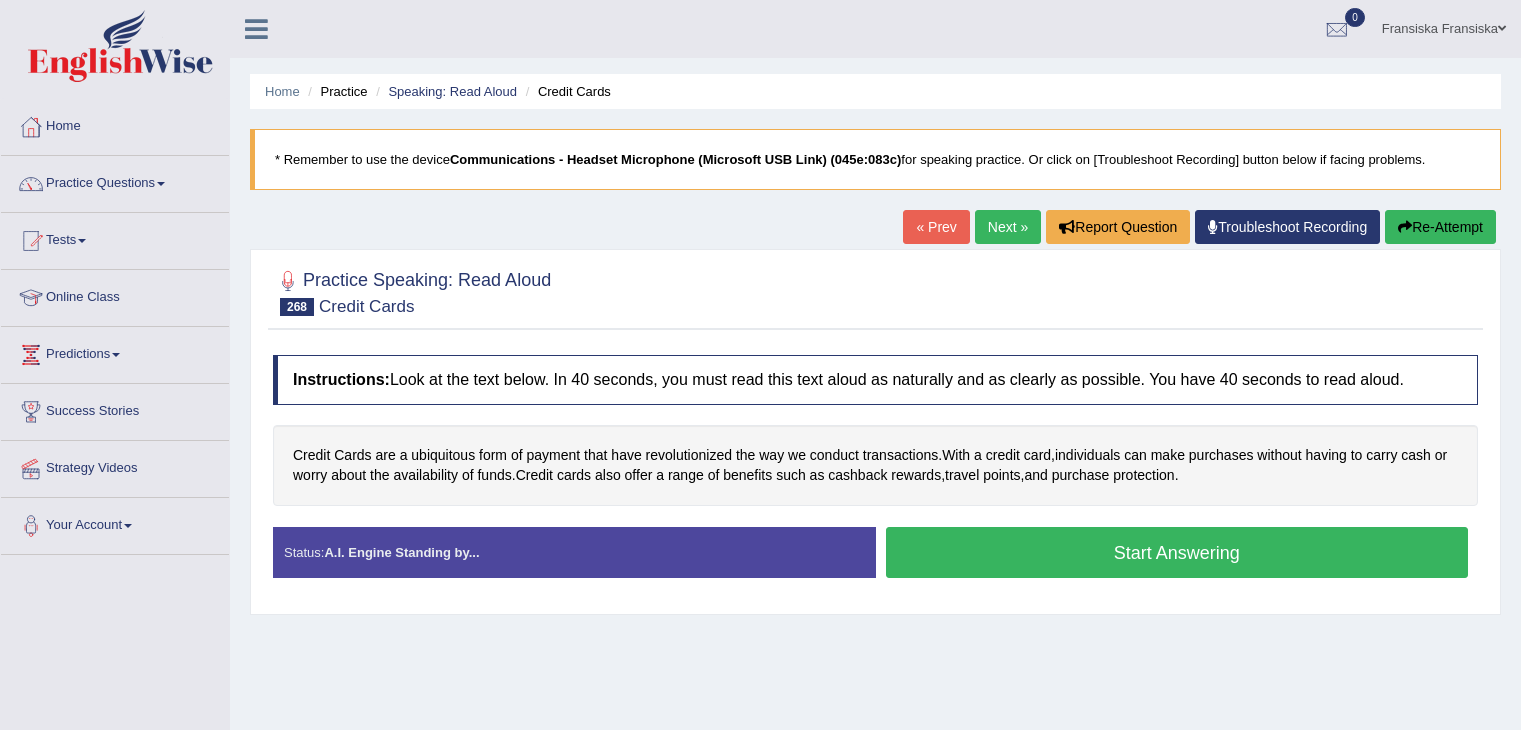 scroll, scrollTop: 0, scrollLeft: 0, axis: both 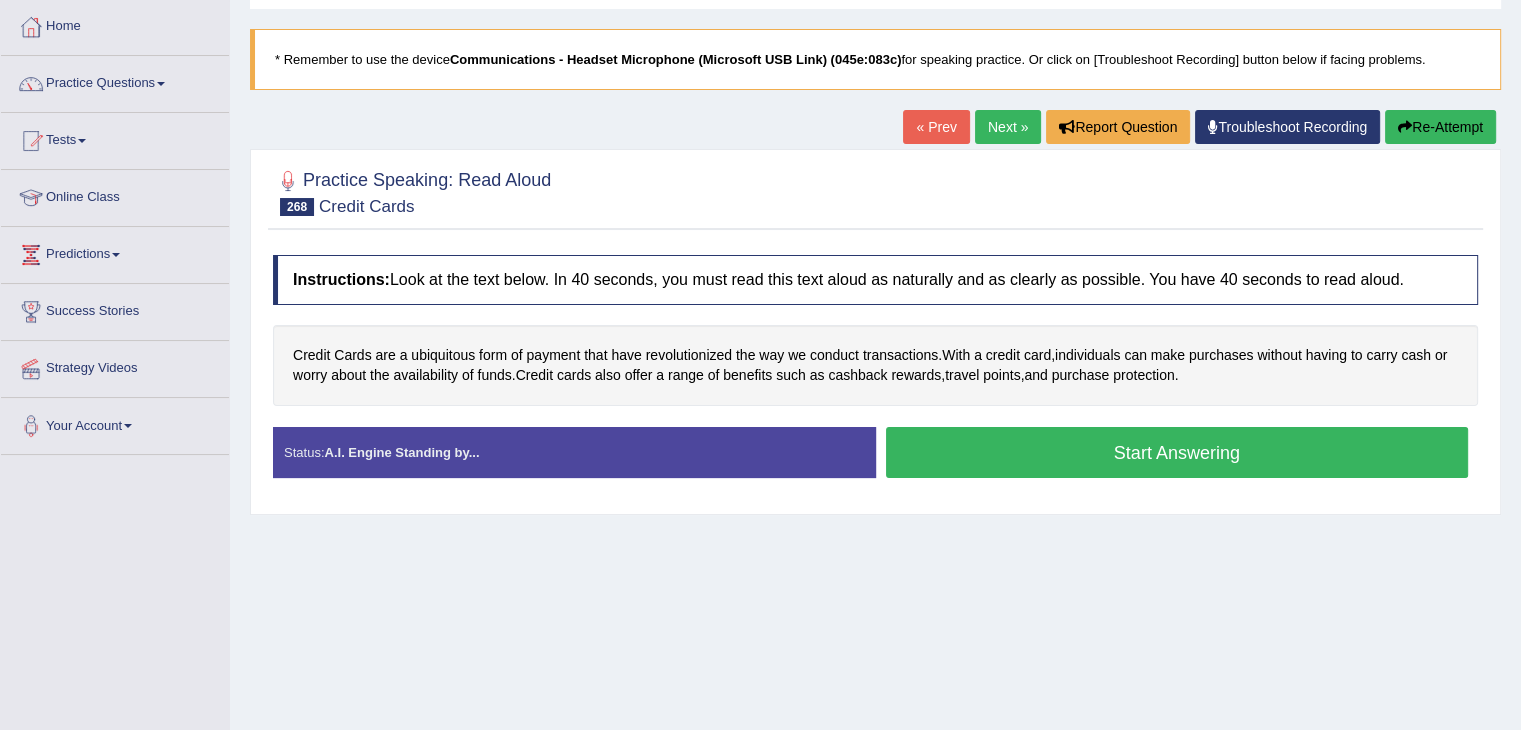 click on "Start Answering" at bounding box center (1177, 452) 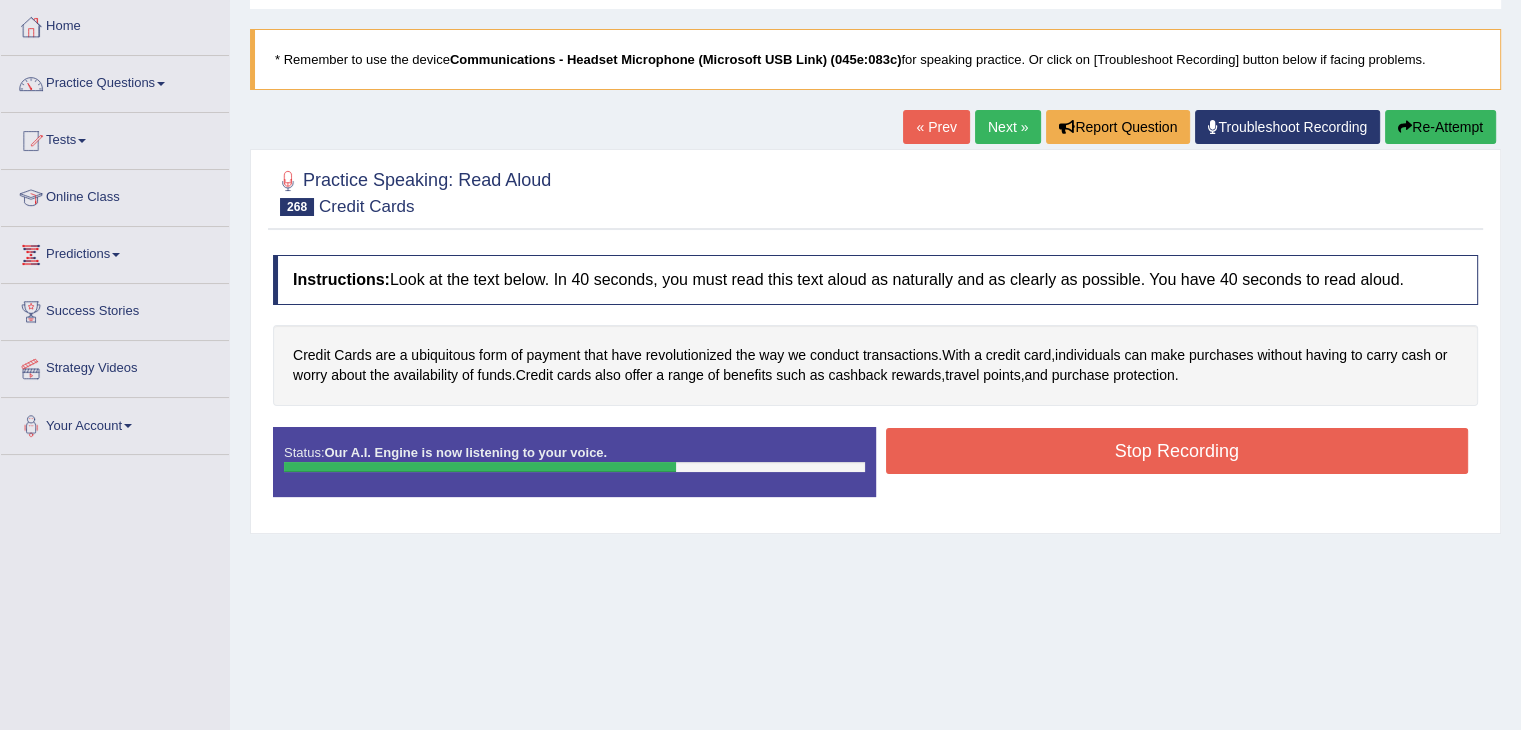 click on "Stop Recording" at bounding box center (1177, 451) 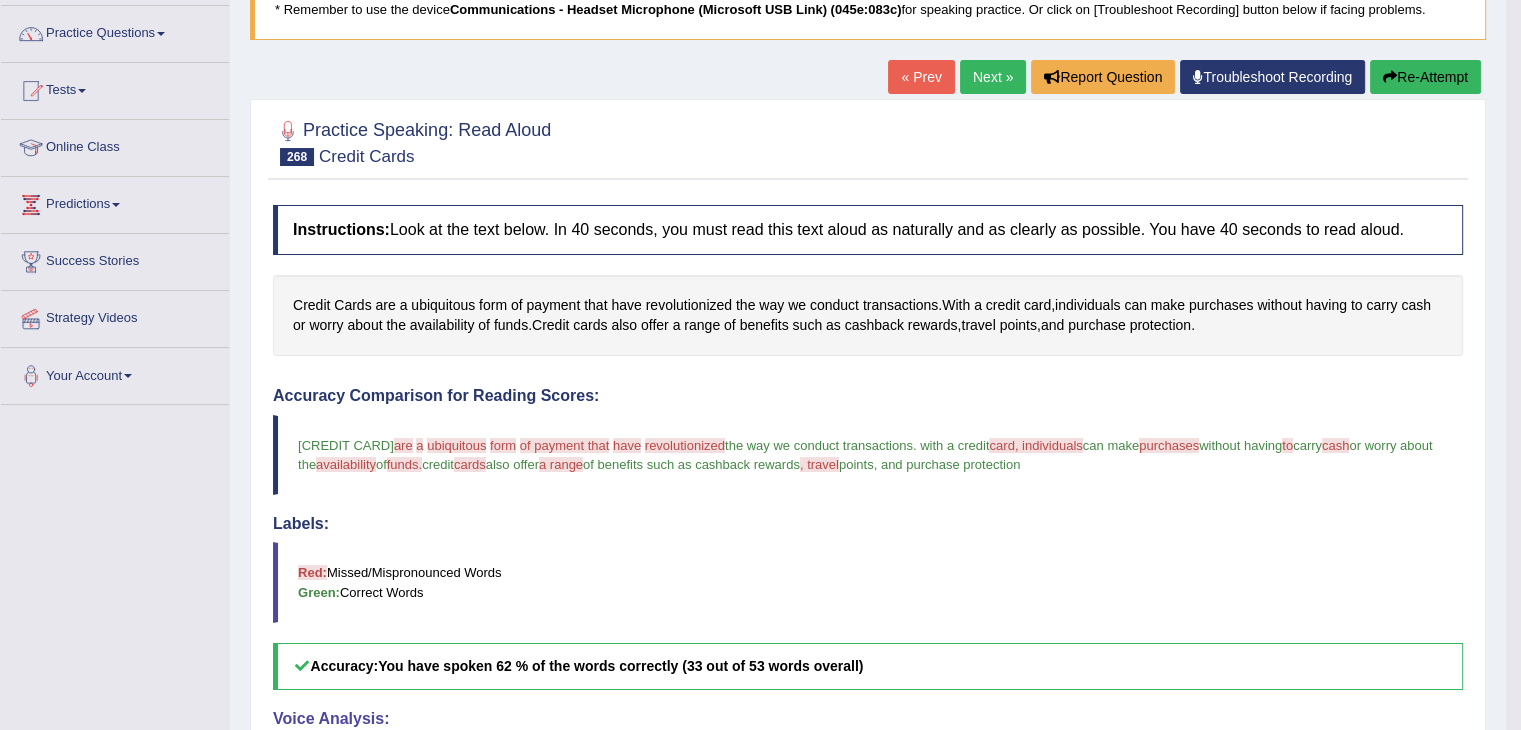 scroll, scrollTop: 148, scrollLeft: 0, axis: vertical 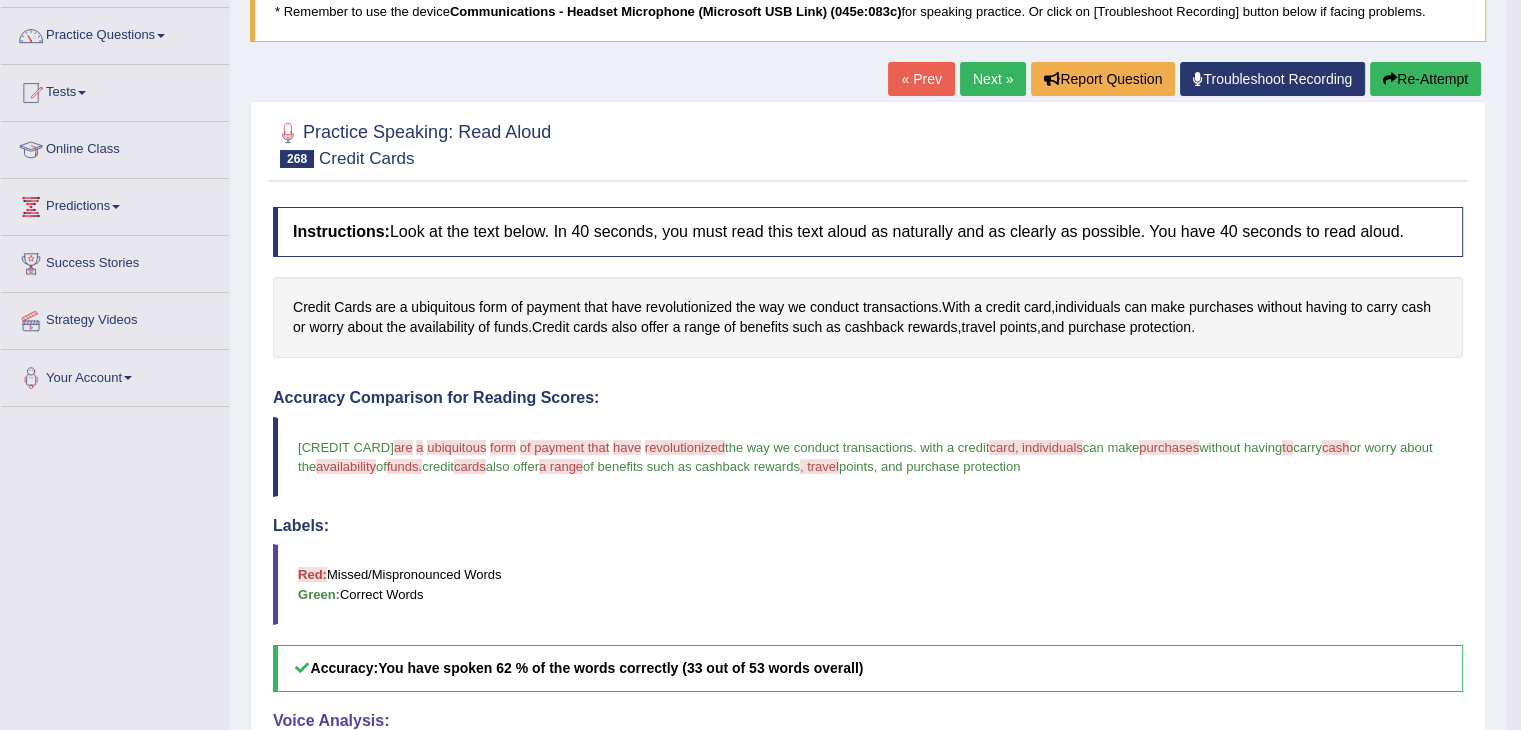 click on "Next »" at bounding box center (993, 79) 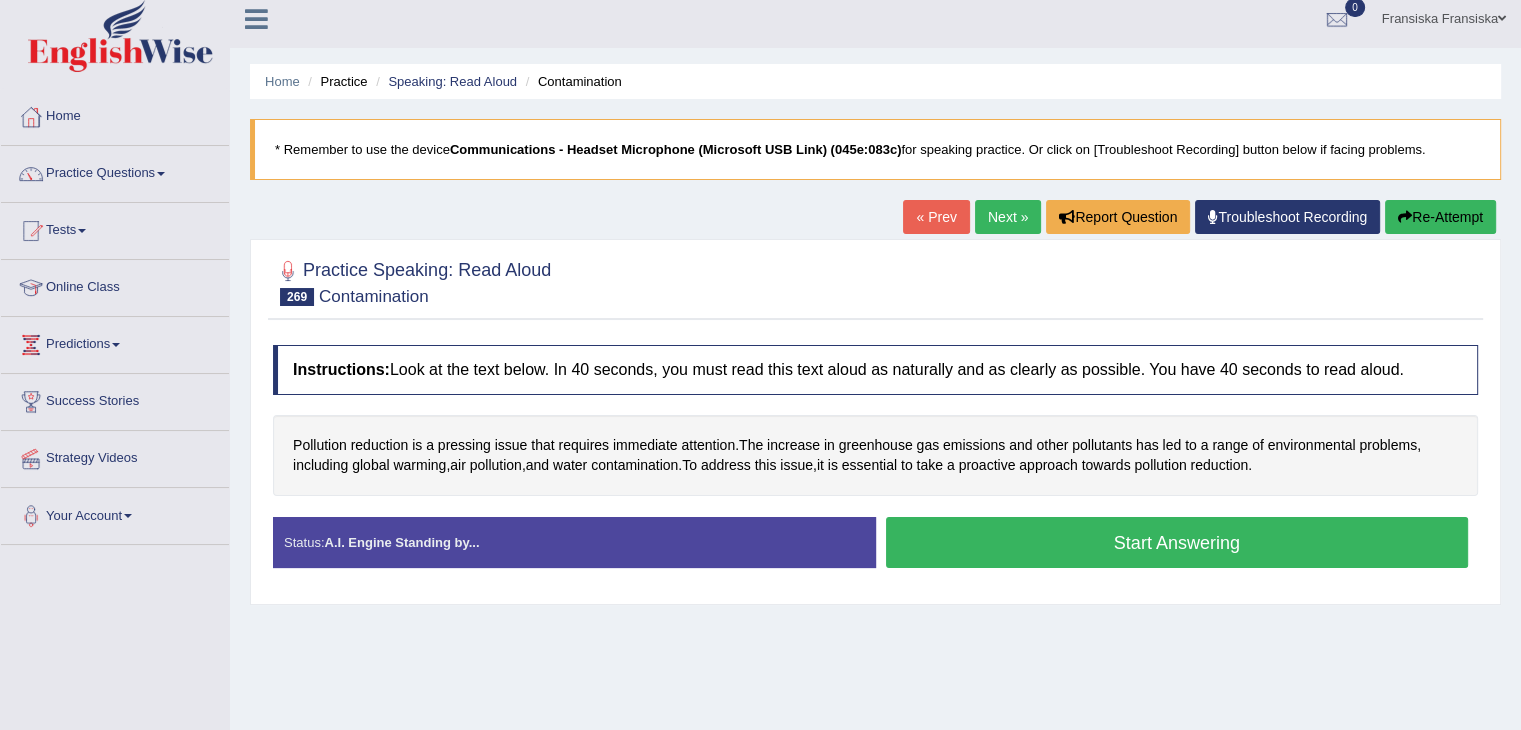 scroll, scrollTop: 0, scrollLeft: 0, axis: both 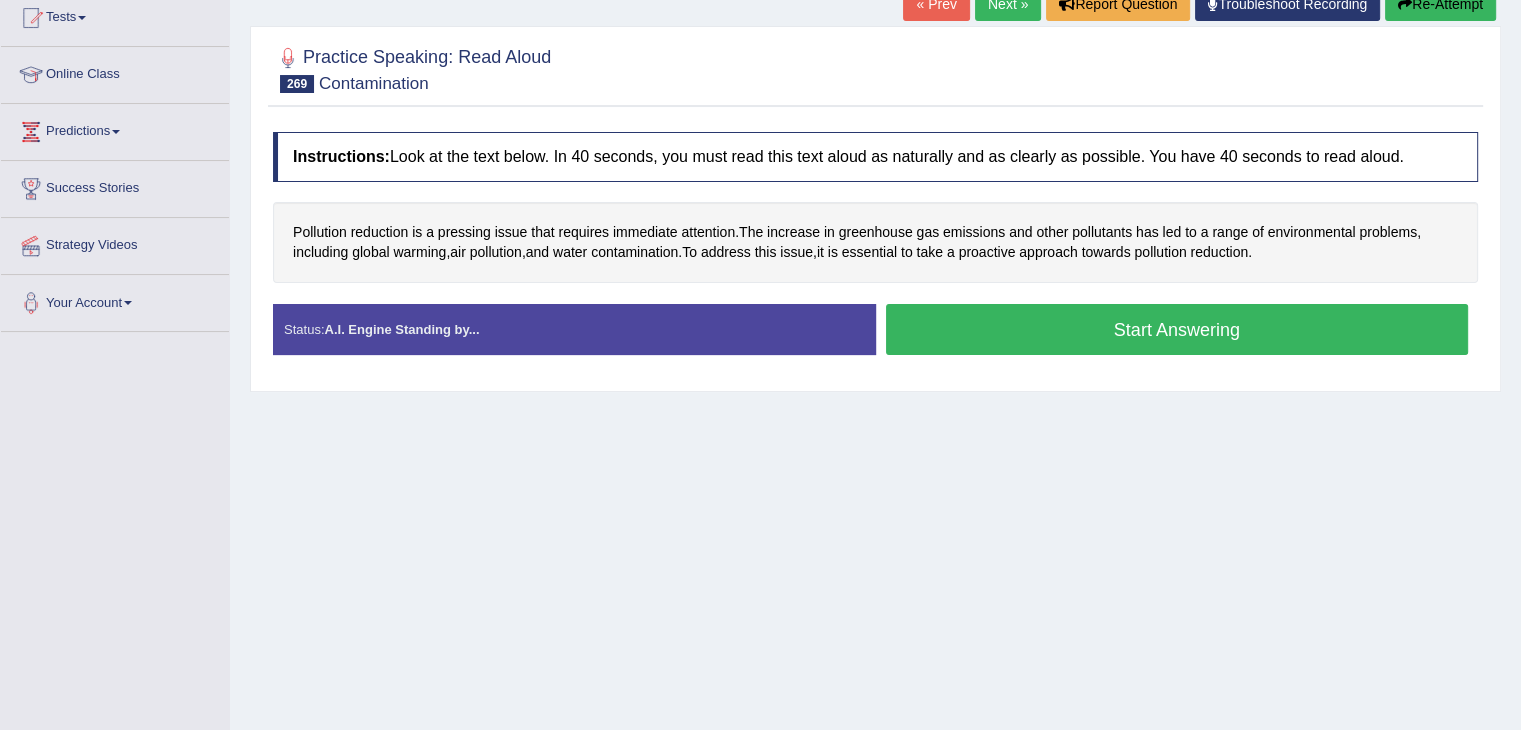 click on "Start Answering" at bounding box center [1177, 329] 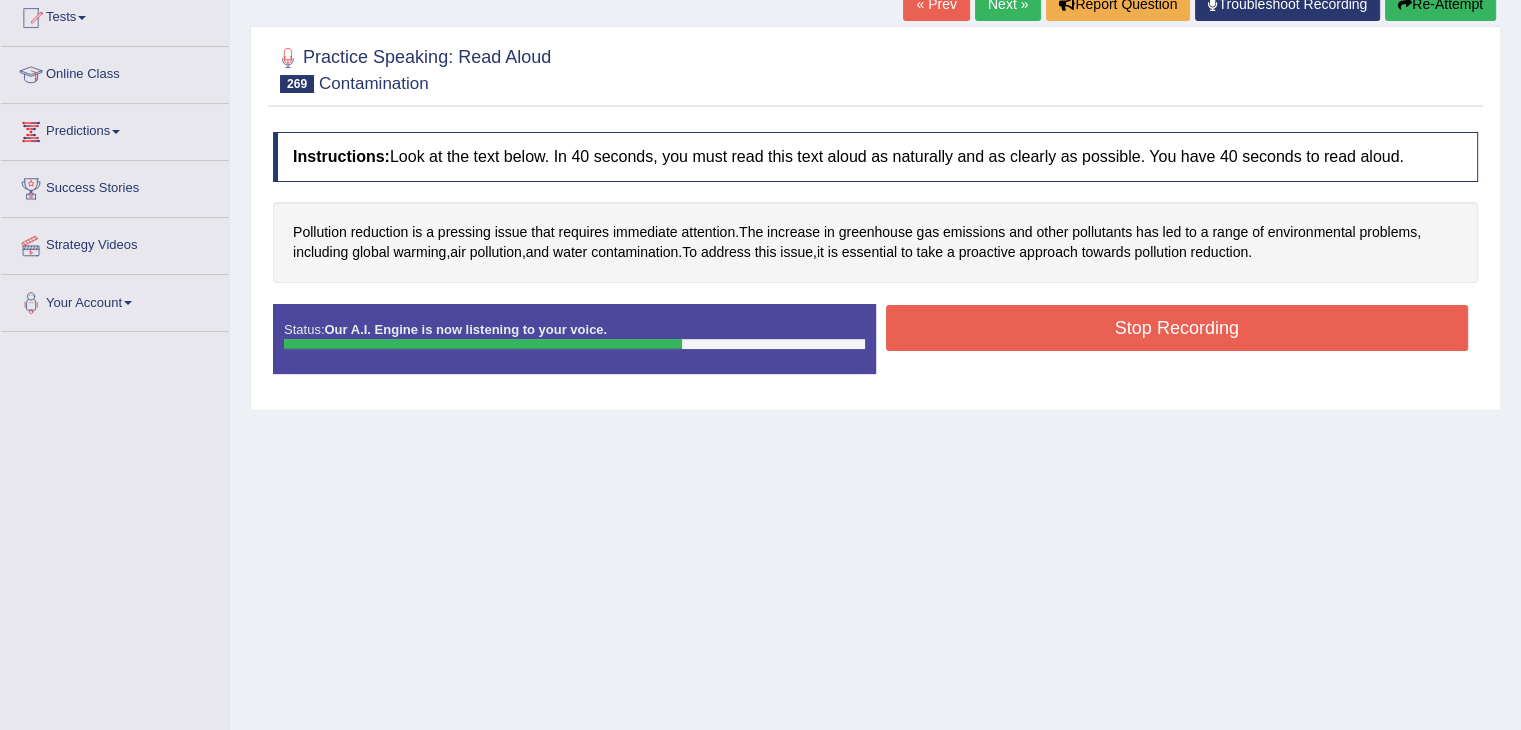 click on "Stop Recording" at bounding box center [1177, 328] 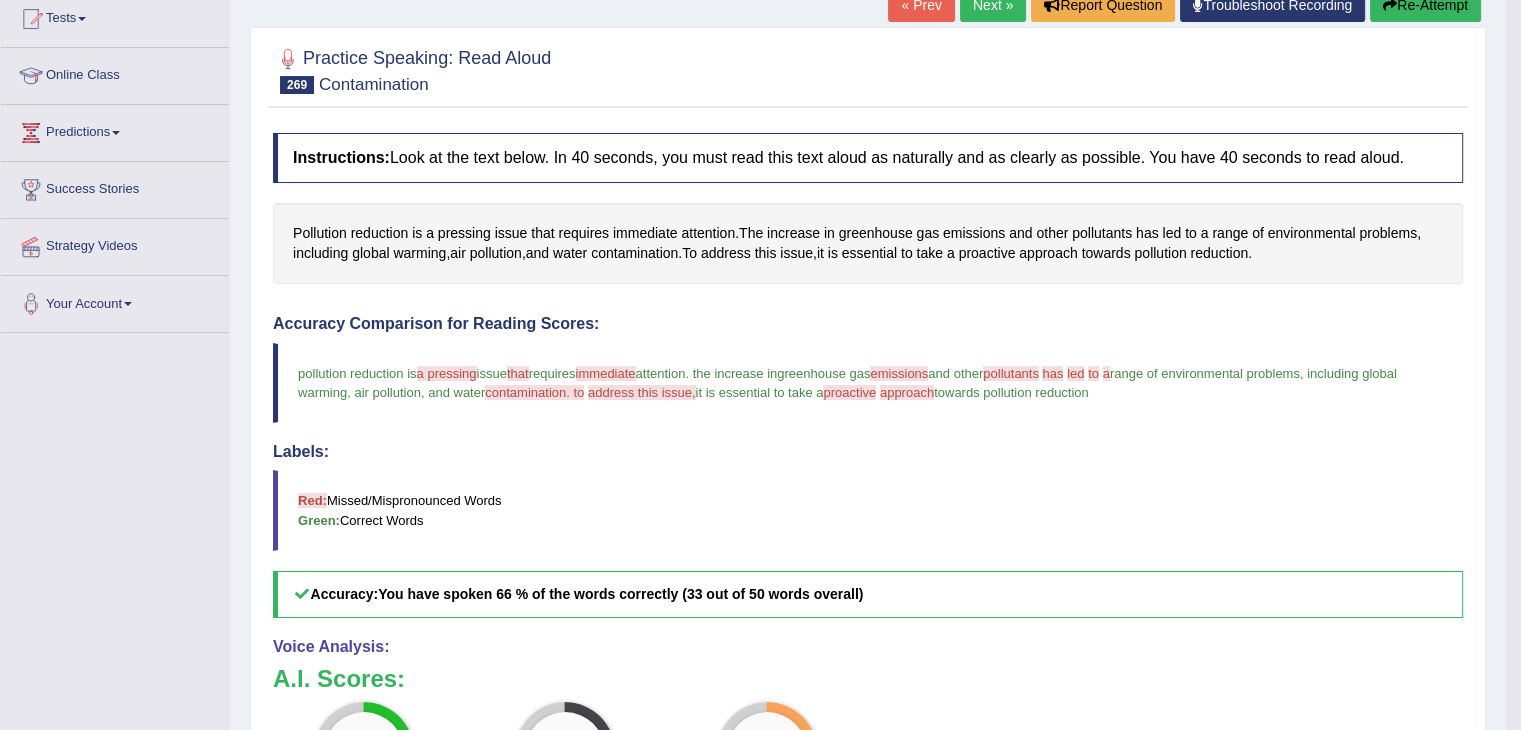 scroll, scrollTop: 220, scrollLeft: 0, axis: vertical 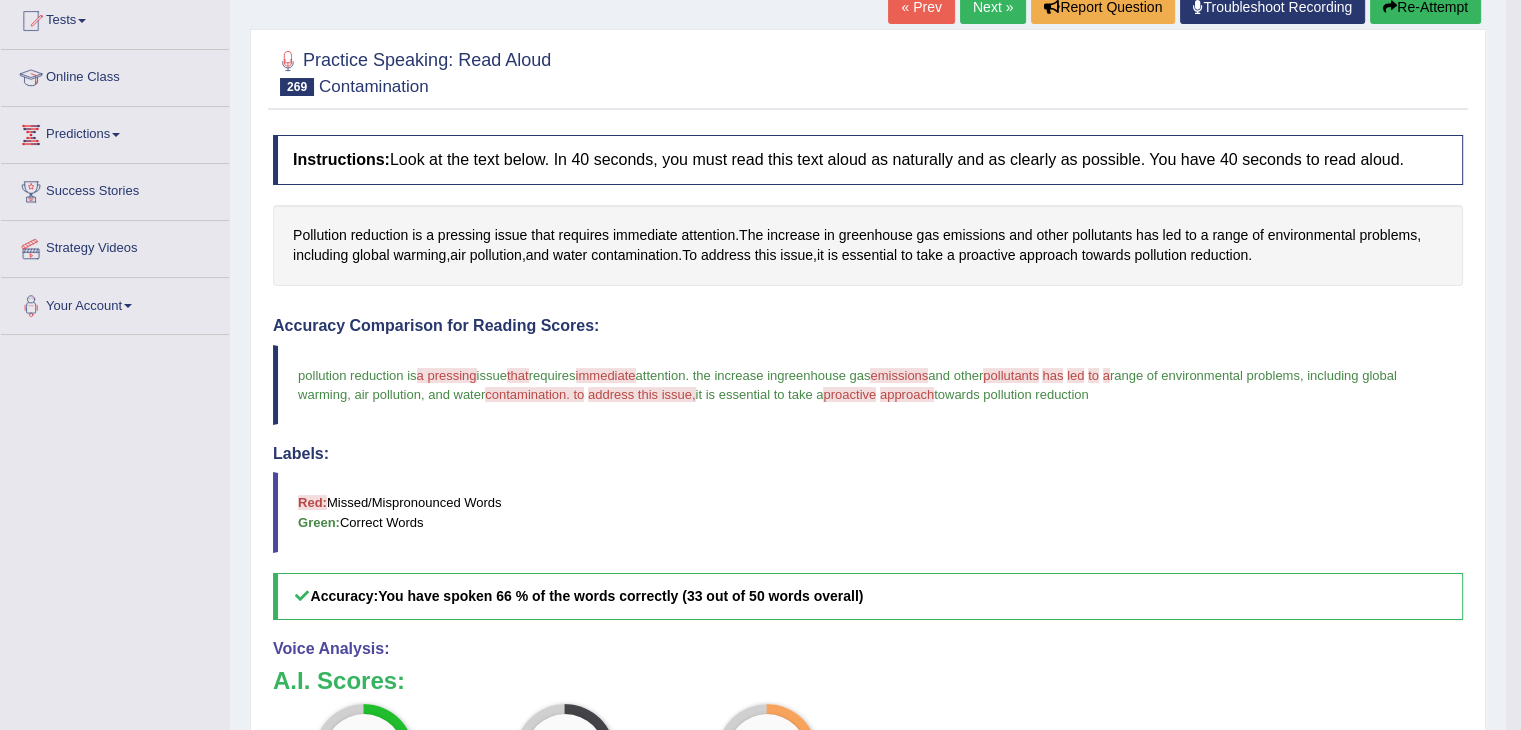 click on "Re-Attempt" at bounding box center (1425, 7) 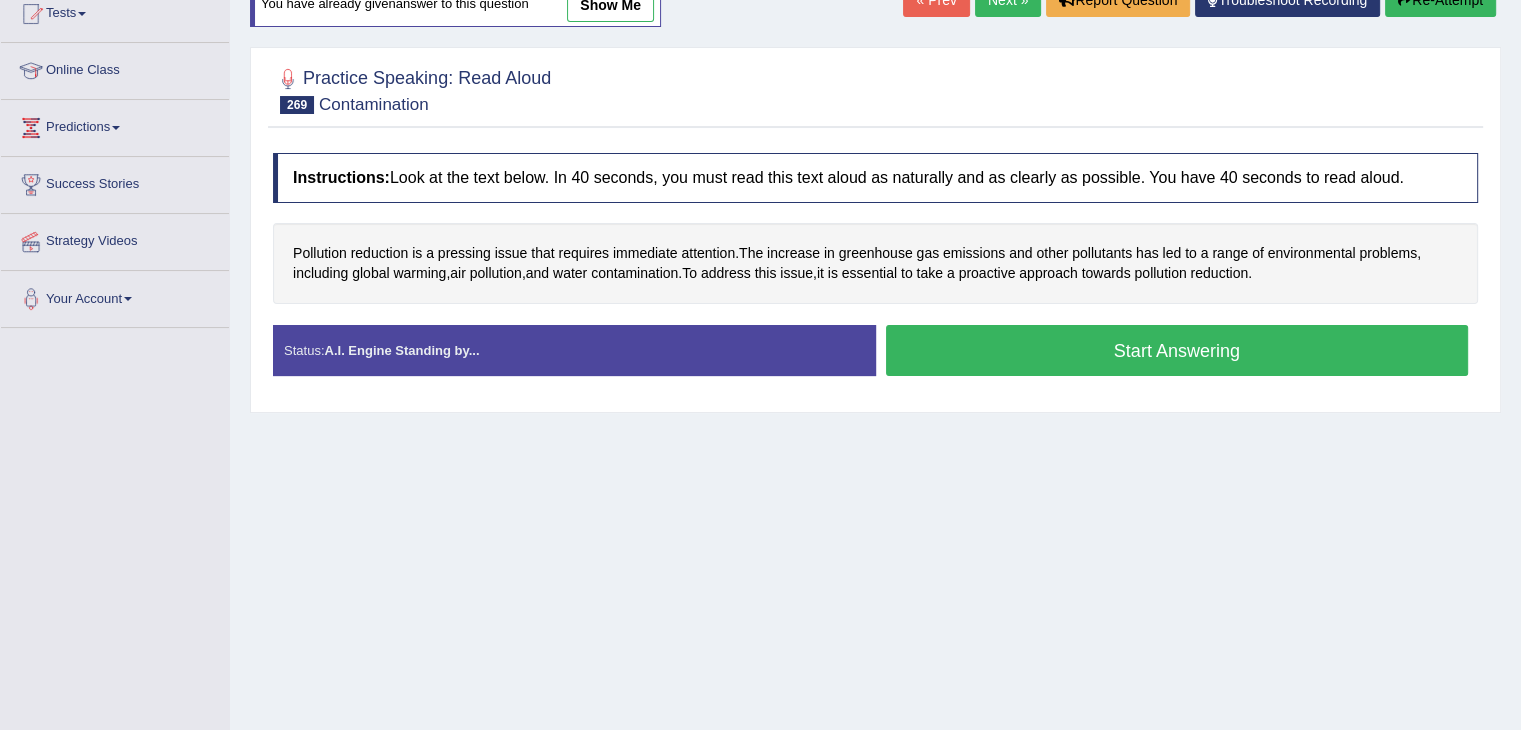 scroll, scrollTop: 0, scrollLeft: 0, axis: both 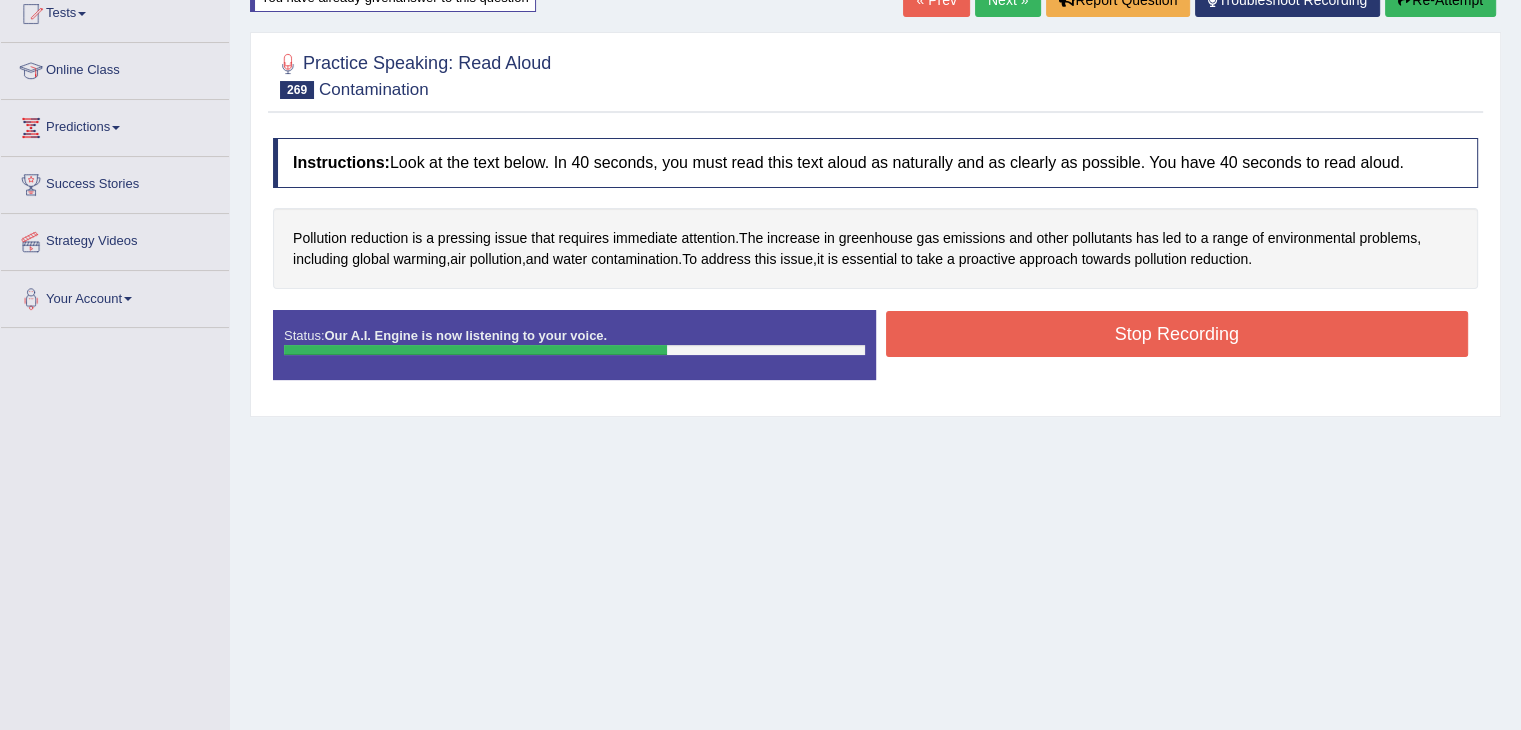 click on "Stop Recording" at bounding box center (1177, 334) 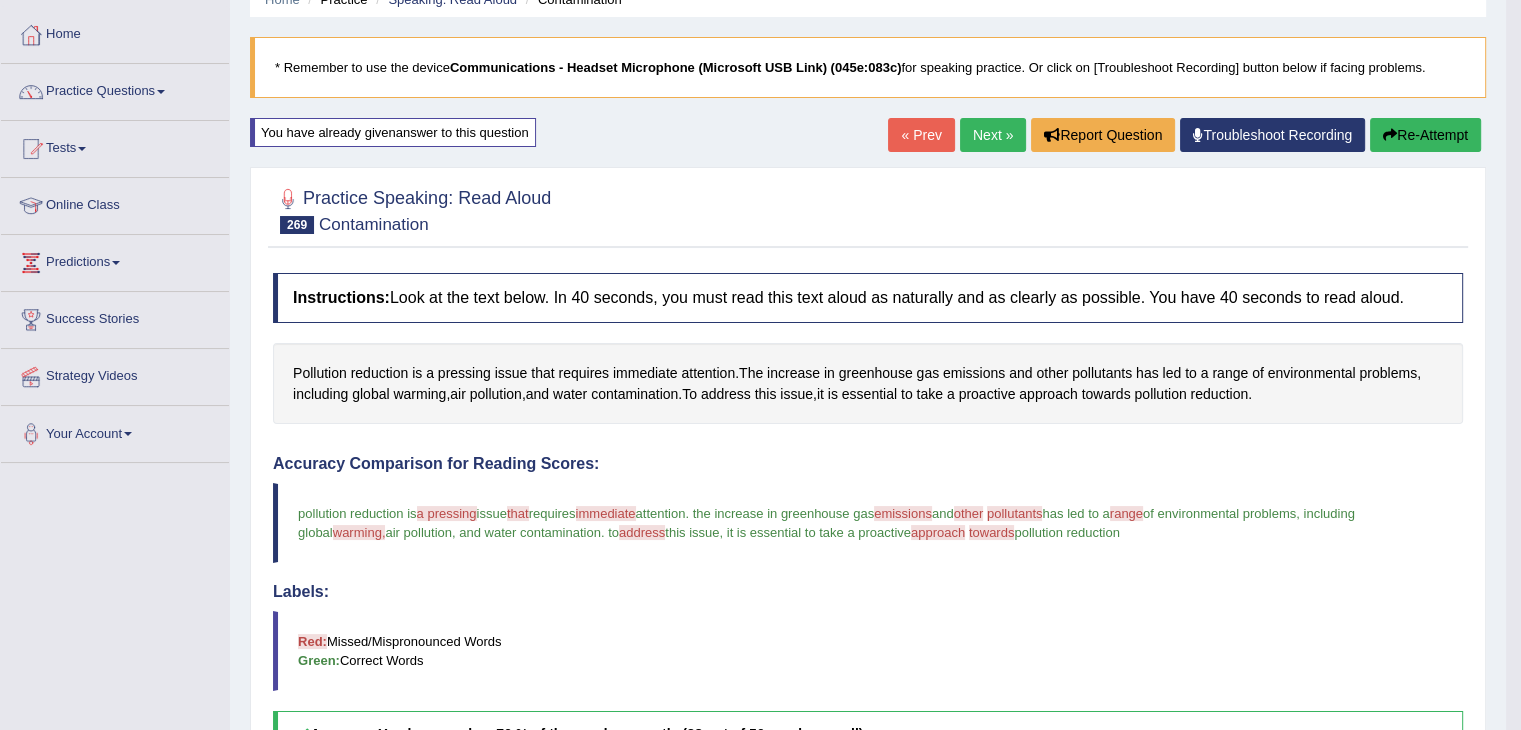 scroll, scrollTop: 89, scrollLeft: 0, axis: vertical 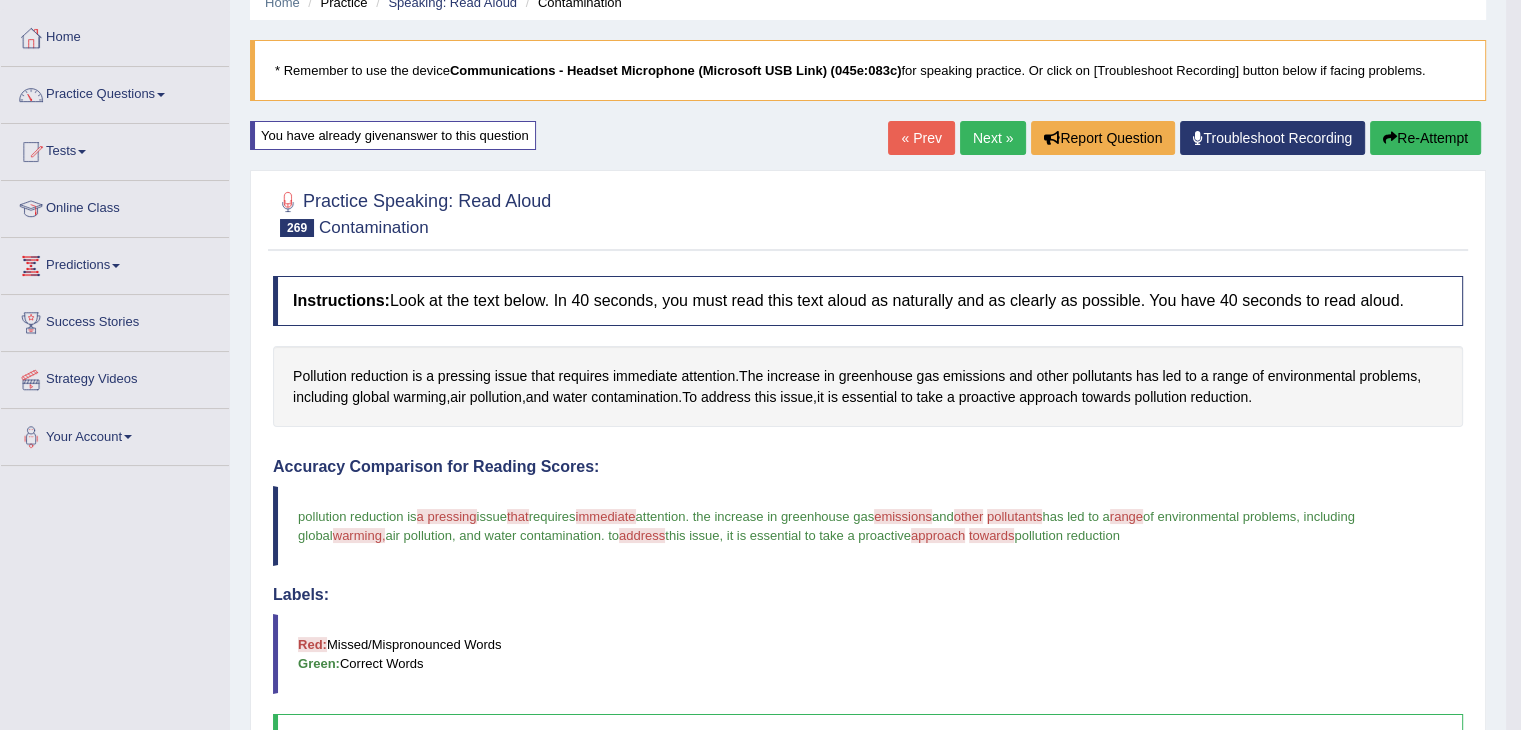 click on "Next »" at bounding box center [993, 138] 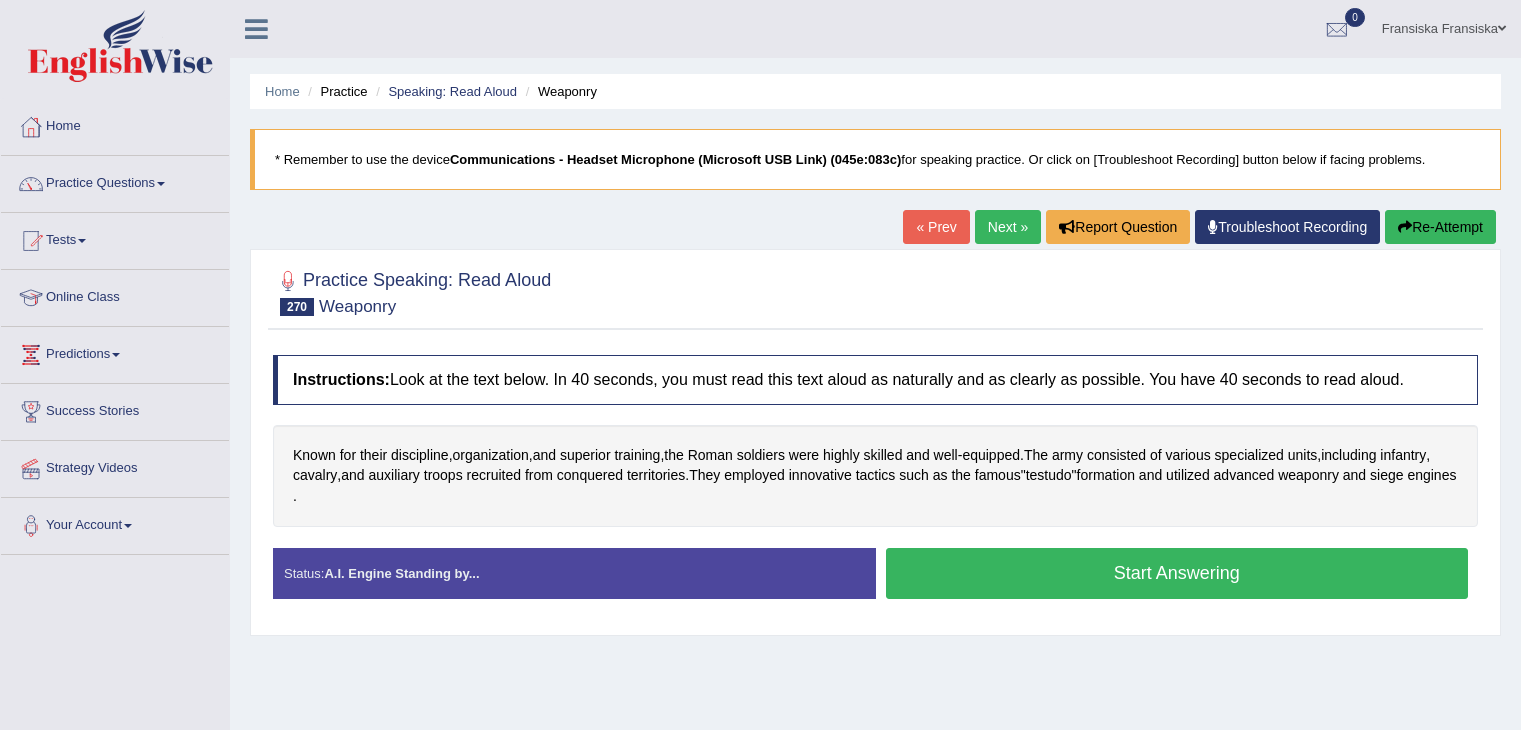 scroll, scrollTop: 0, scrollLeft: 0, axis: both 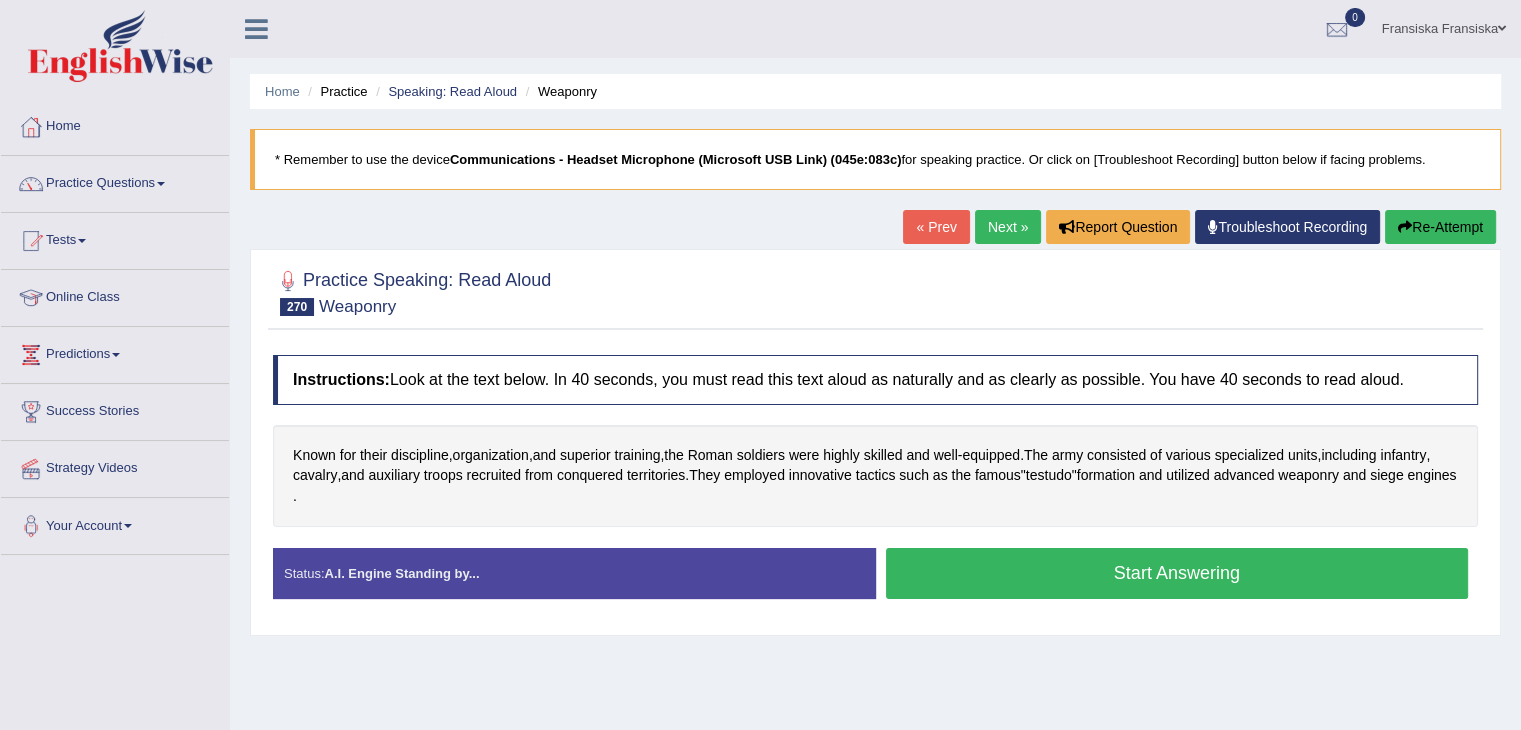 click on "Start Answering" at bounding box center [1177, 573] 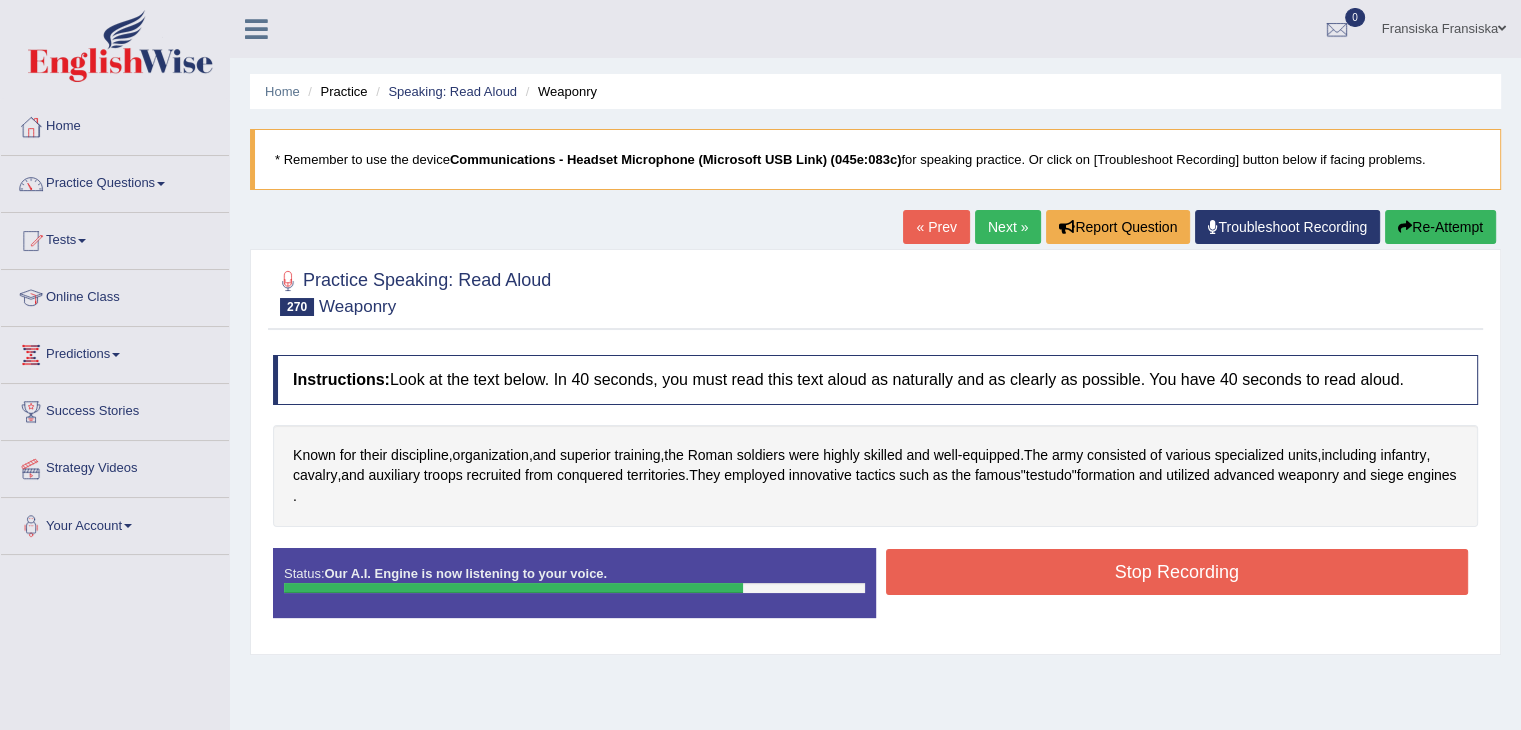 click on "Stop Recording" at bounding box center [1177, 572] 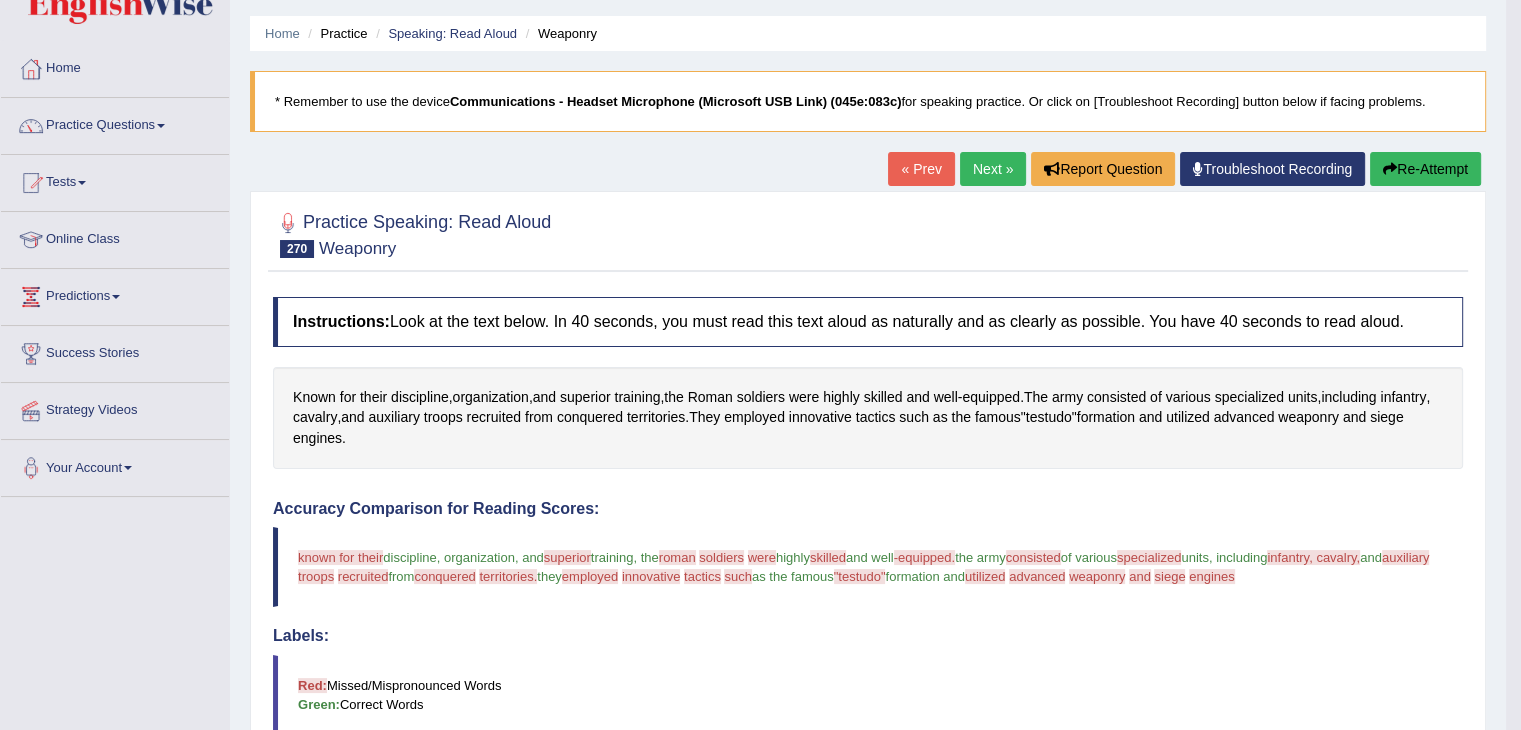 scroll, scrollTop: 56, scrollLeft: 0, axis: vertical 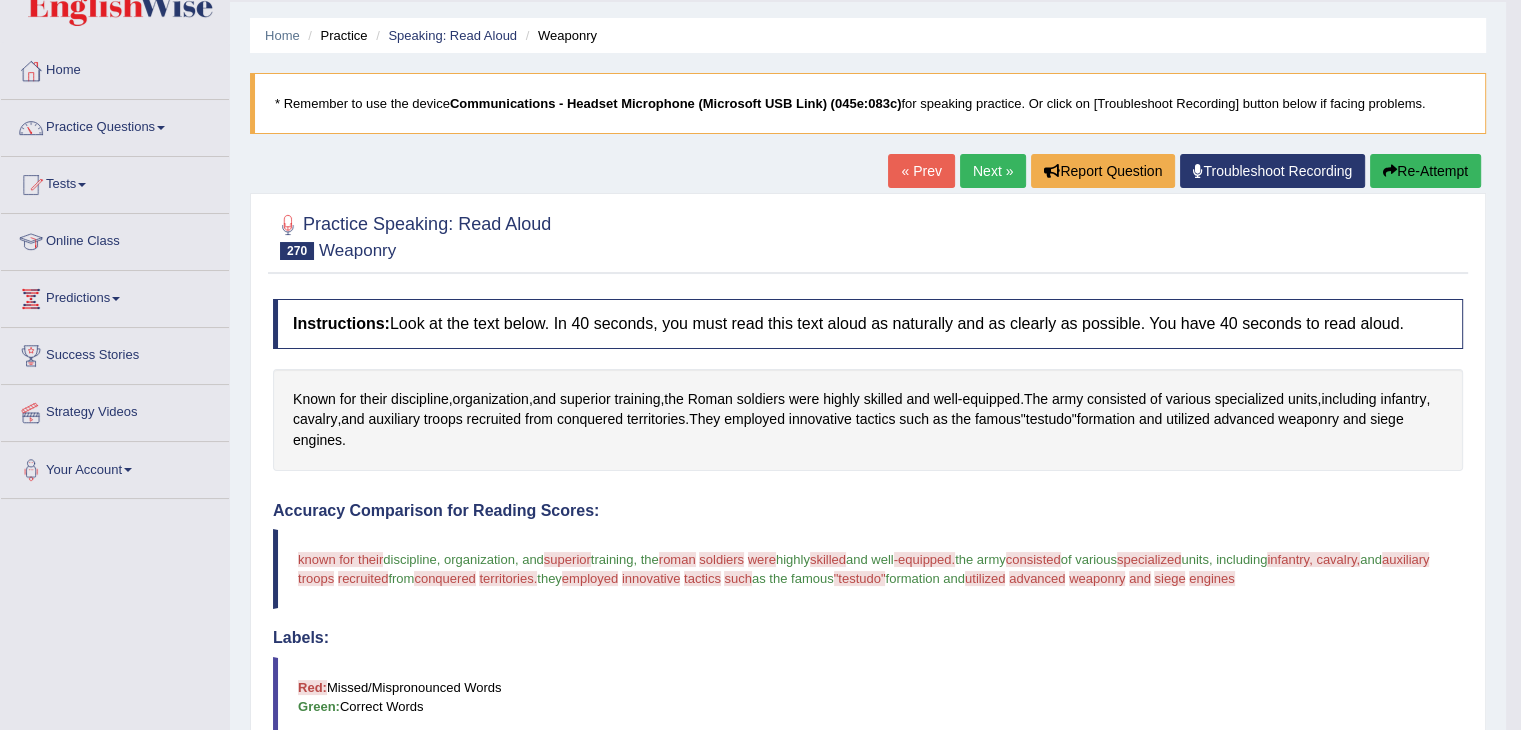 click on "Re-Attempt" at bounding box center [1425, 171] 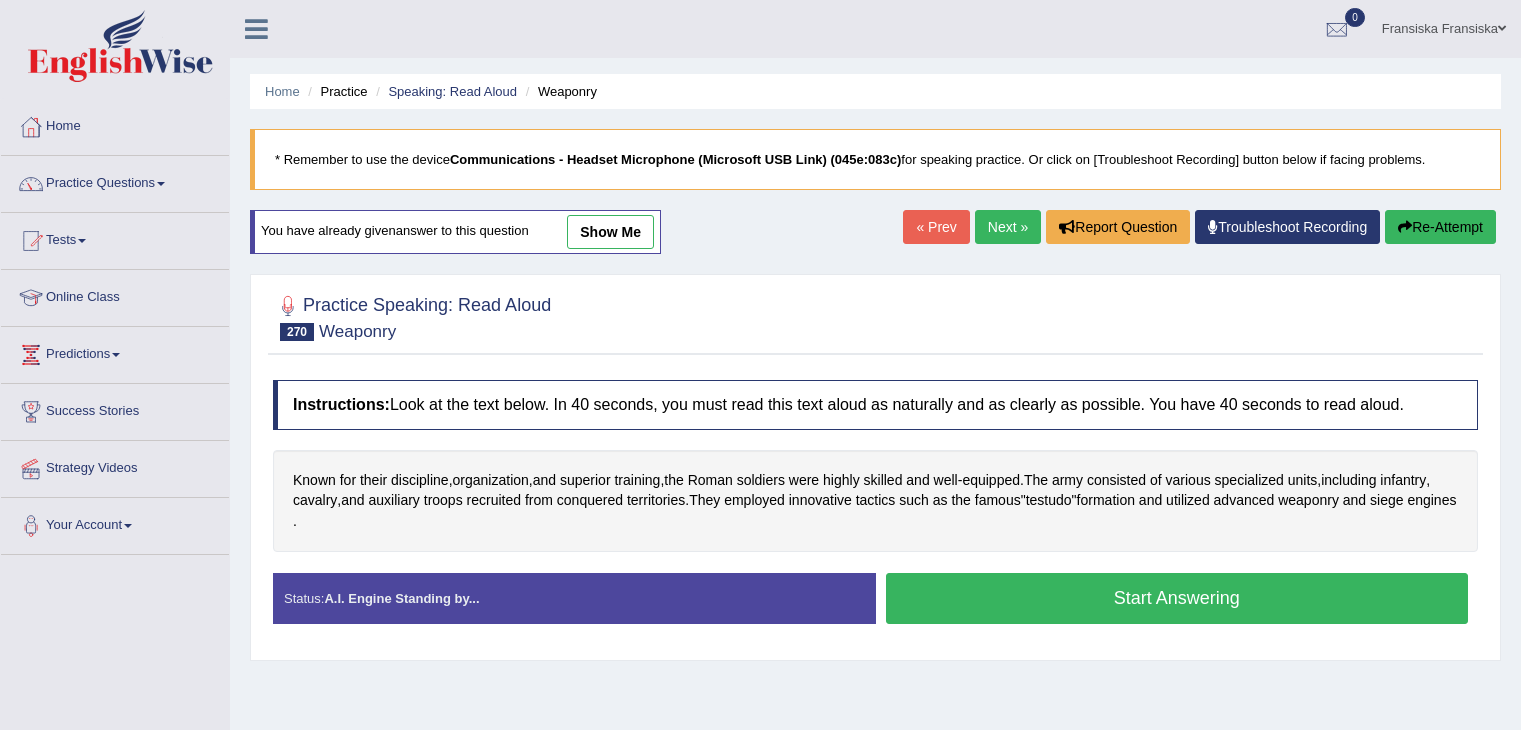 scroll, scrollTop: 56, scrollLeft: 0, axis: vertical 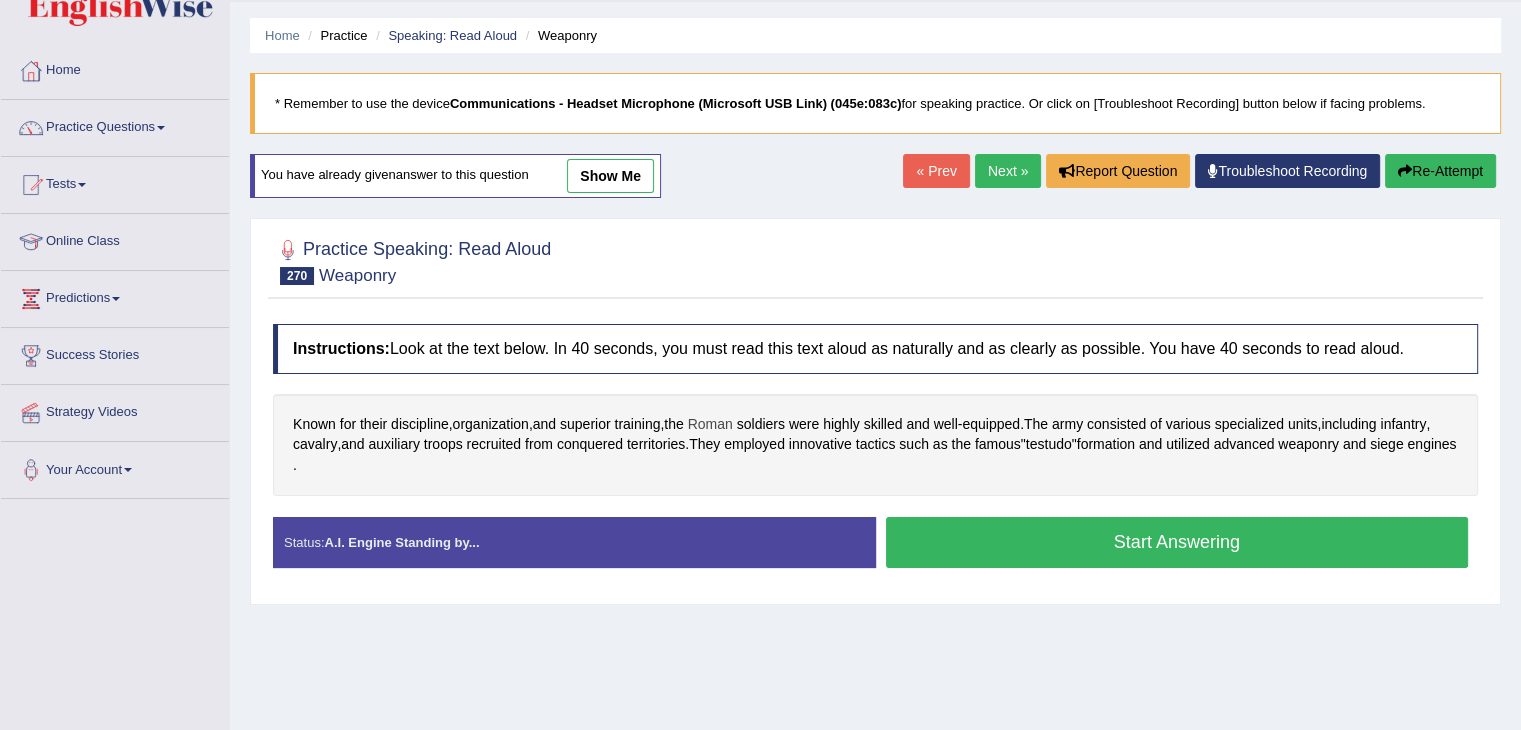 click on "Roman" at bounding box center [710, 424] 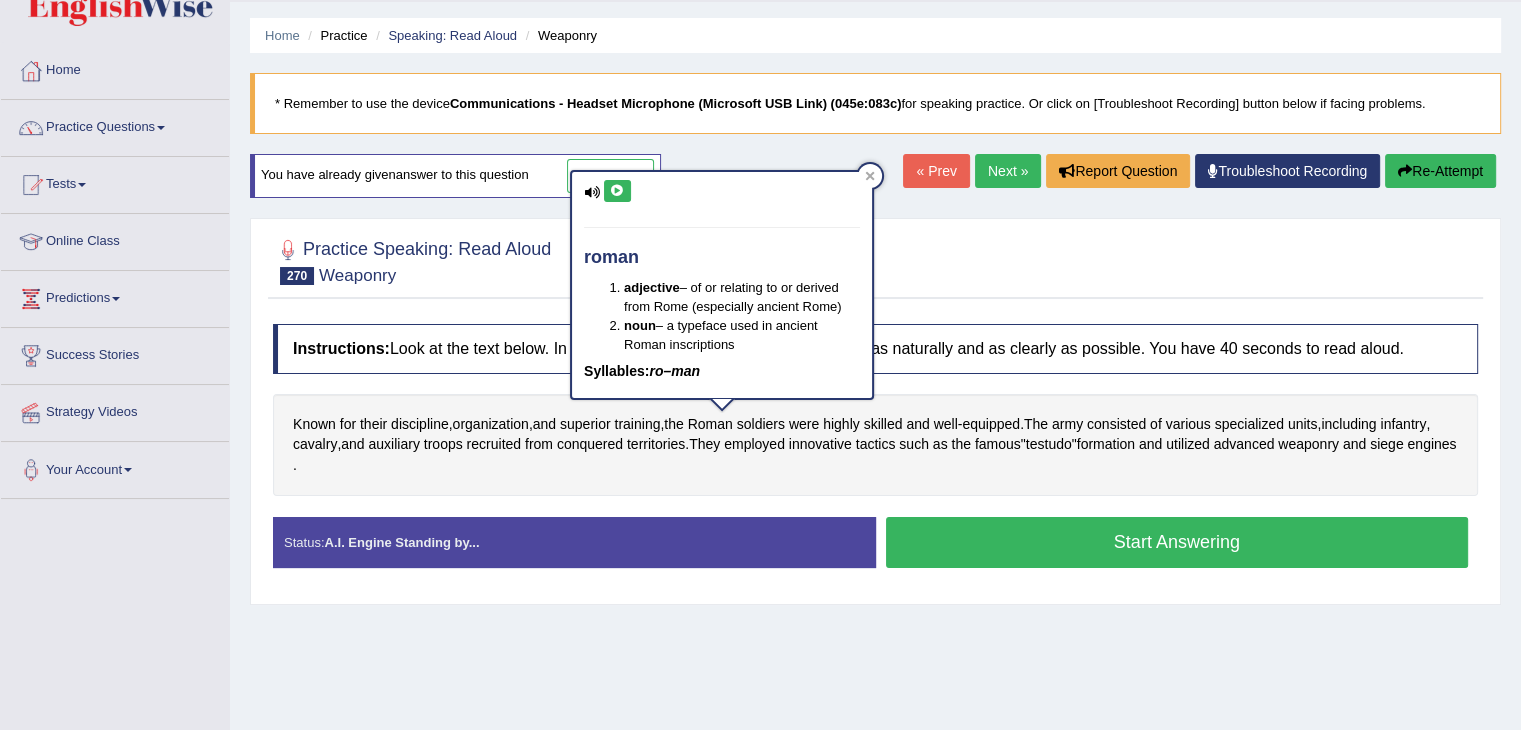 click at bounding box center [617, 191] 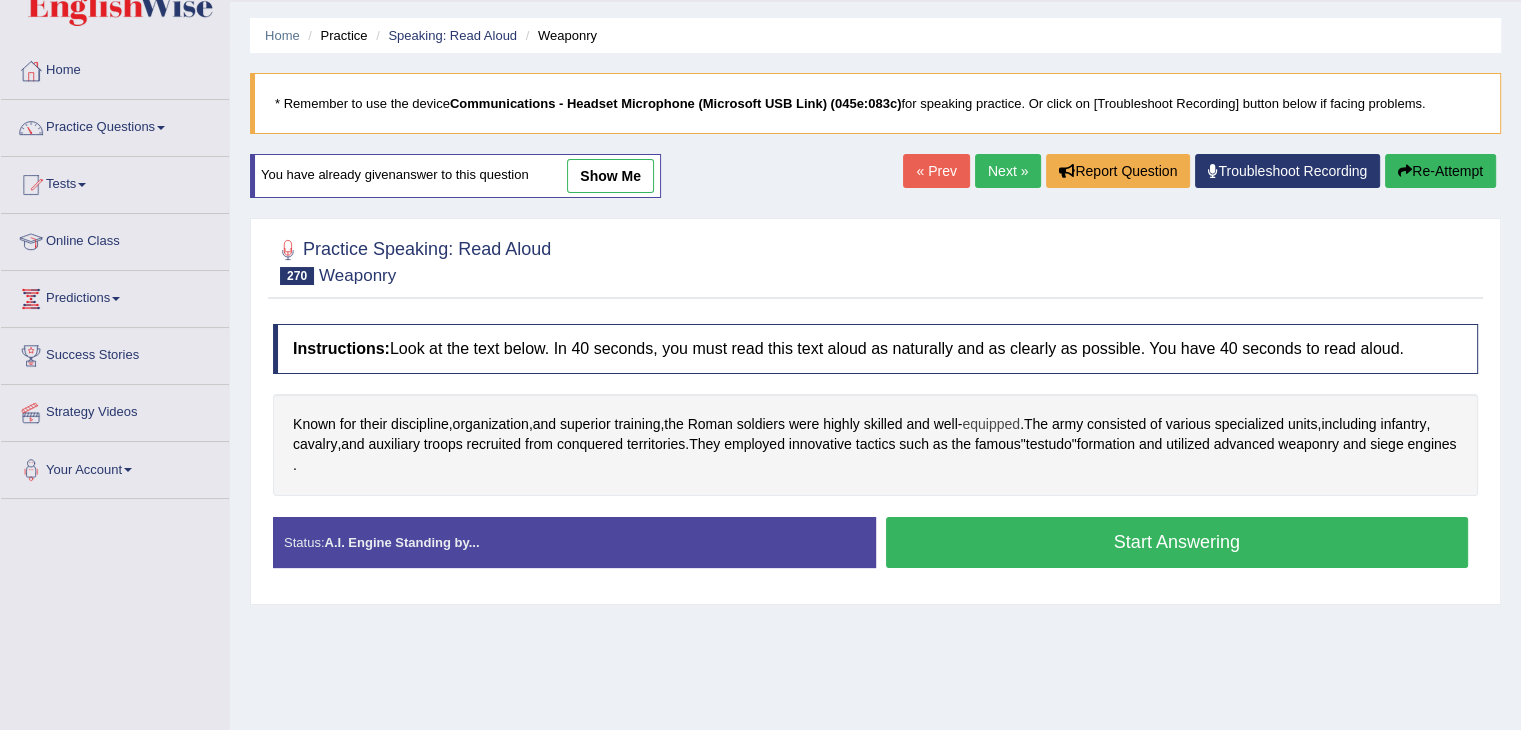 click on "equipped" at bounding box center (991, 424) 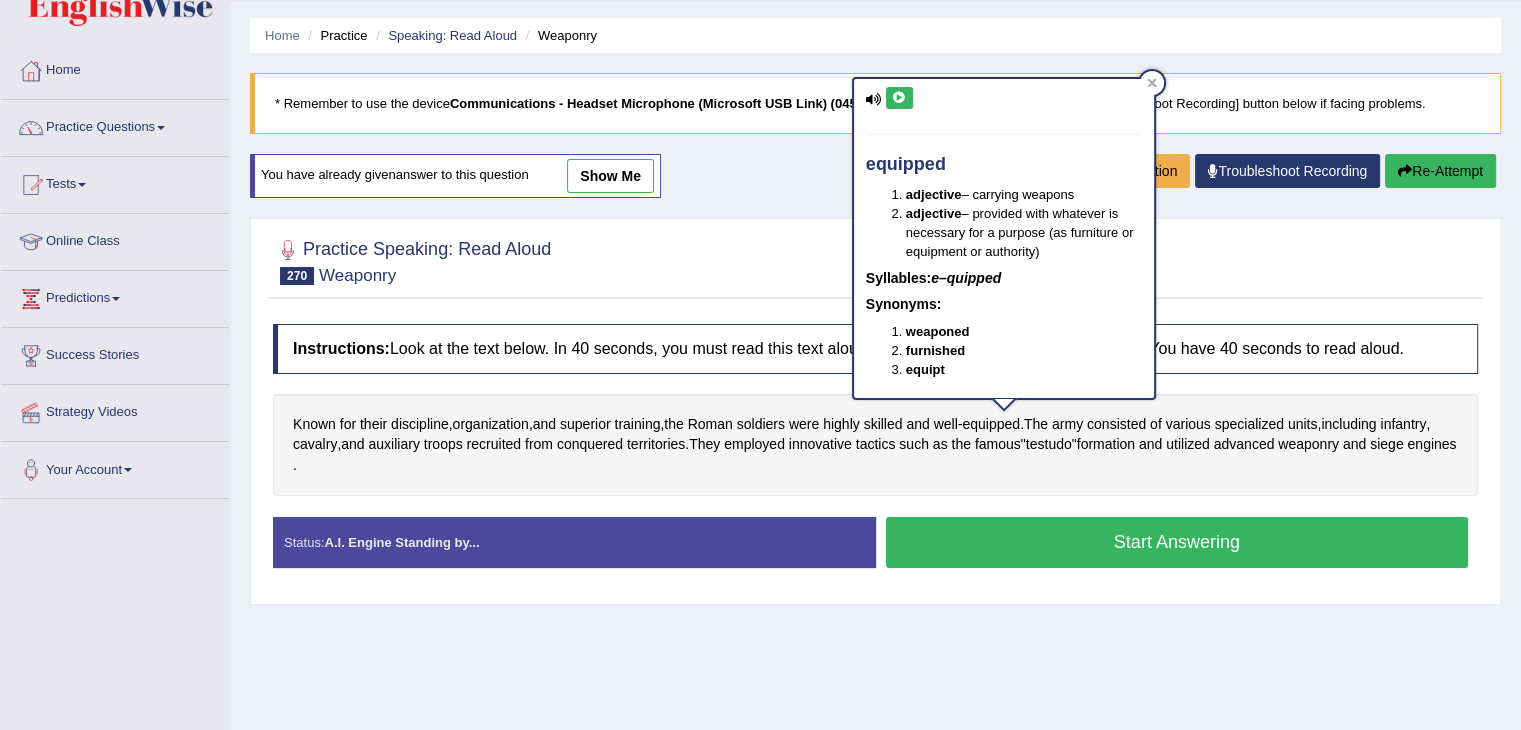 click at bounding box center [899, 98] 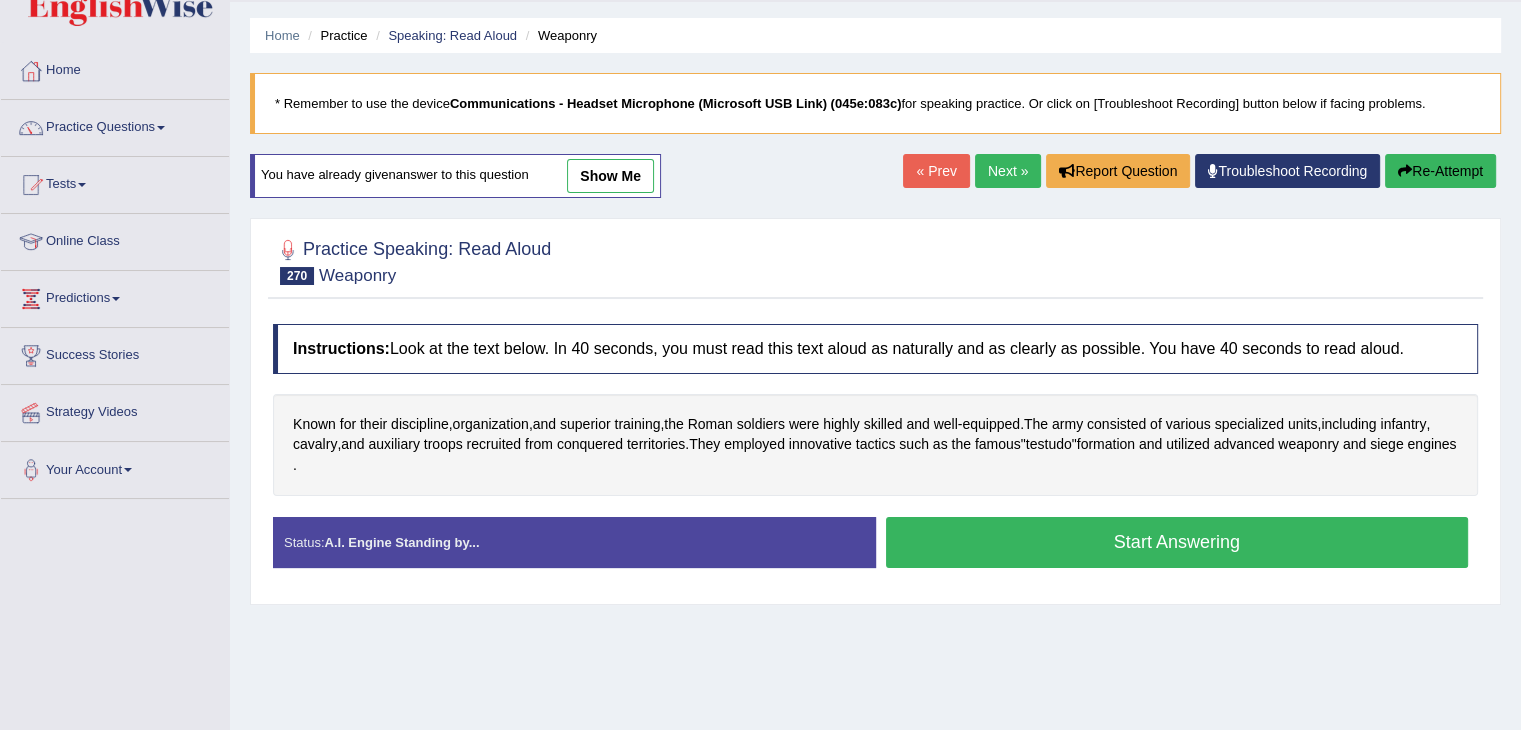 click on "Start Answering" at bounding box center [1177, 542] 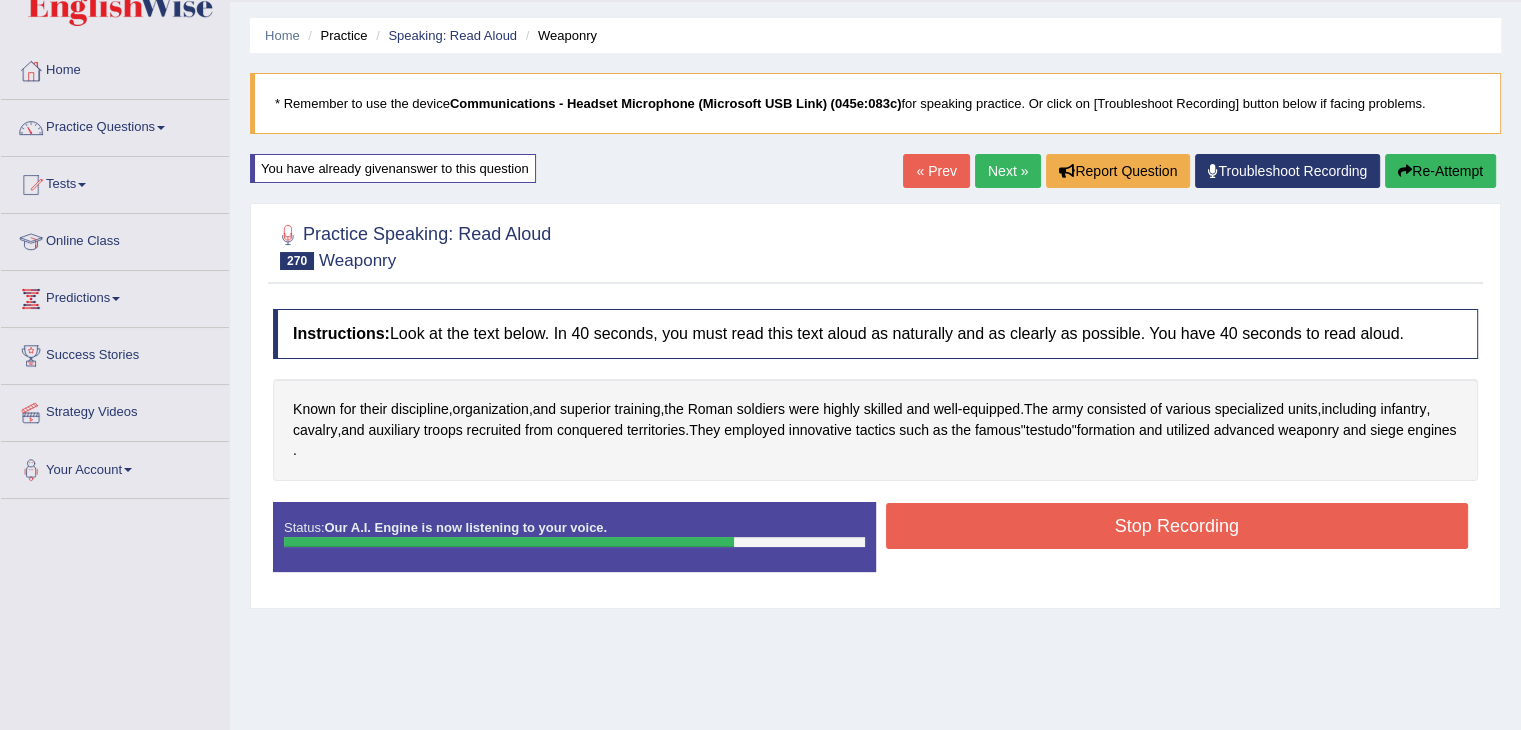 click on "Stop Recording" at bounding box center [1177, 526] 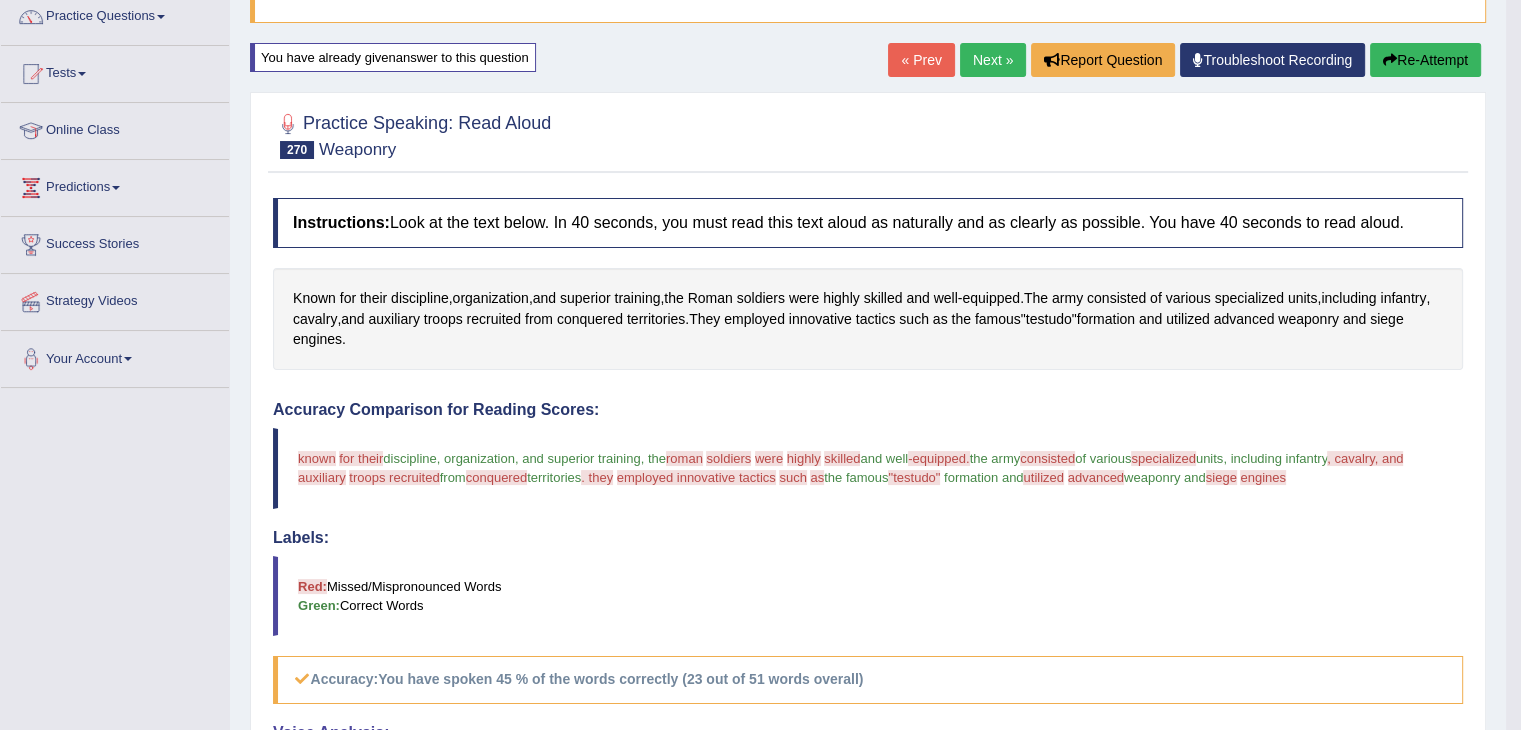 scroll, scrollTop: 151, scrollLeft: 0, axis: vertical 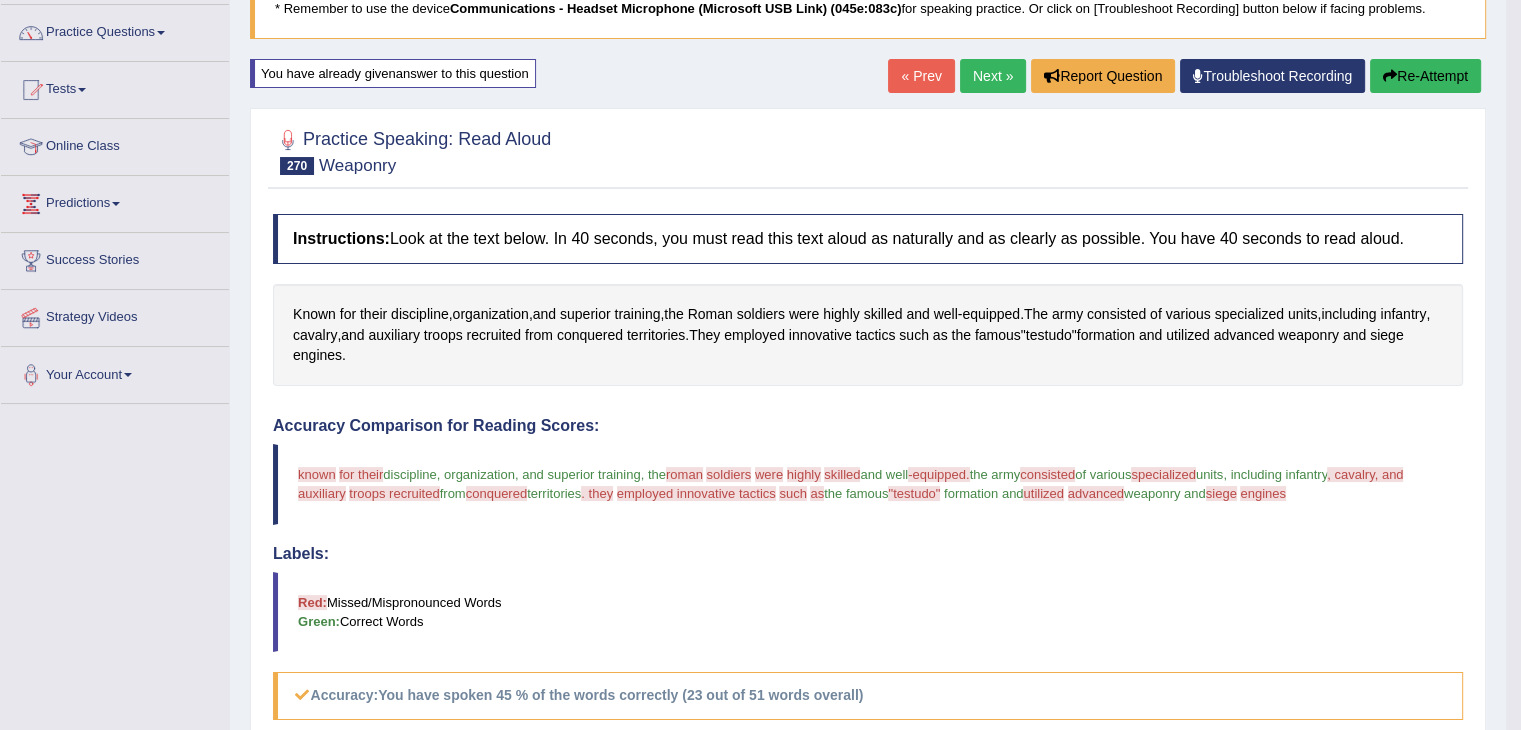 click on "Next »" at bounding box center [993, 76] 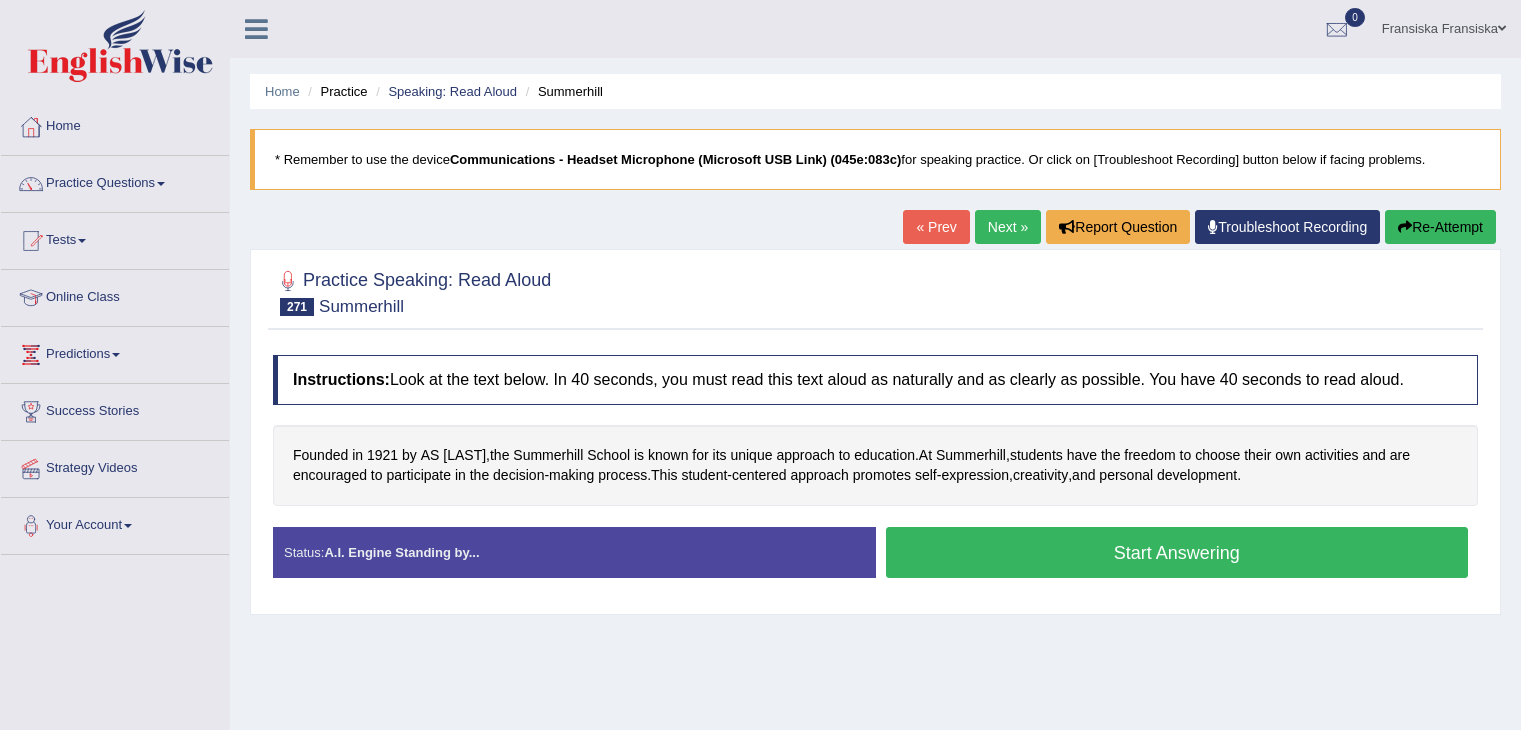 scroll, scrollTop: 0, scrollLeft: 0, axis: both 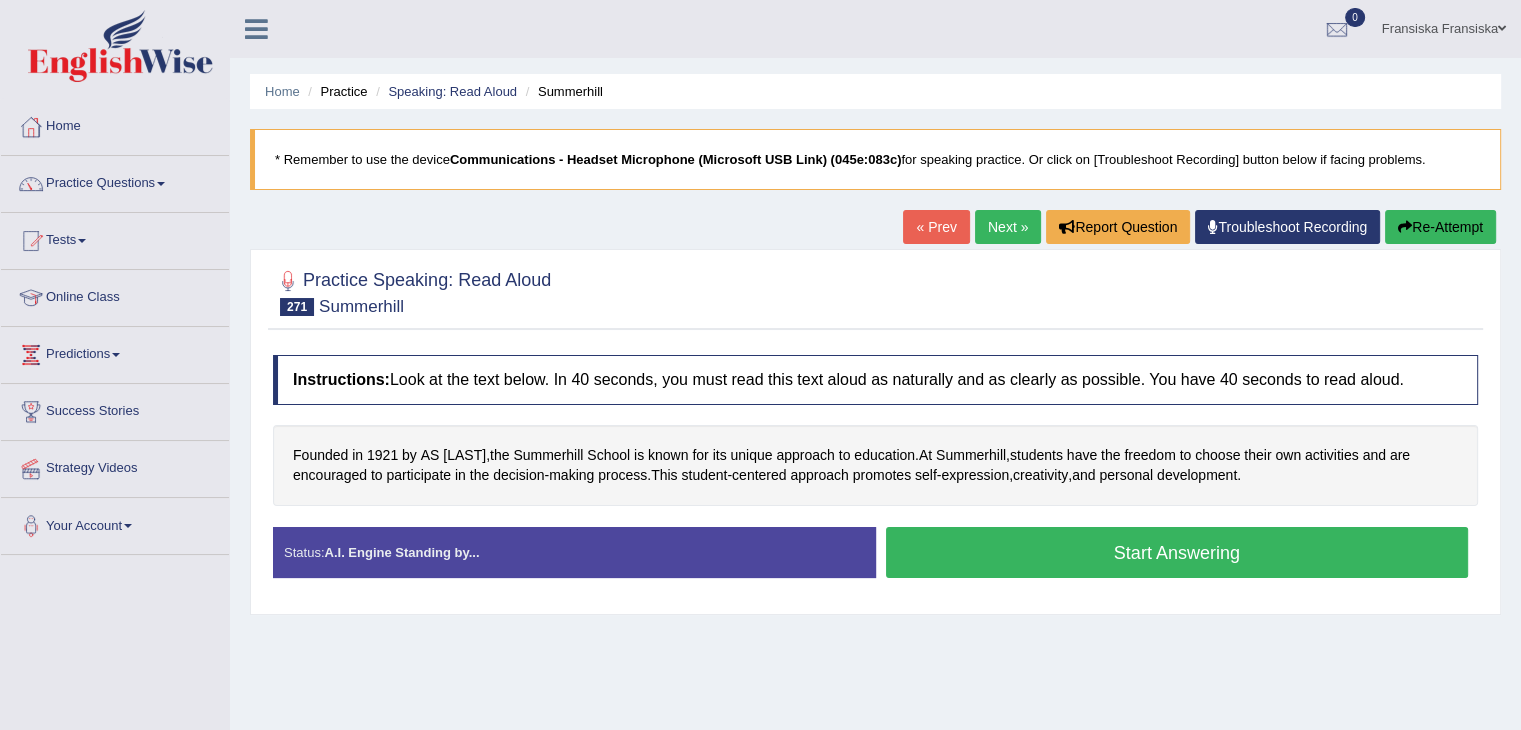 click on "Start Answering" at bounding box center [1177, 552] 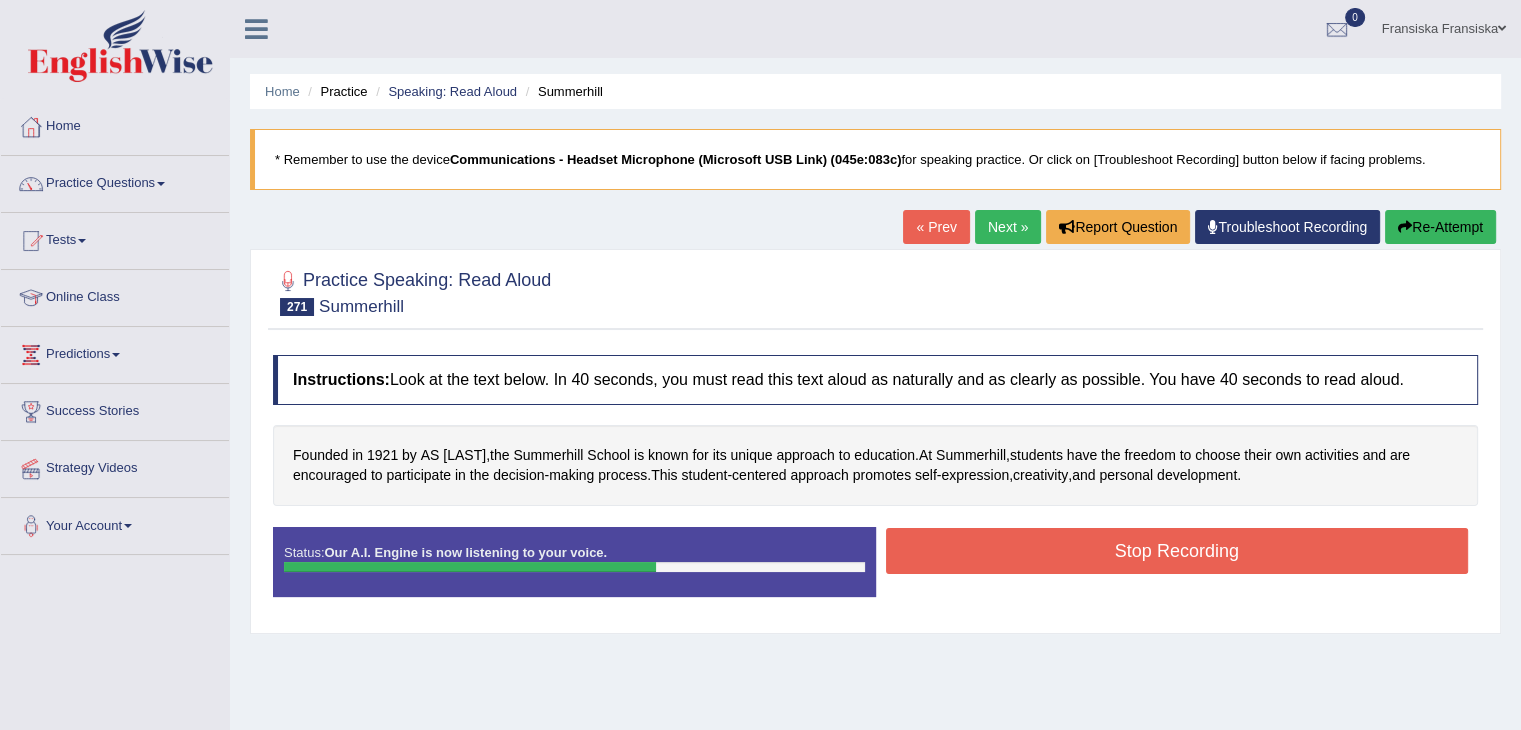 click on "Stop Recording" at bounding box center (1177, 551) 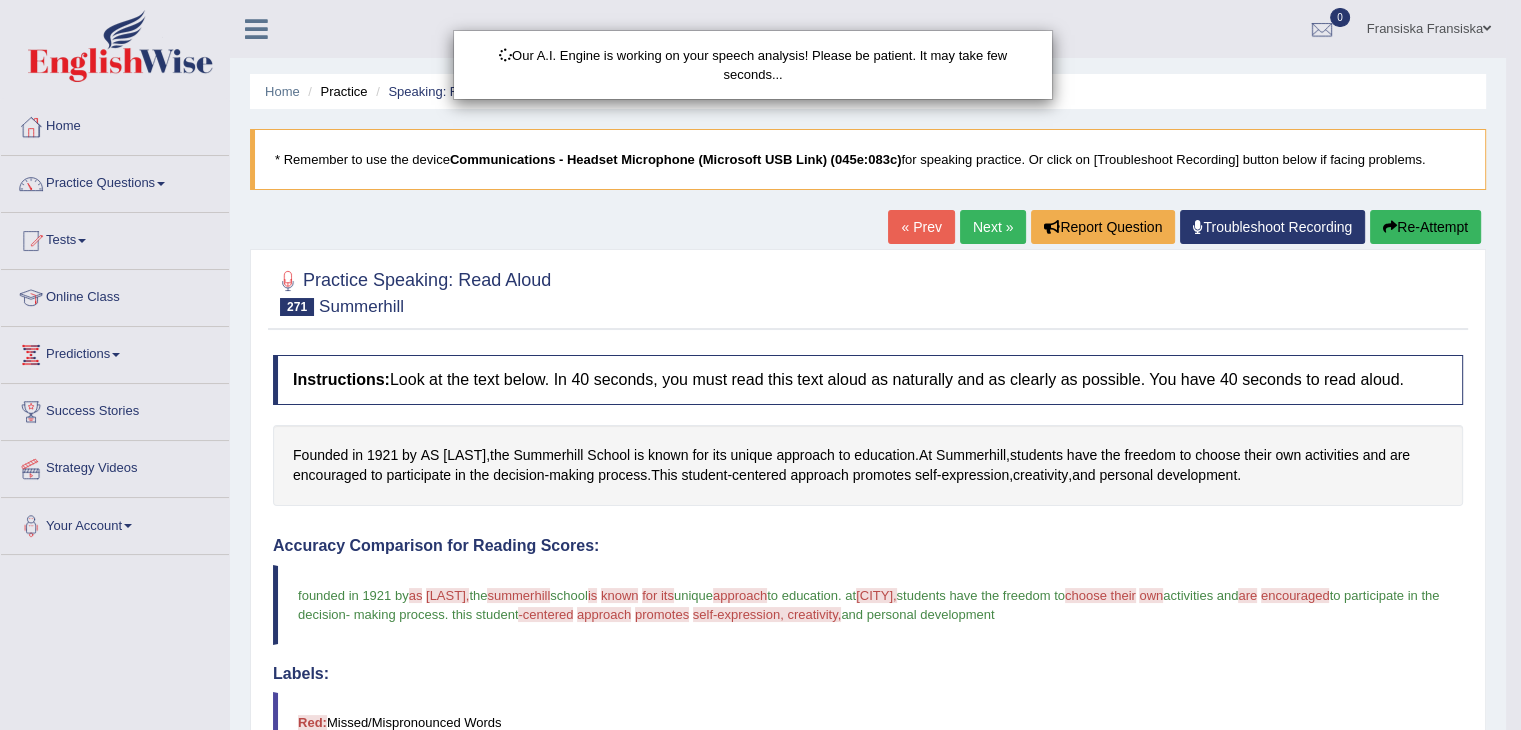 scroll, scrollTop: 320, scrollLeft: 0, axis: vertical 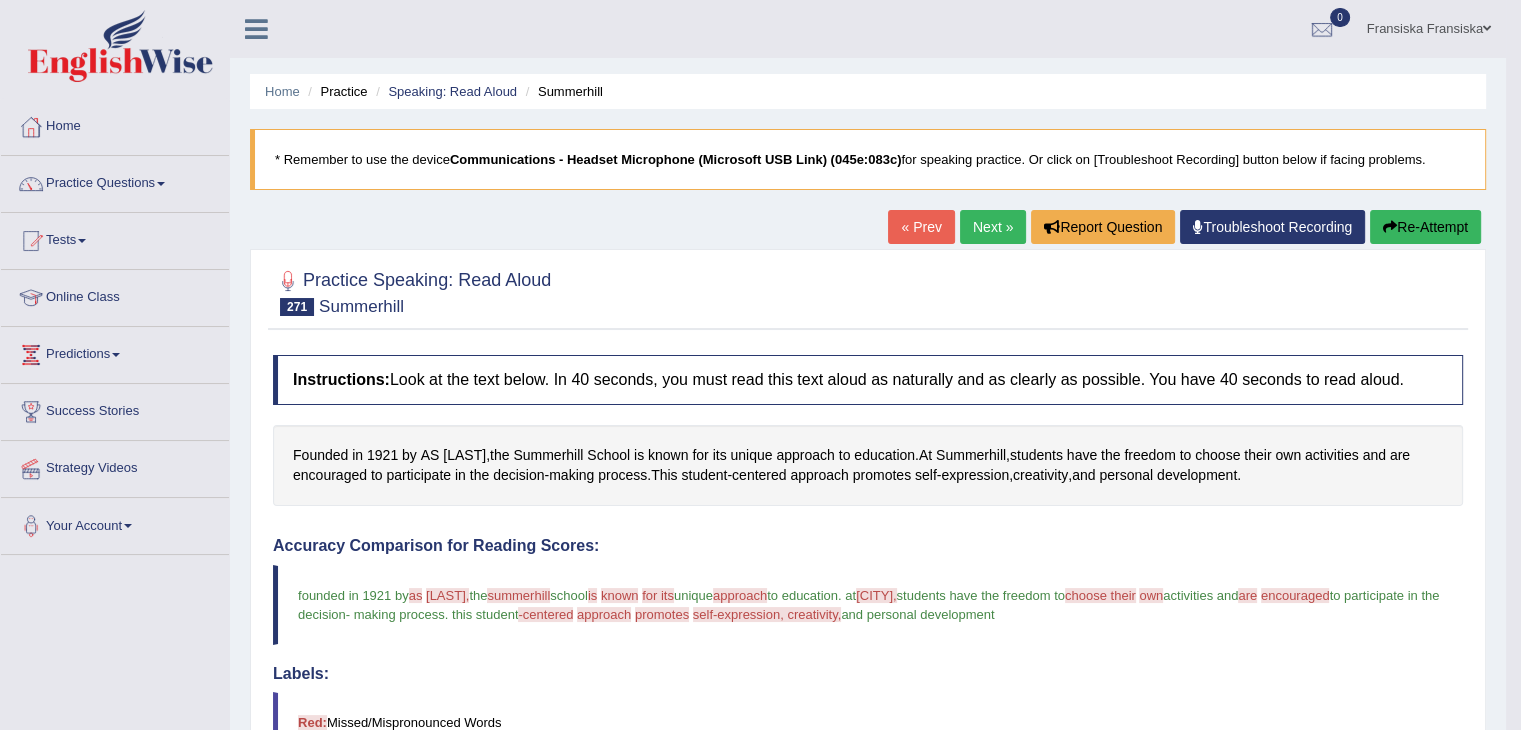 click on "Next »" at bounding box center [993, 227] 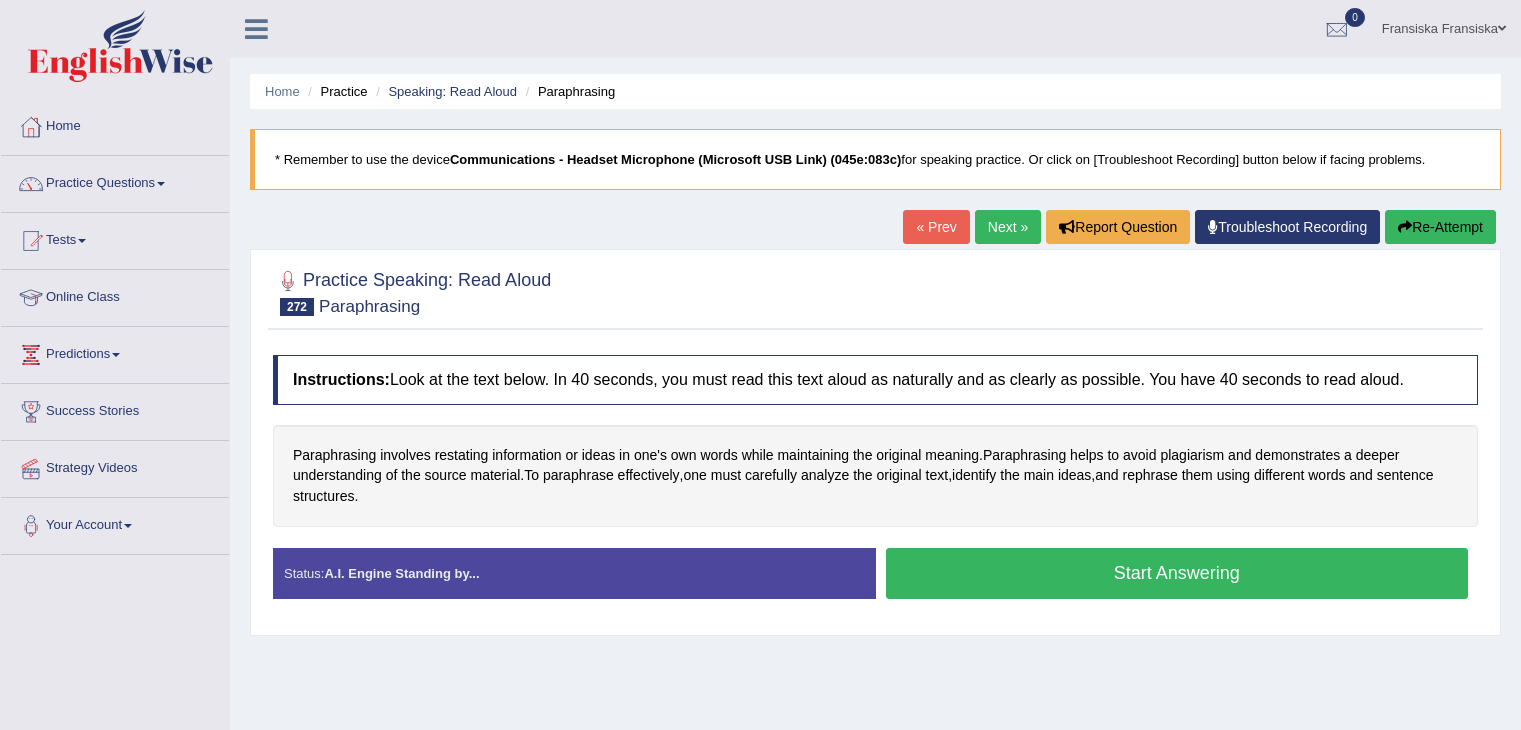 scroll, scrollTop: 0, scrollLeft: 0, axis: both 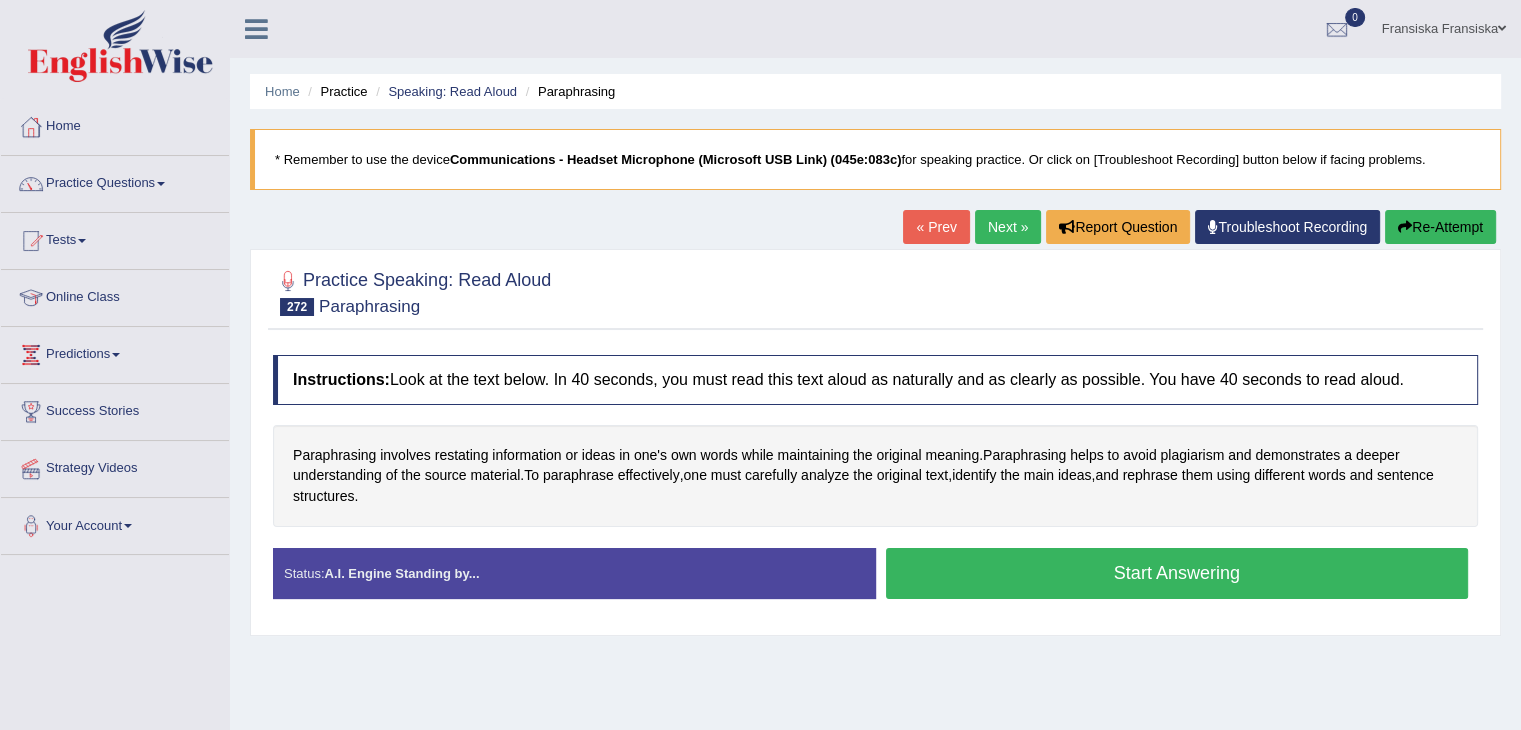 click on "Start Answering" at bounding box center (1177, 573) 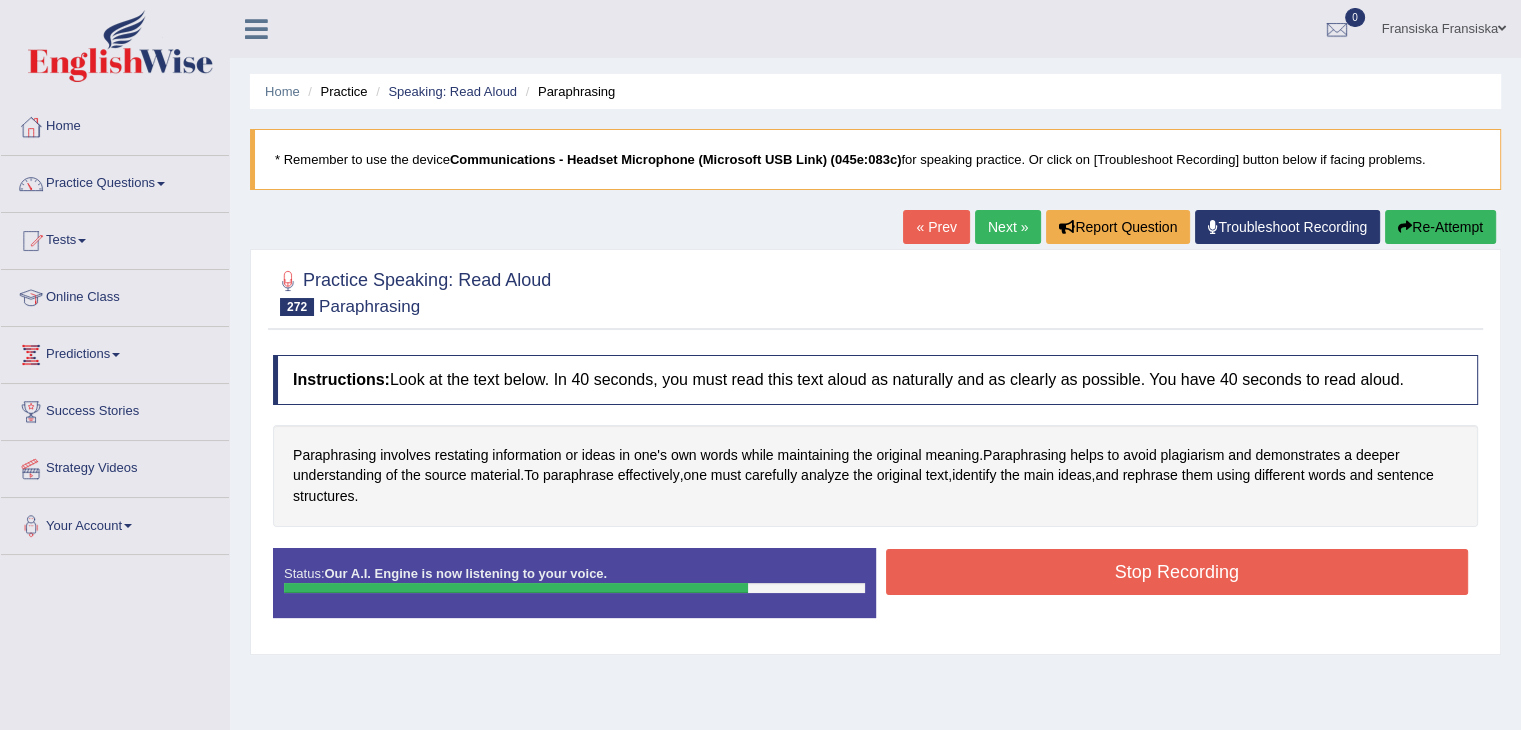 click on "Stop Recording" at bounding box center [1177, 572] 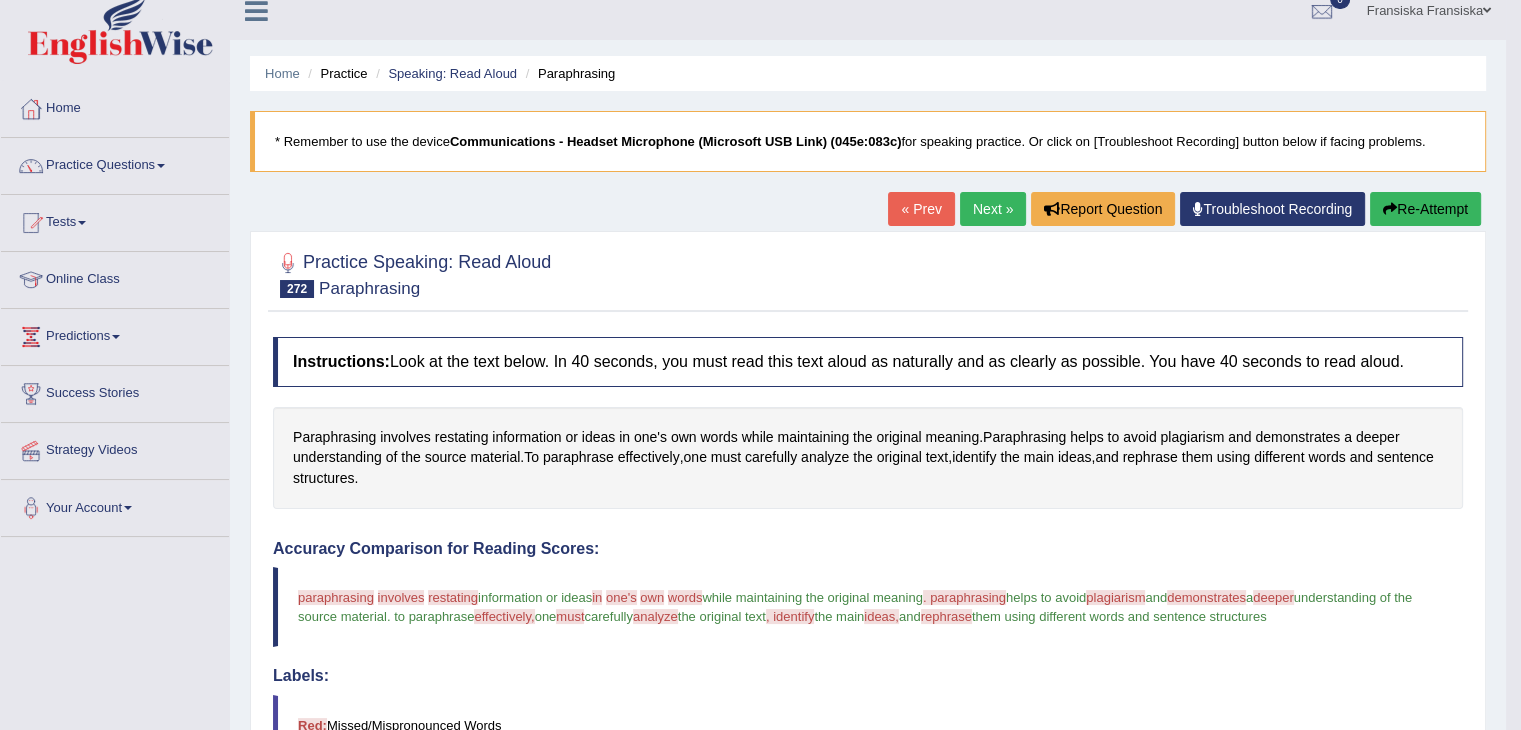 scroll, scrollTop: 16, scrollLeft: 0, axis: vertical 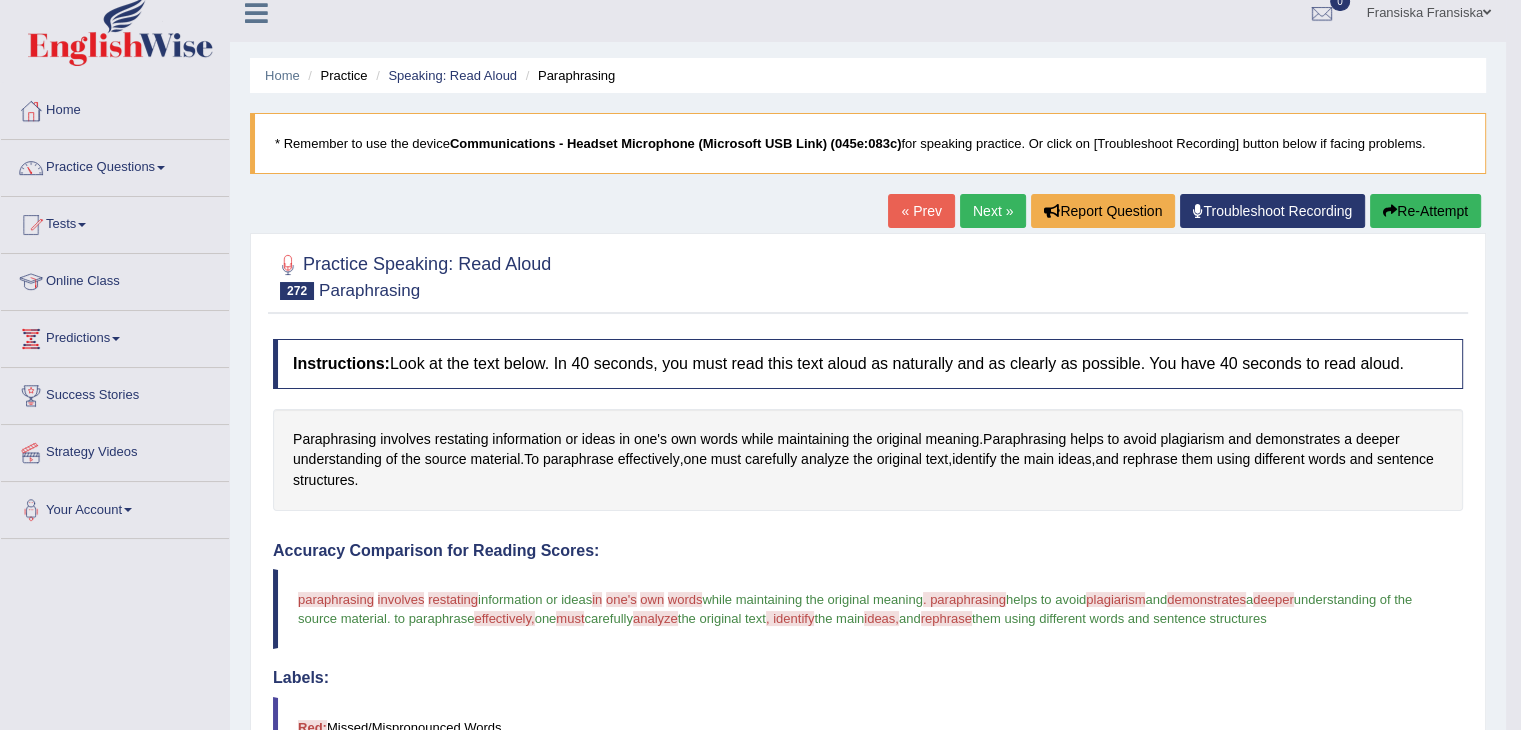 click on "Next »" at bounding box center (993, 211) 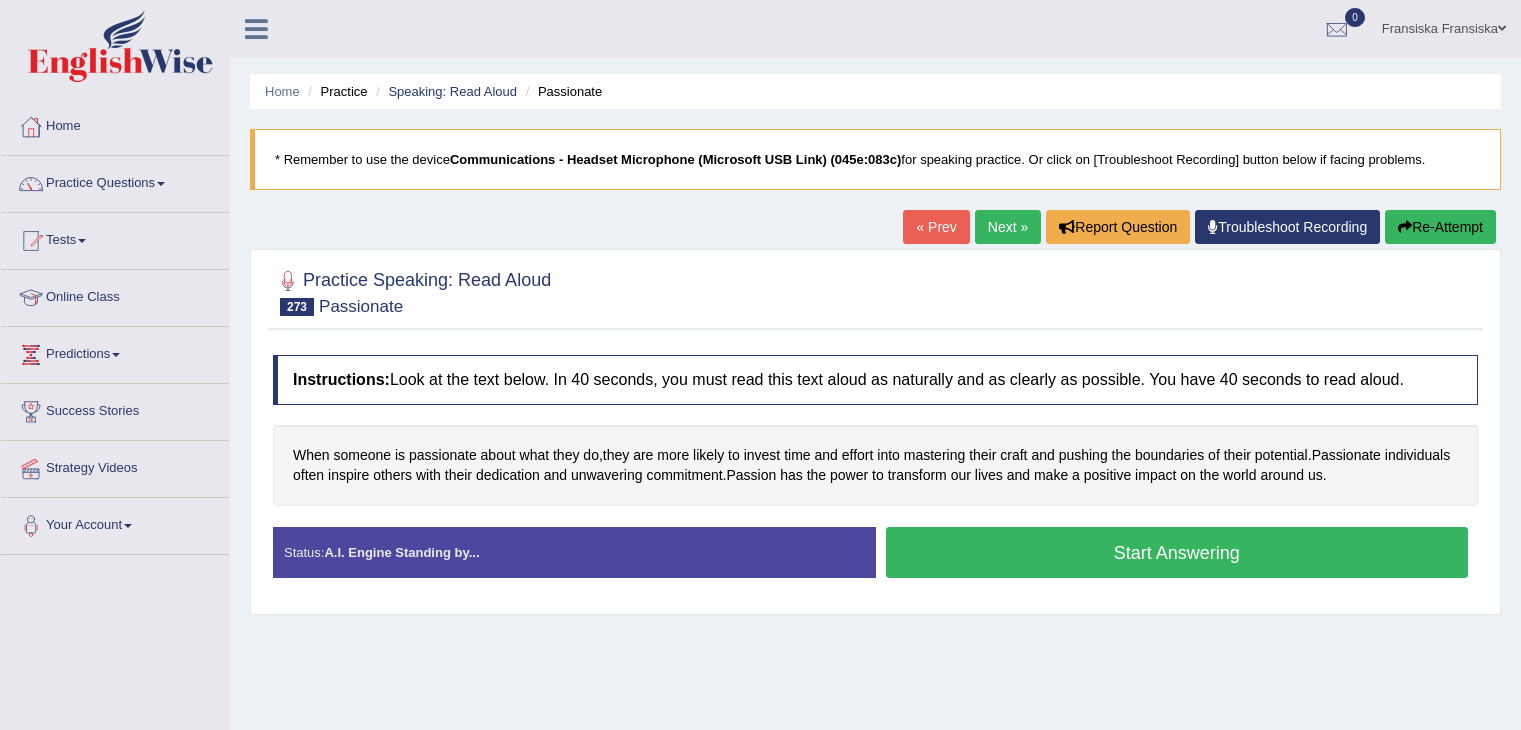 scroll, scrollTop: 0, scrollLeft: 0, axis: both 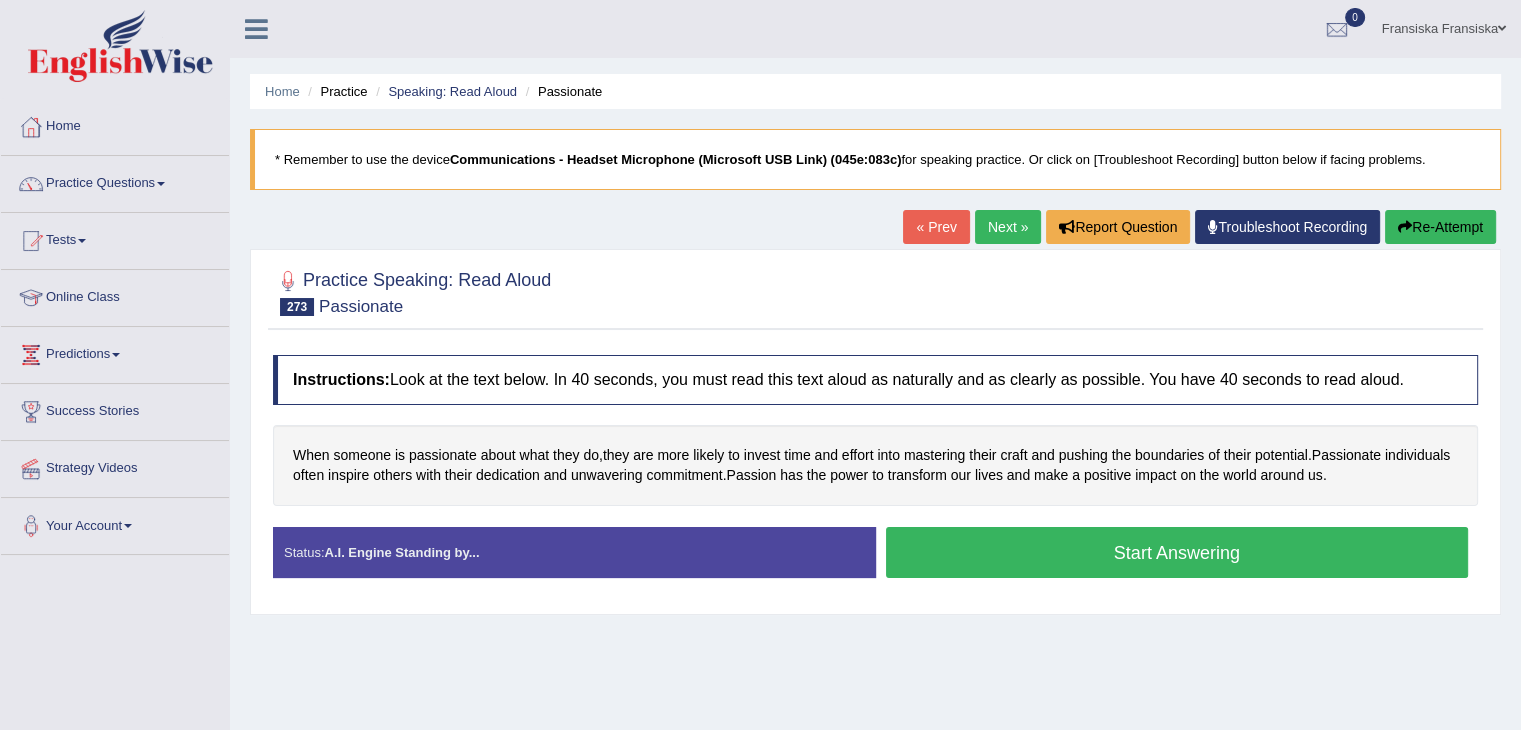 click on "Start Answering" at bounding box center (1177, 552) 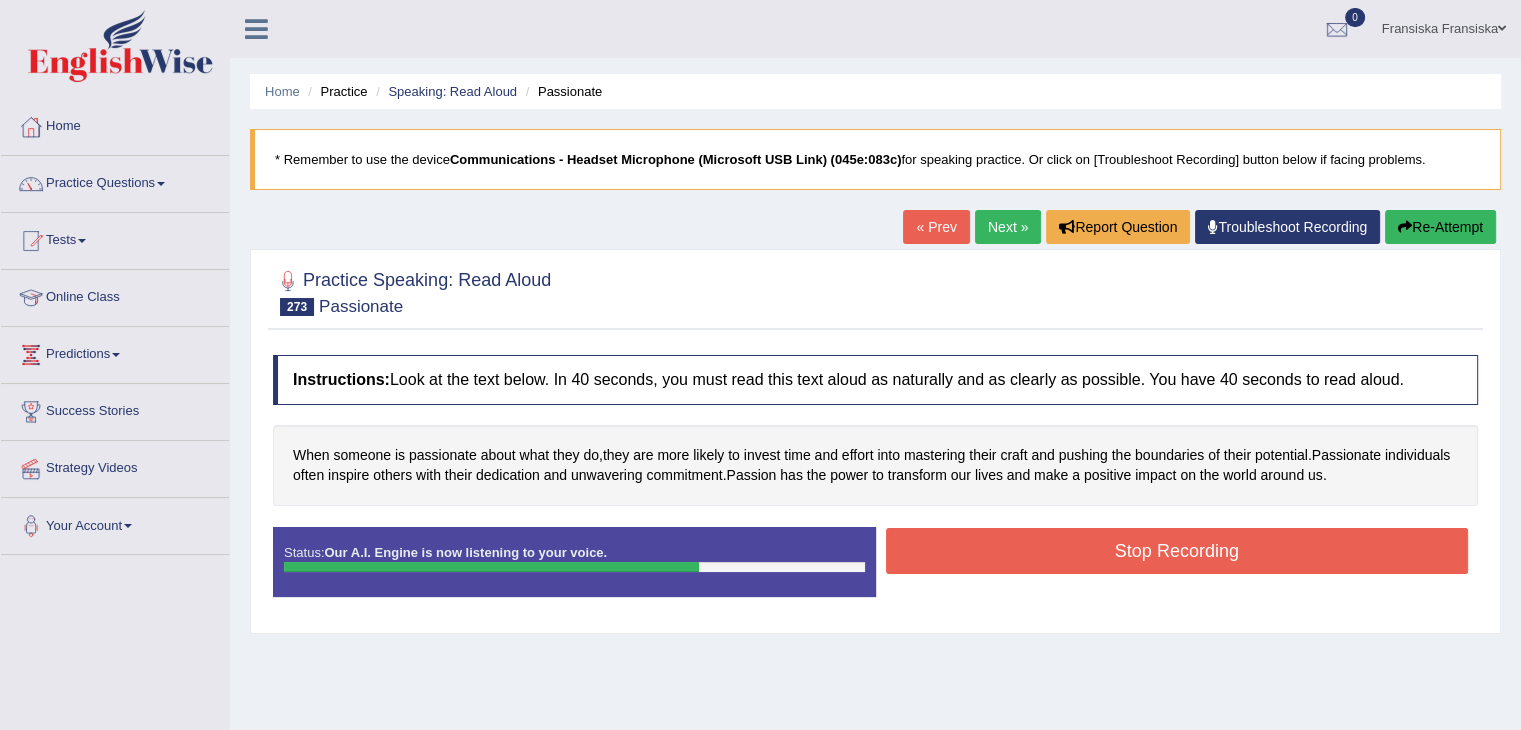 click on "Stop Recording" at bounding box center [1177, 551] 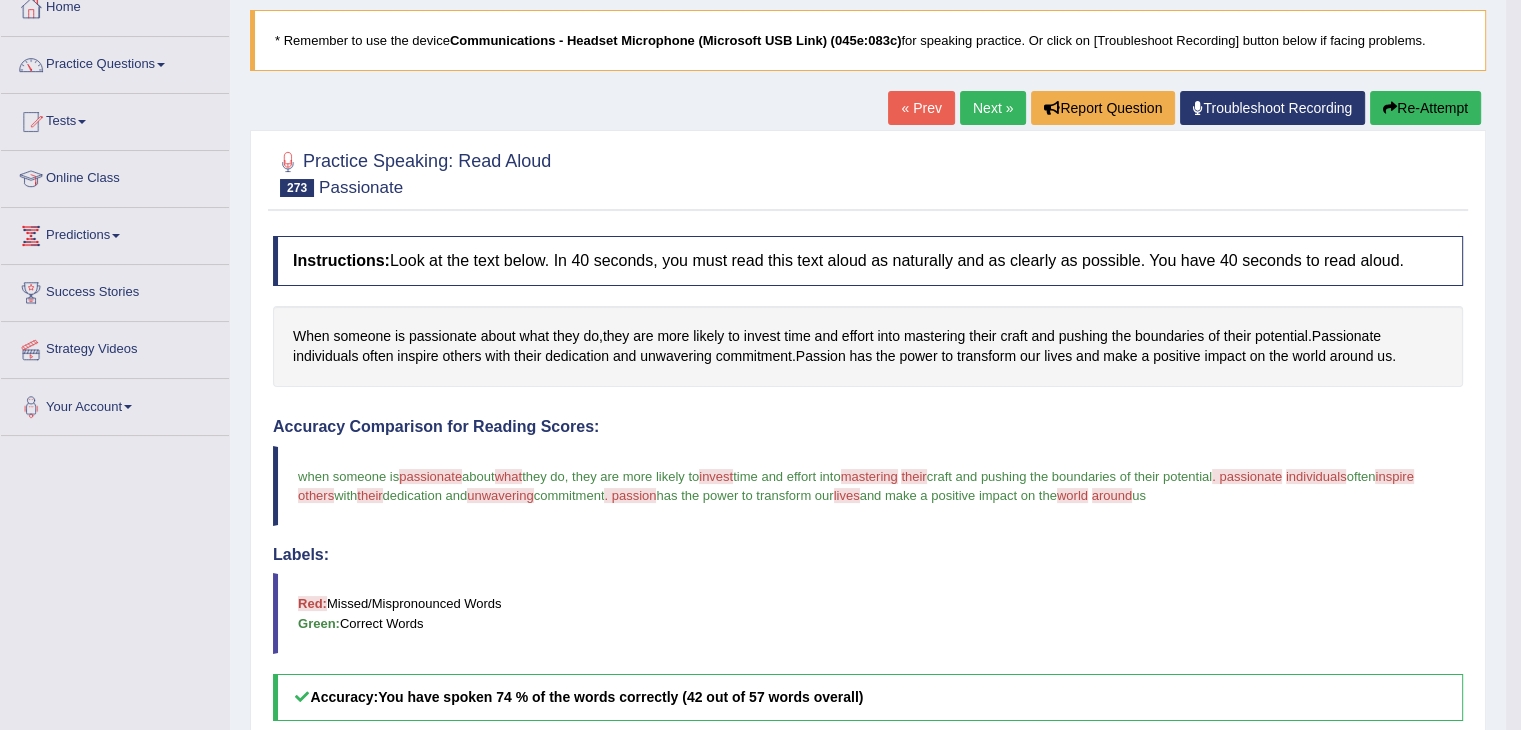 scroll, scrollTop: 88, scrollLeft: 0, axis: vertical 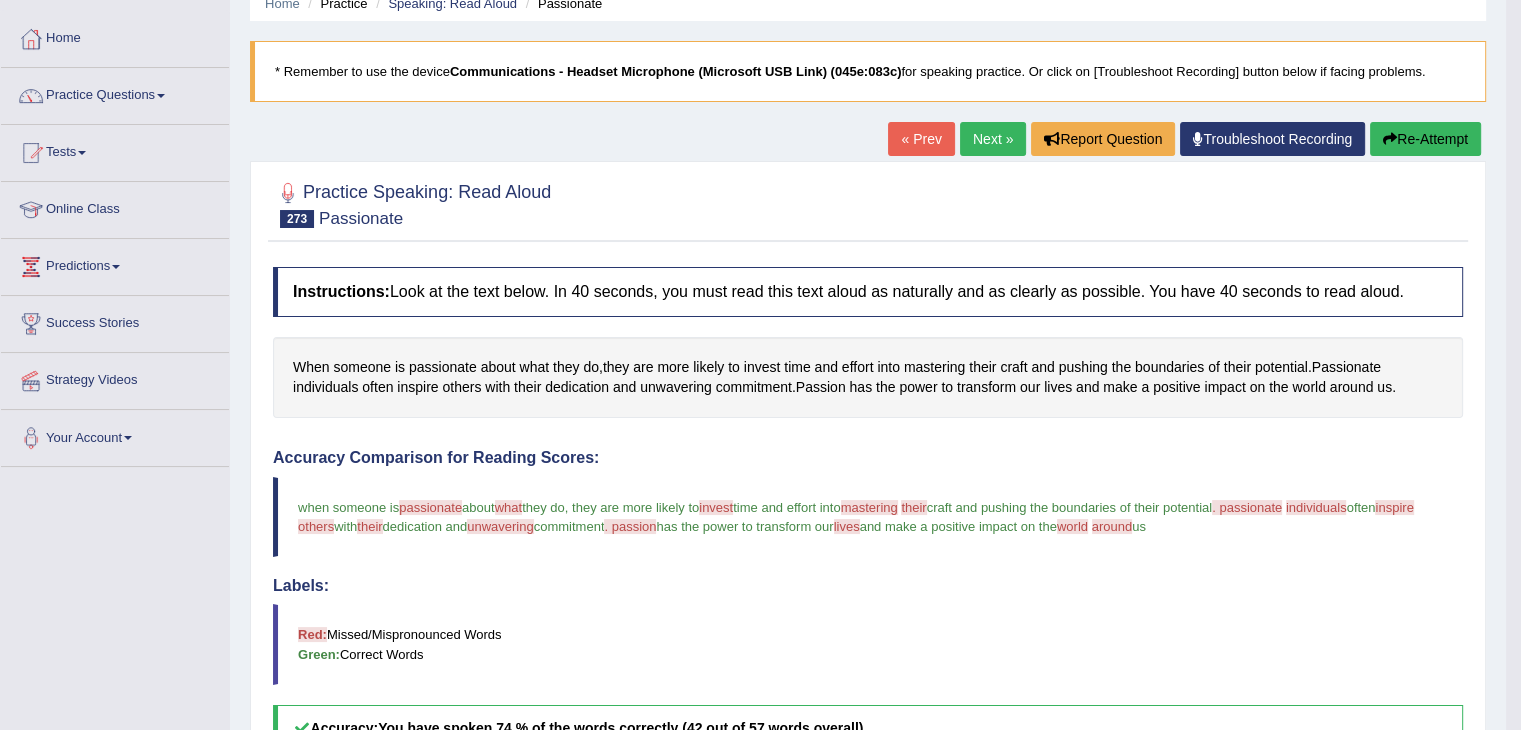 click on "Next »" at bounding box center [993, 139] 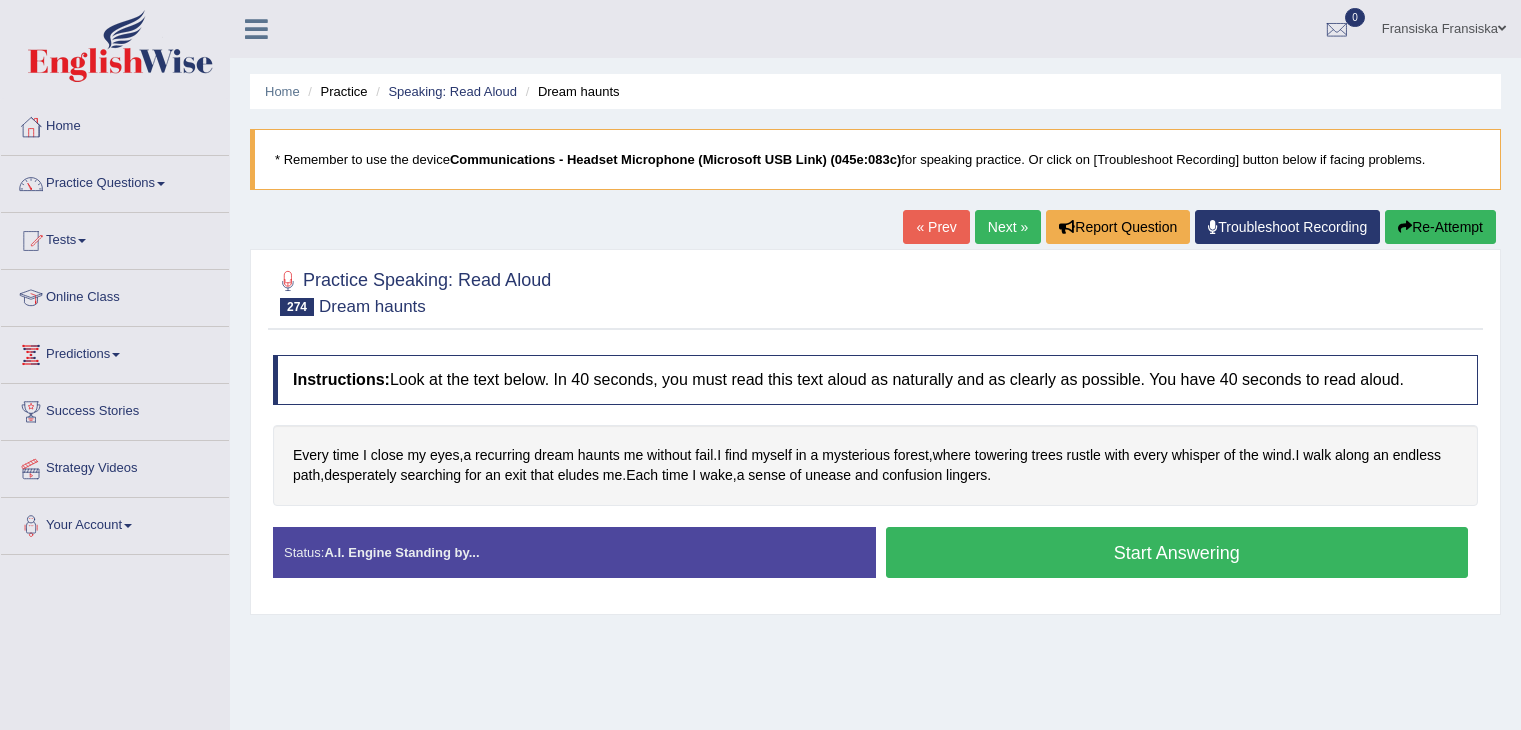 scroll, scrollTop: 0, scrollLeft: 0, axis: both 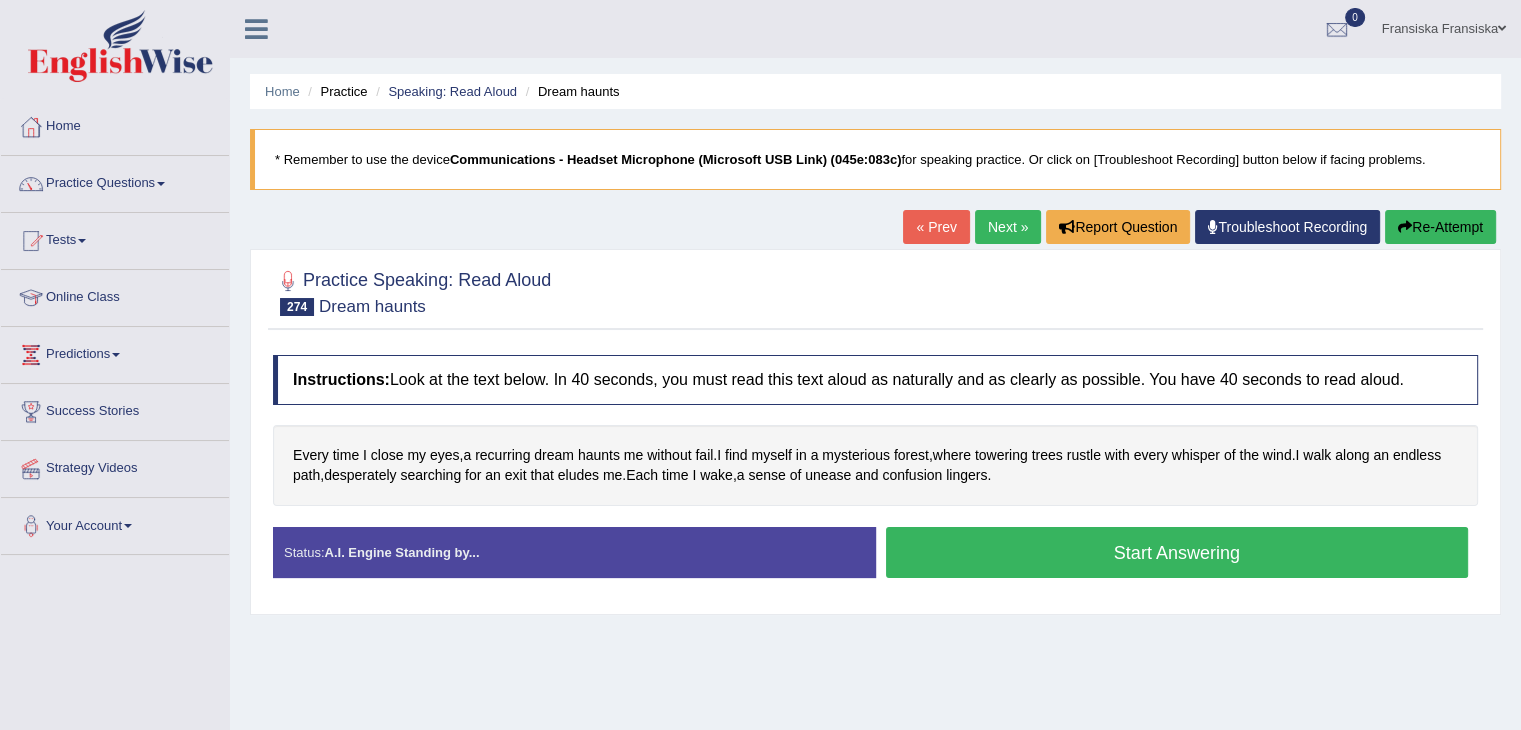 click on "Start Answering" at bounding box center (1177, 552) 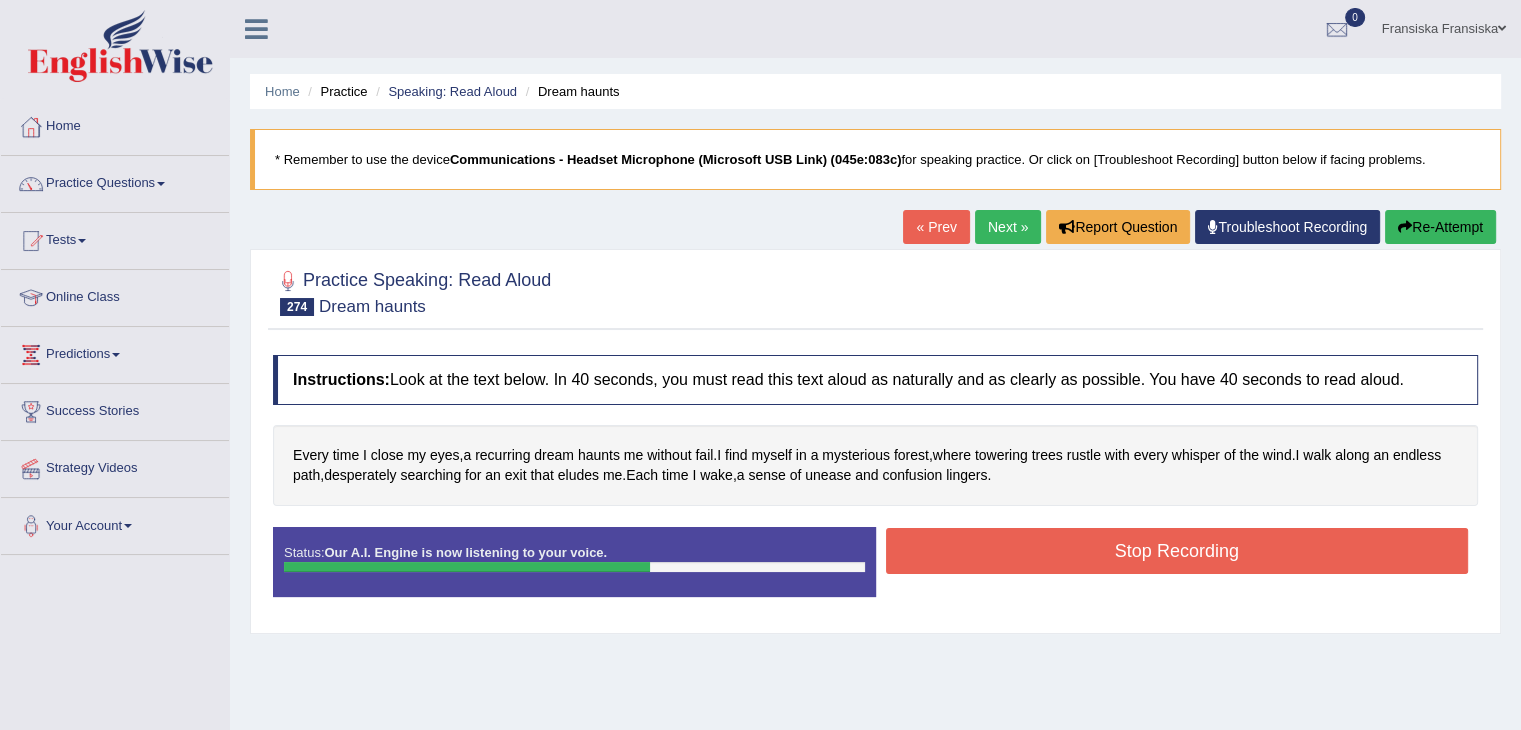 click on "Stop Recording" at bounding box center [1177, 551] 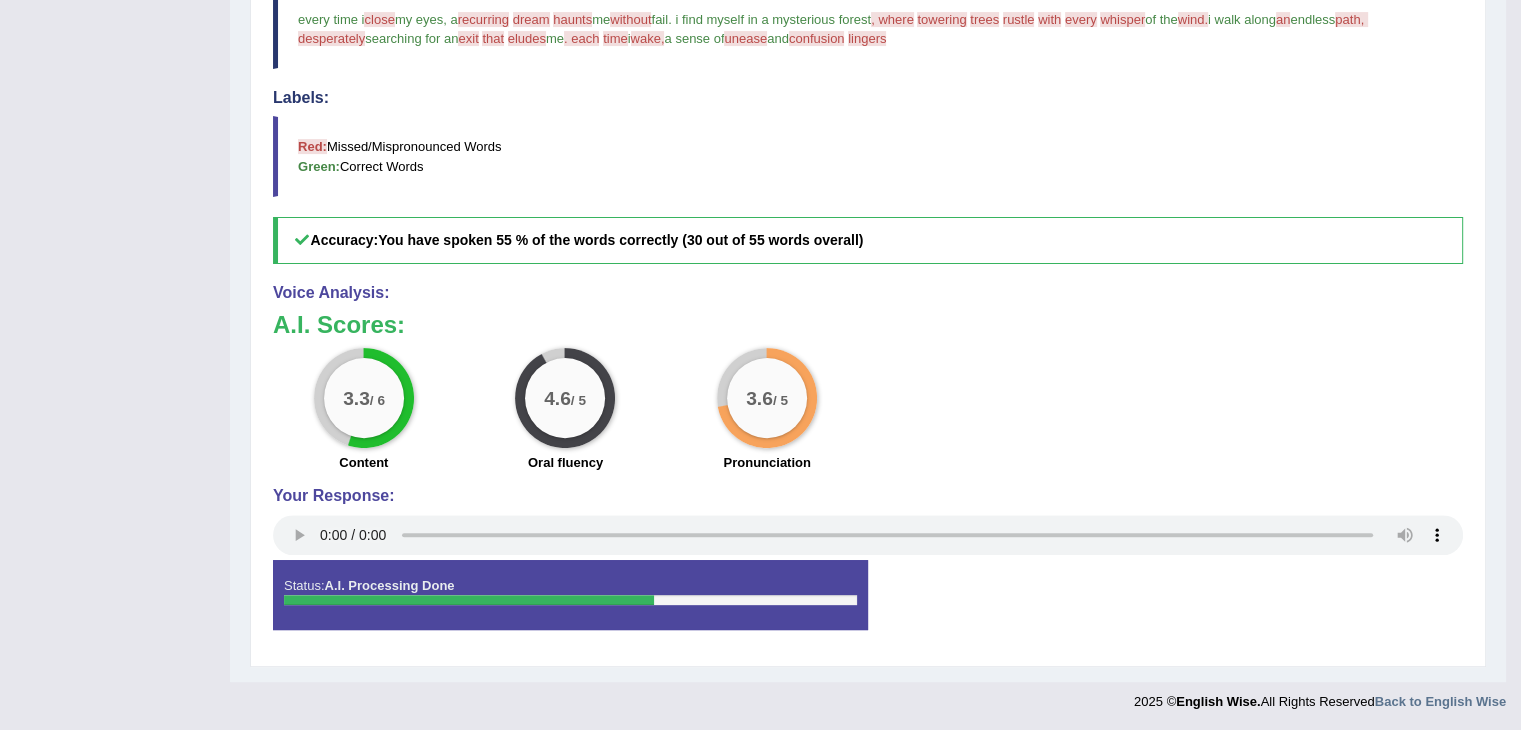scroll, scrollTop: 570, scrollLeft: 0, axis: vertical 